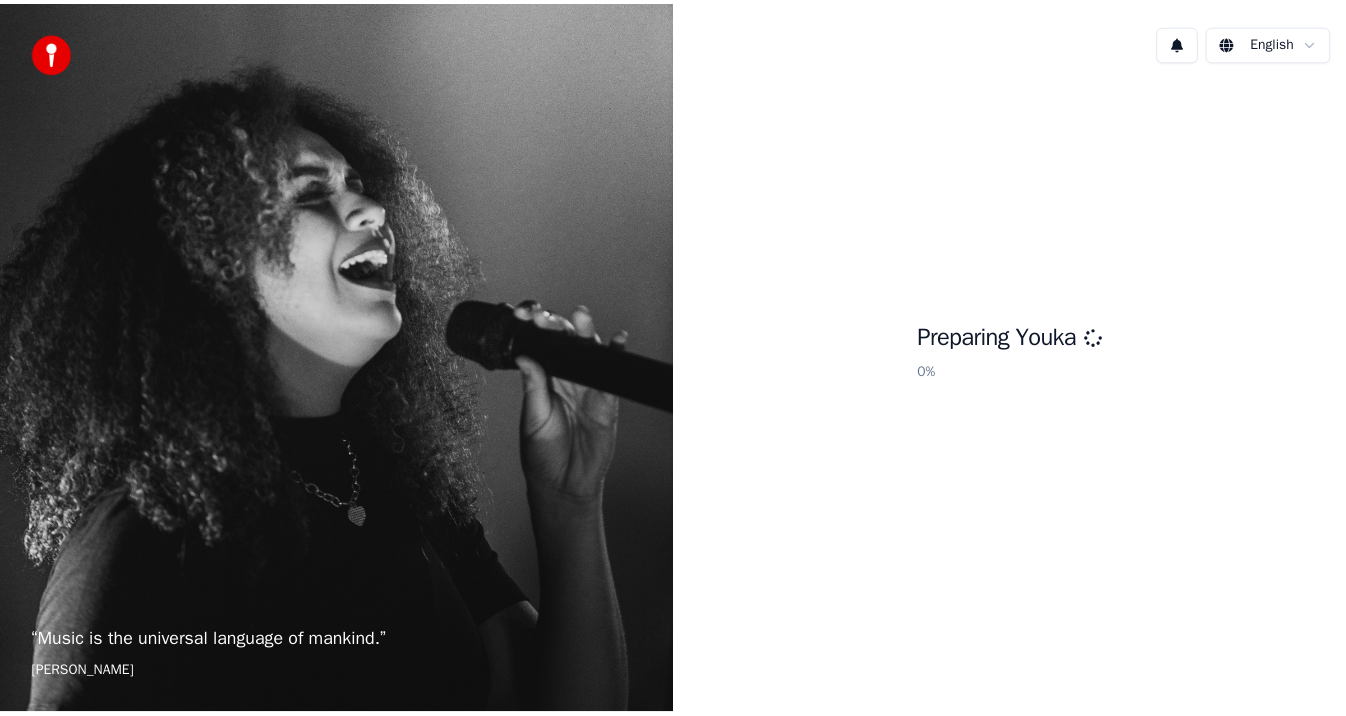 scroll, scrollTop: 0, scrollLeft: 0, axis: both 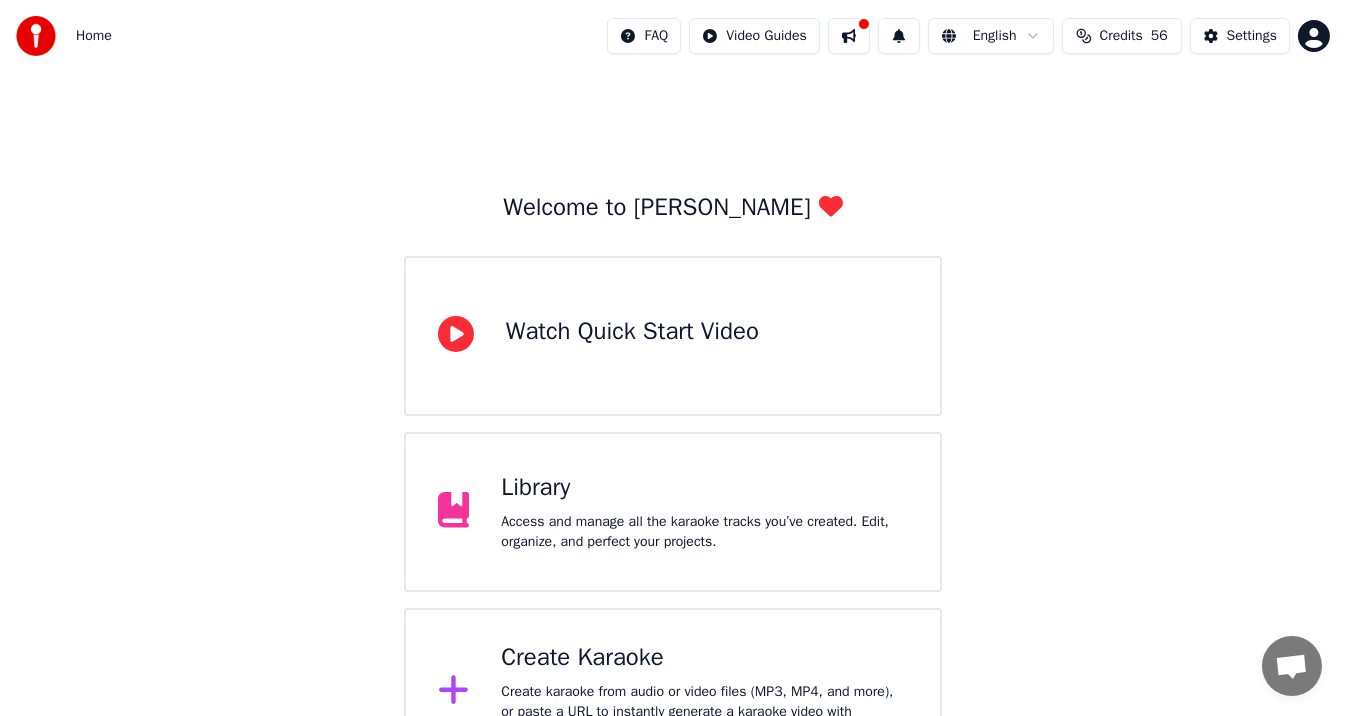 click on "Access and manage all the karaoke tracks you’ve created. Edit, organize, and perfect your projects." at bounding box center (704, 532) 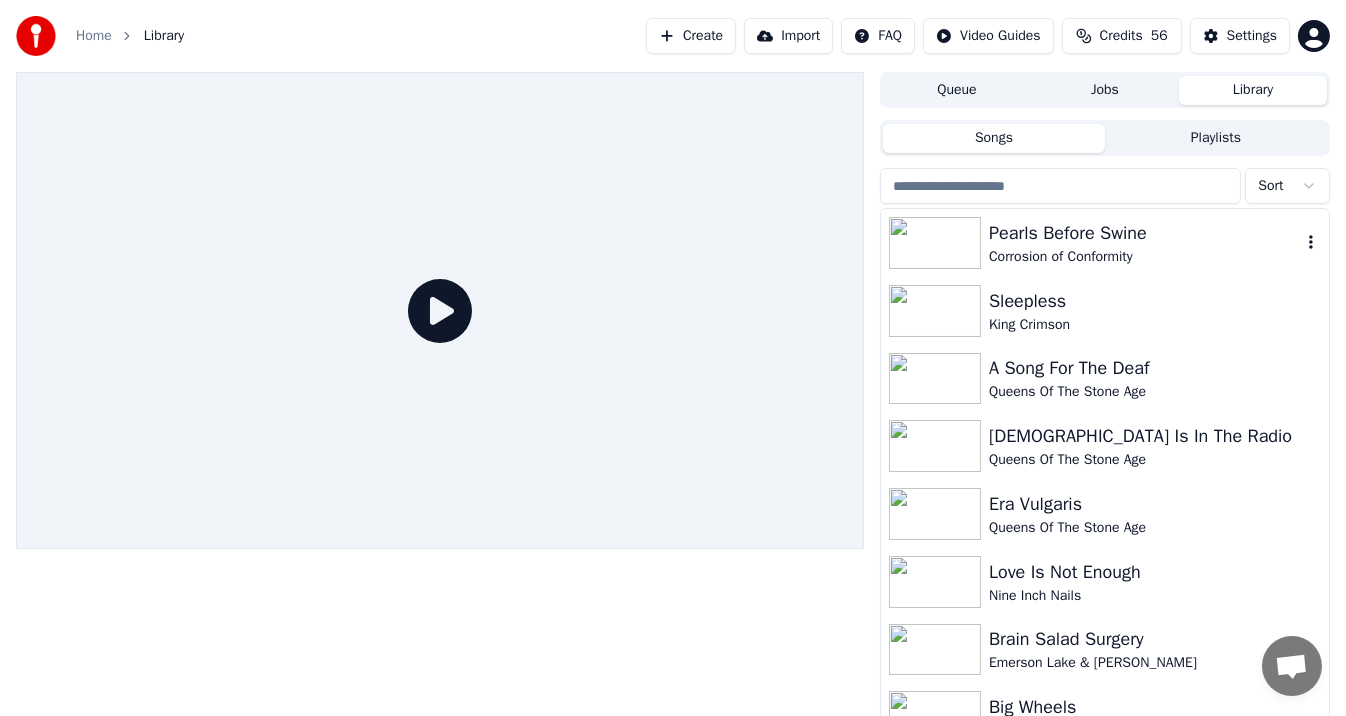 click on "Corrosion of Conformity" at bounding box center [1145, 257] 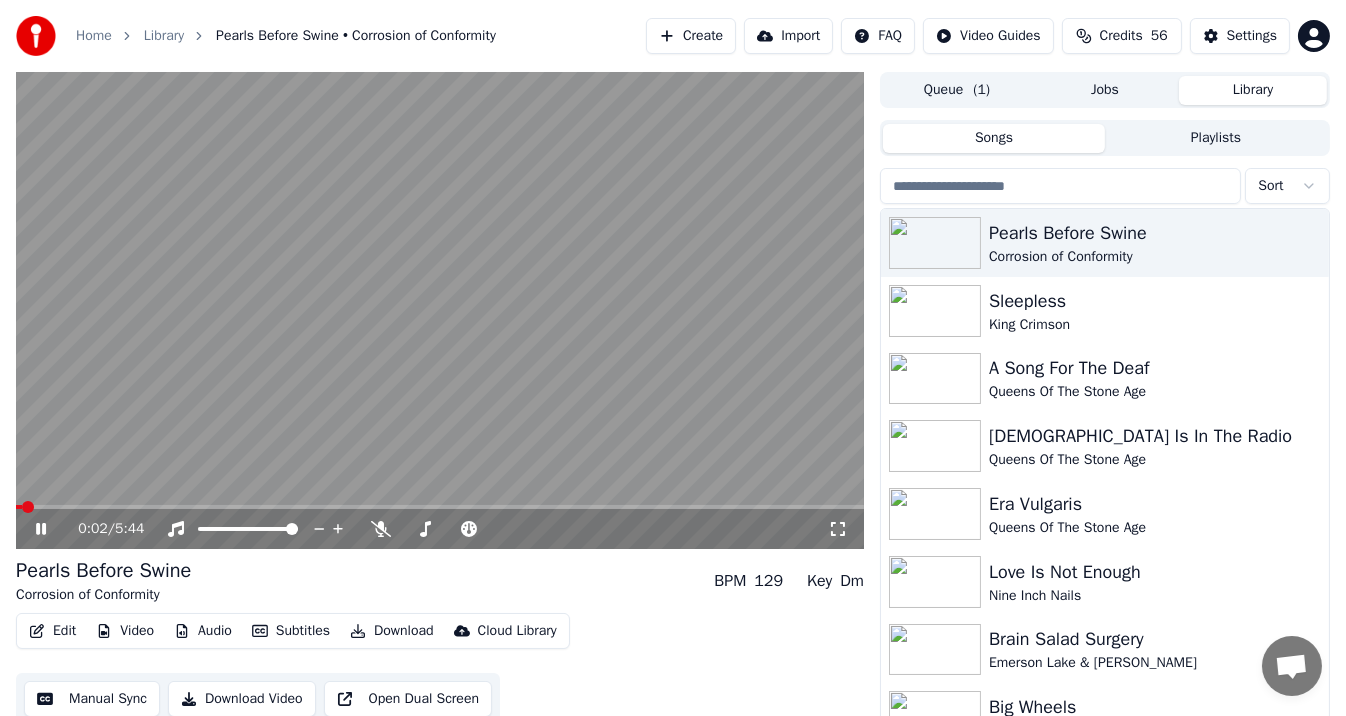 click at bounding box center (440, 310) 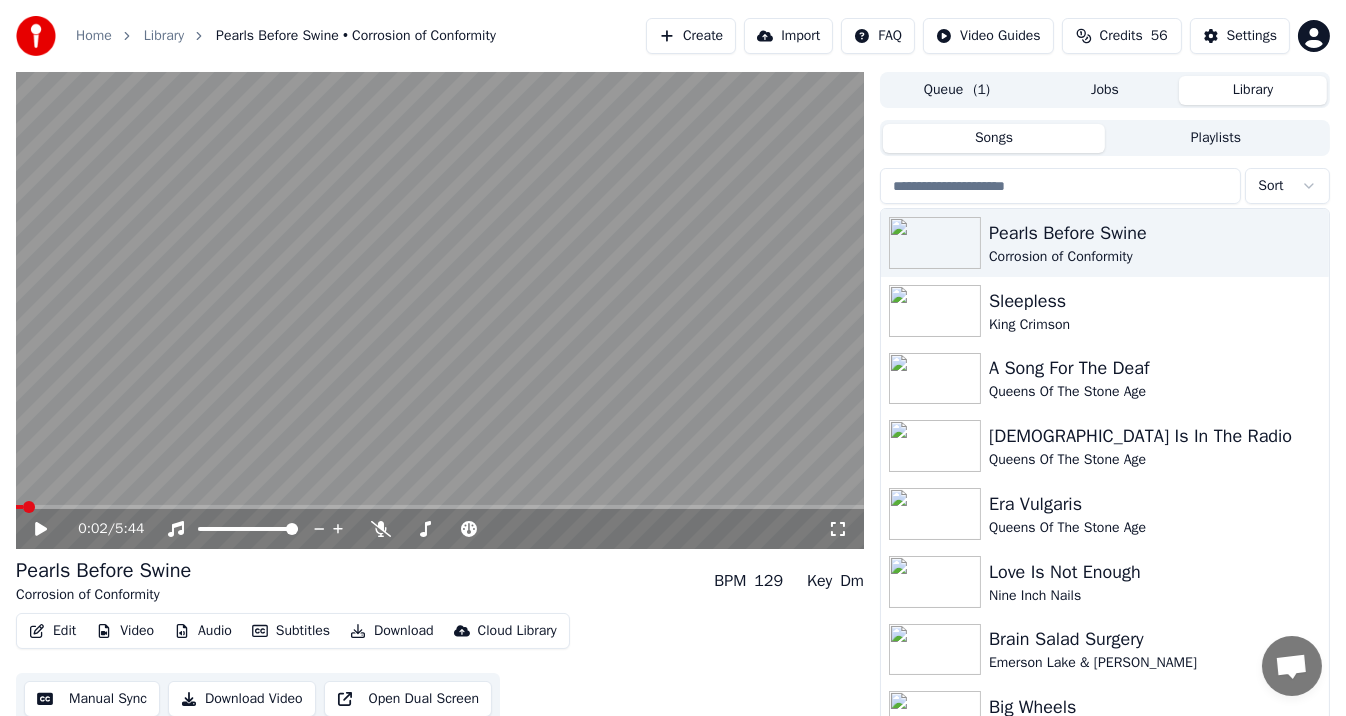 click at bounding box center (29, 507) 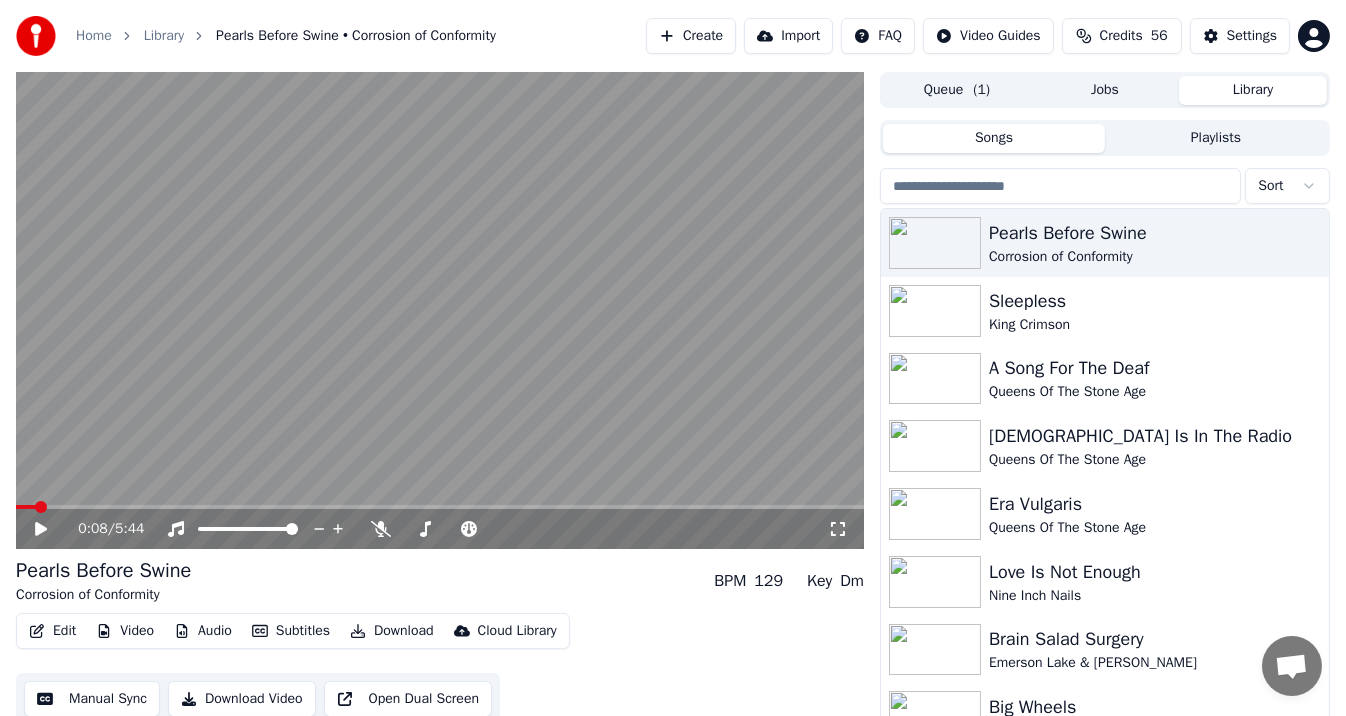click 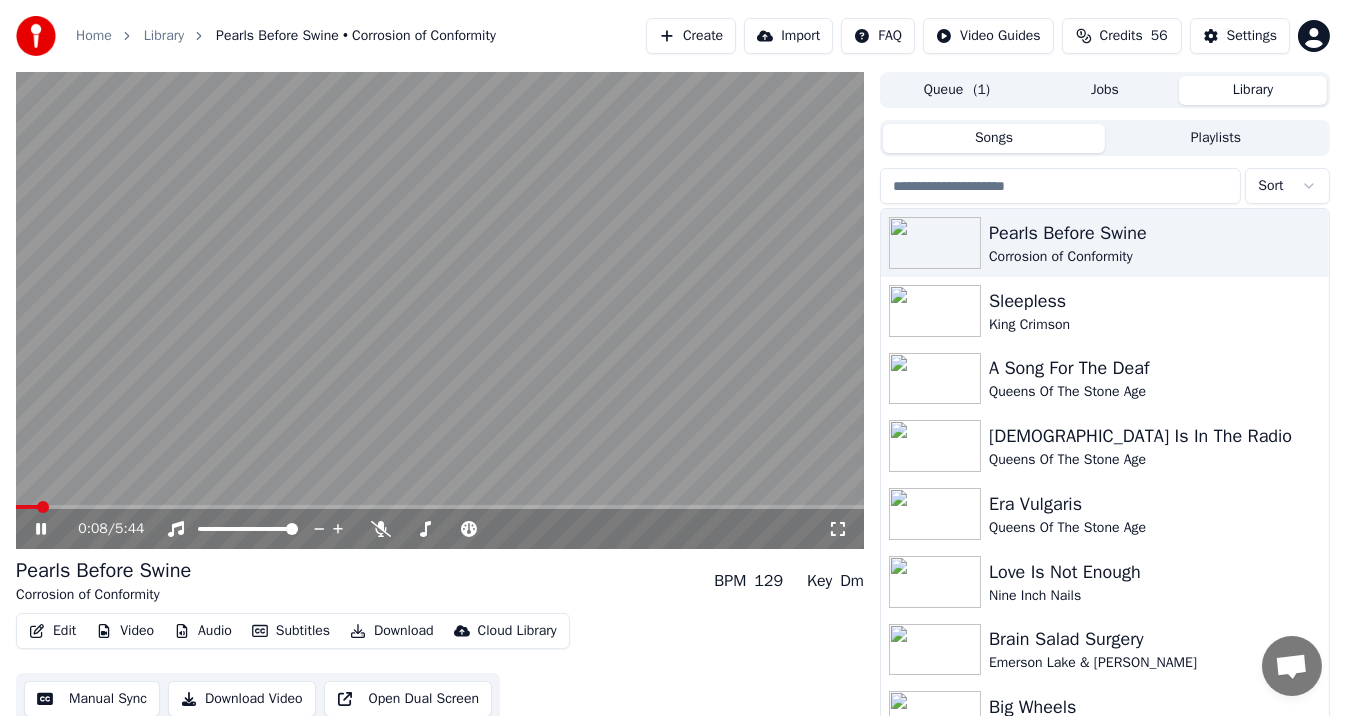 click on "0:08  /  5:44" at bounding box center (440, 529) 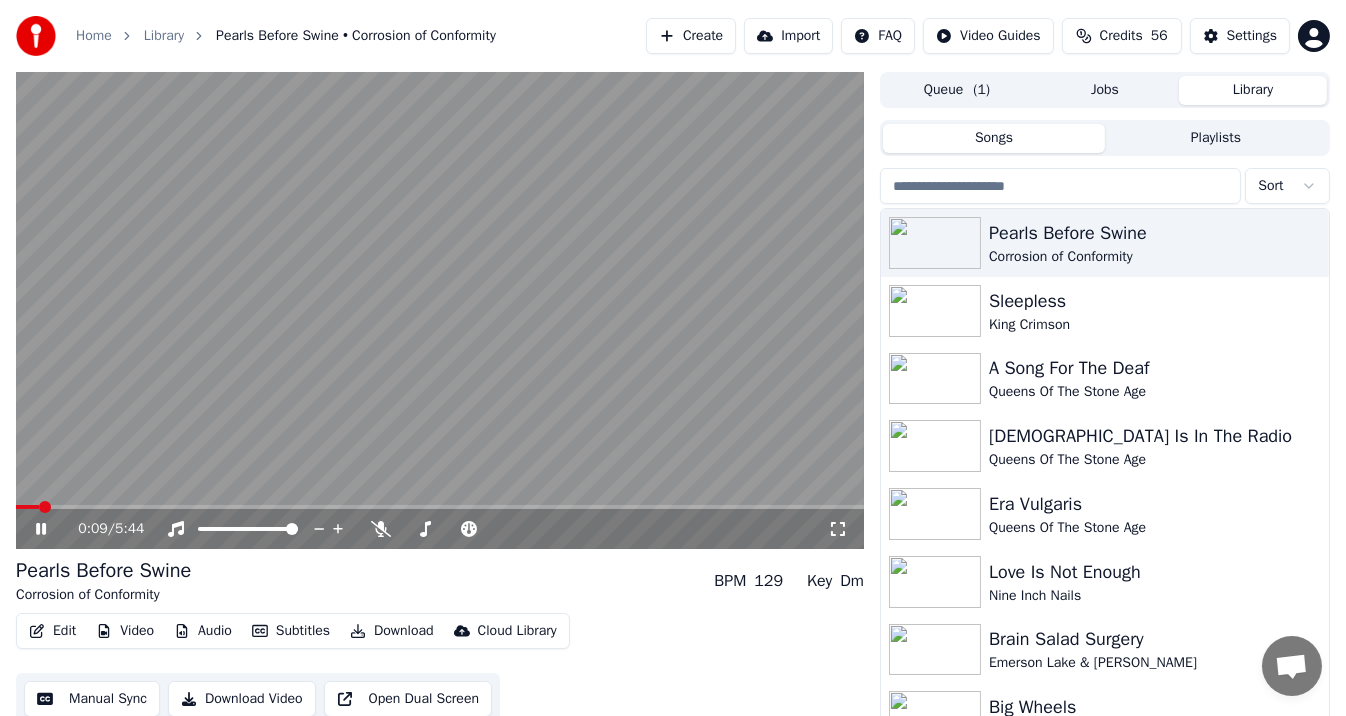 click on "0:09  /  5:44" at bounding box center [440, 529] 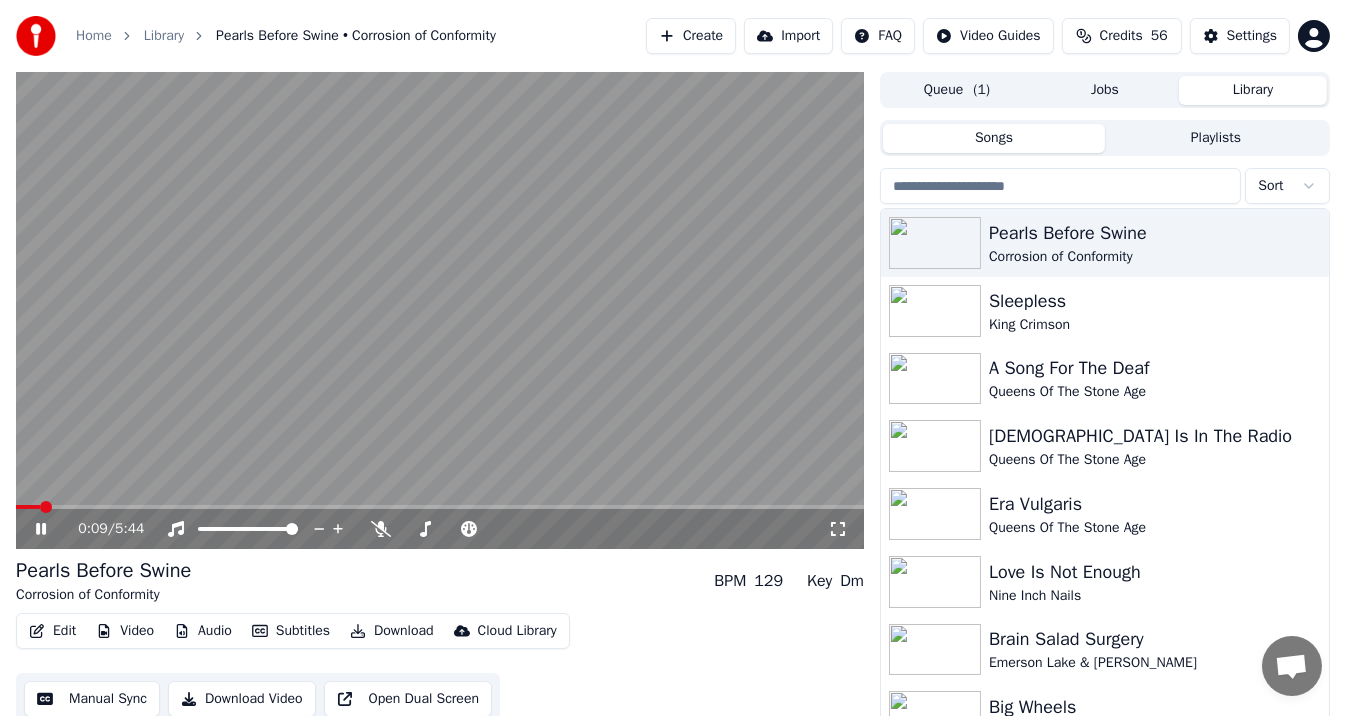 click at bounding box center (440, 507) 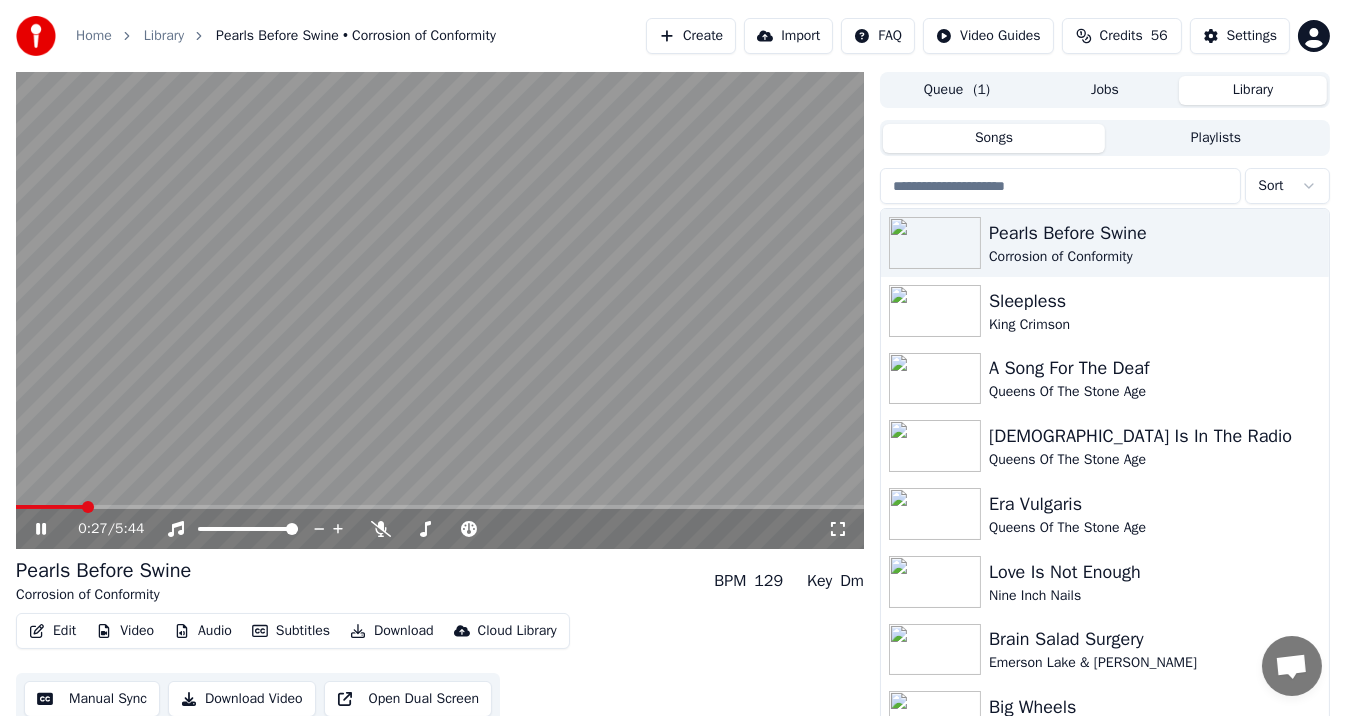 click at bounding box center (440, 507) 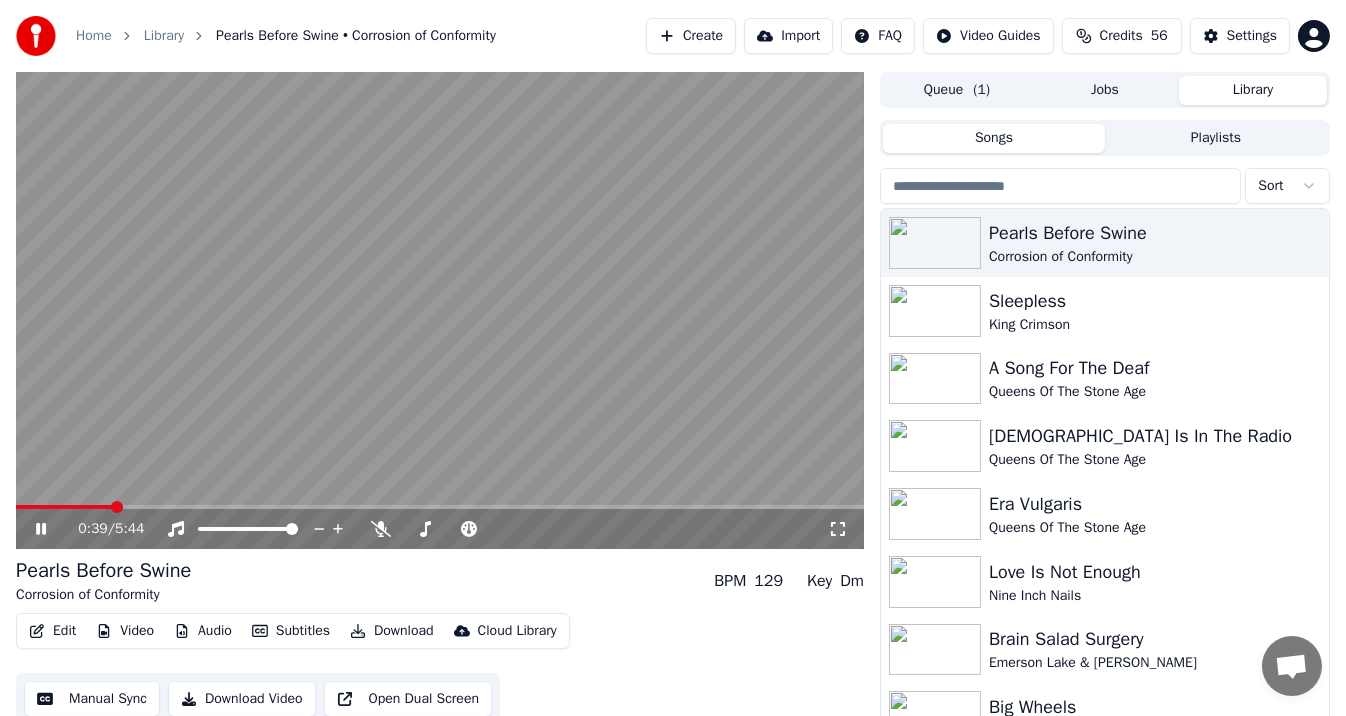 click at bounding box center (64, 507) 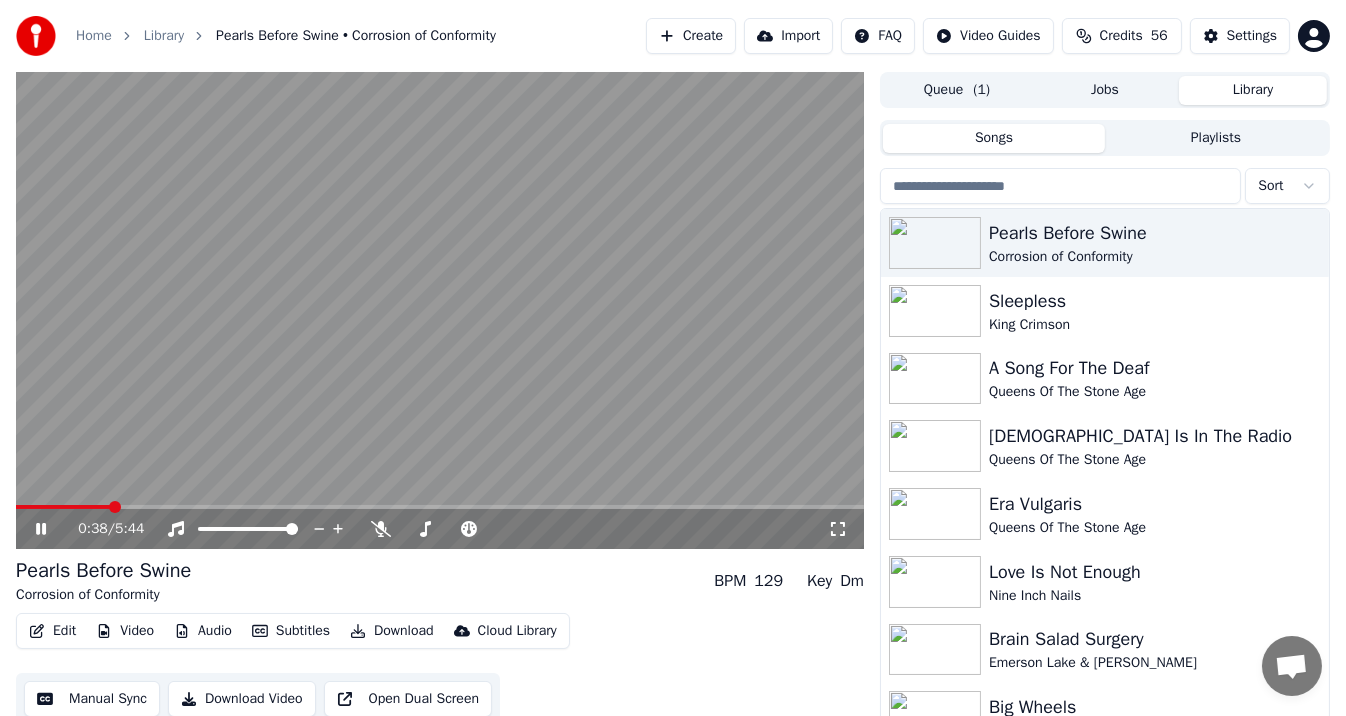 click at bounding box center [63, 507] 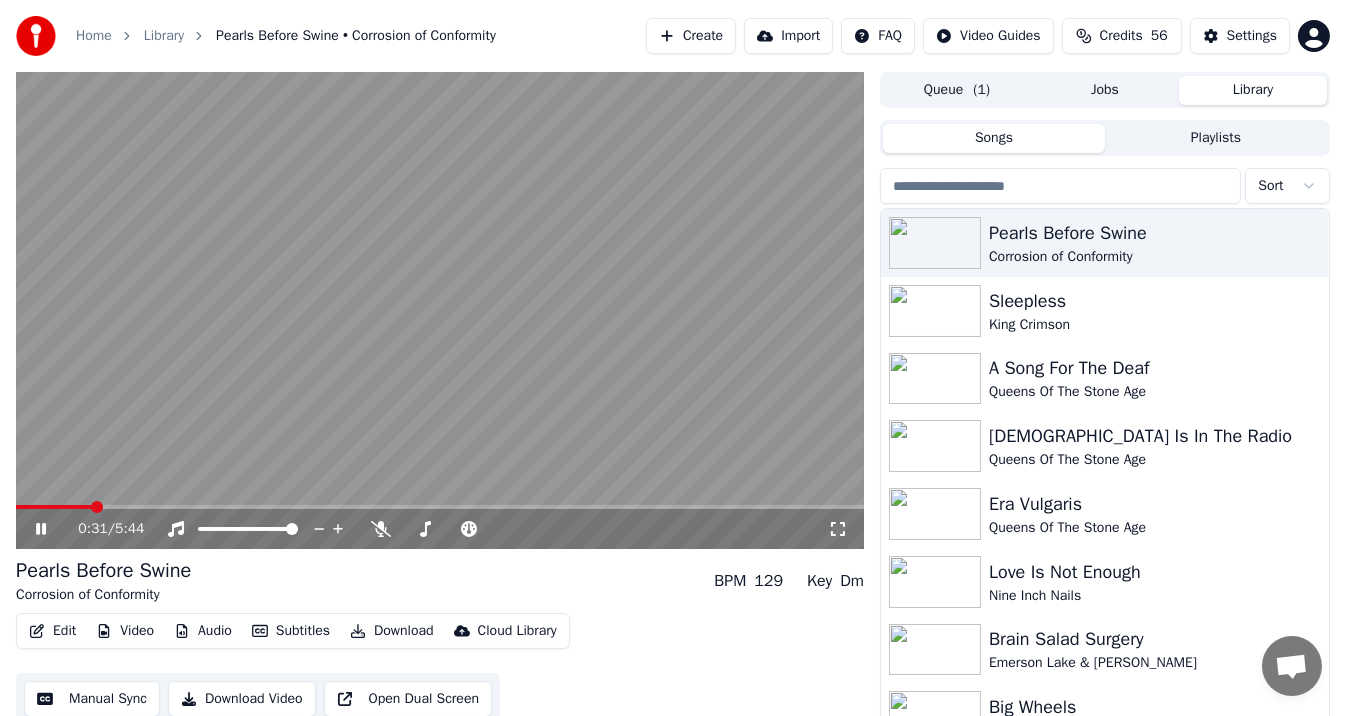 click on "0:31  /  5:44" at bounding box center [440, 529] 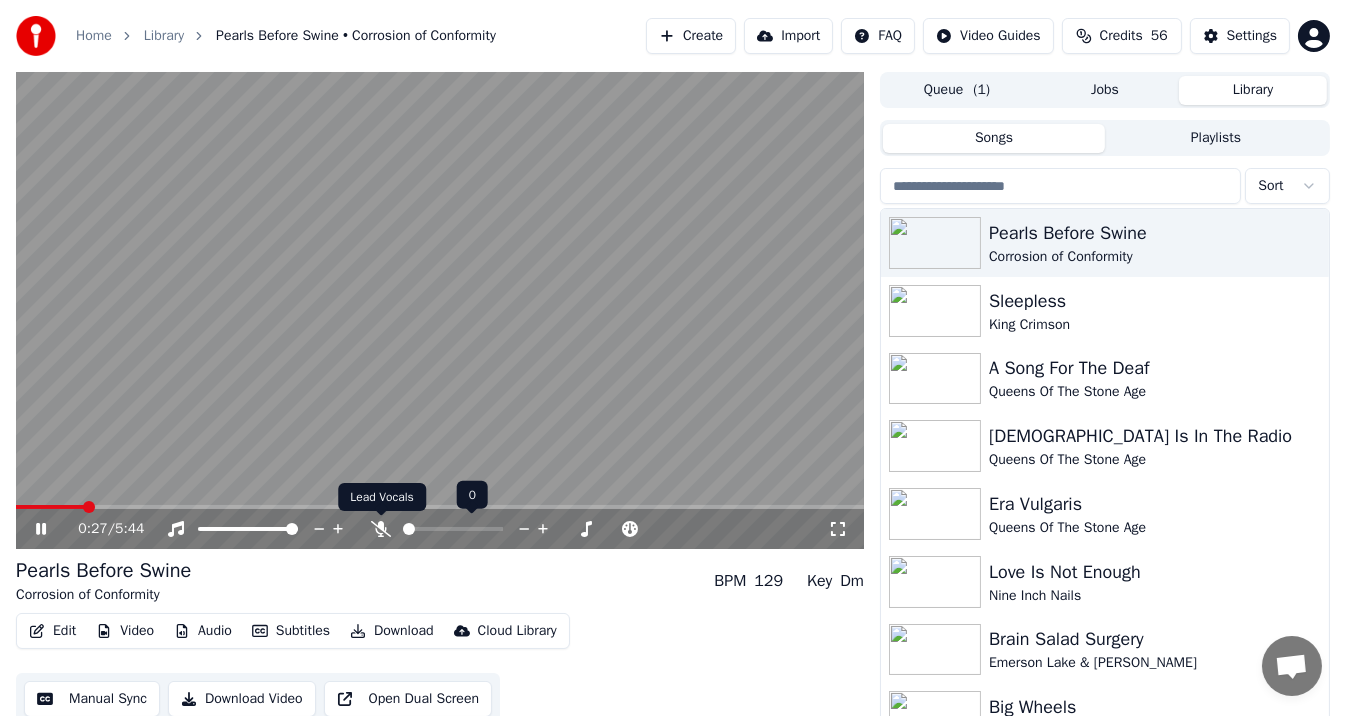 click 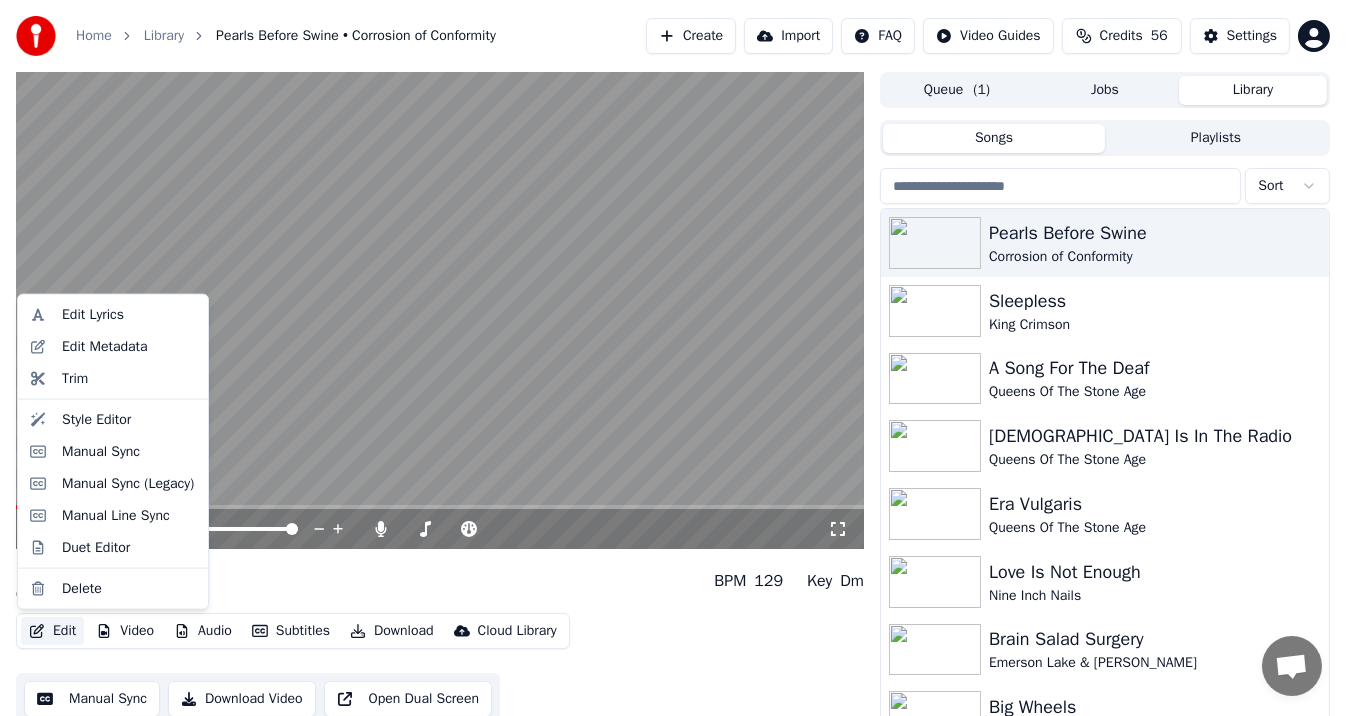 click on "Edit" at bounding box center [52, 631] 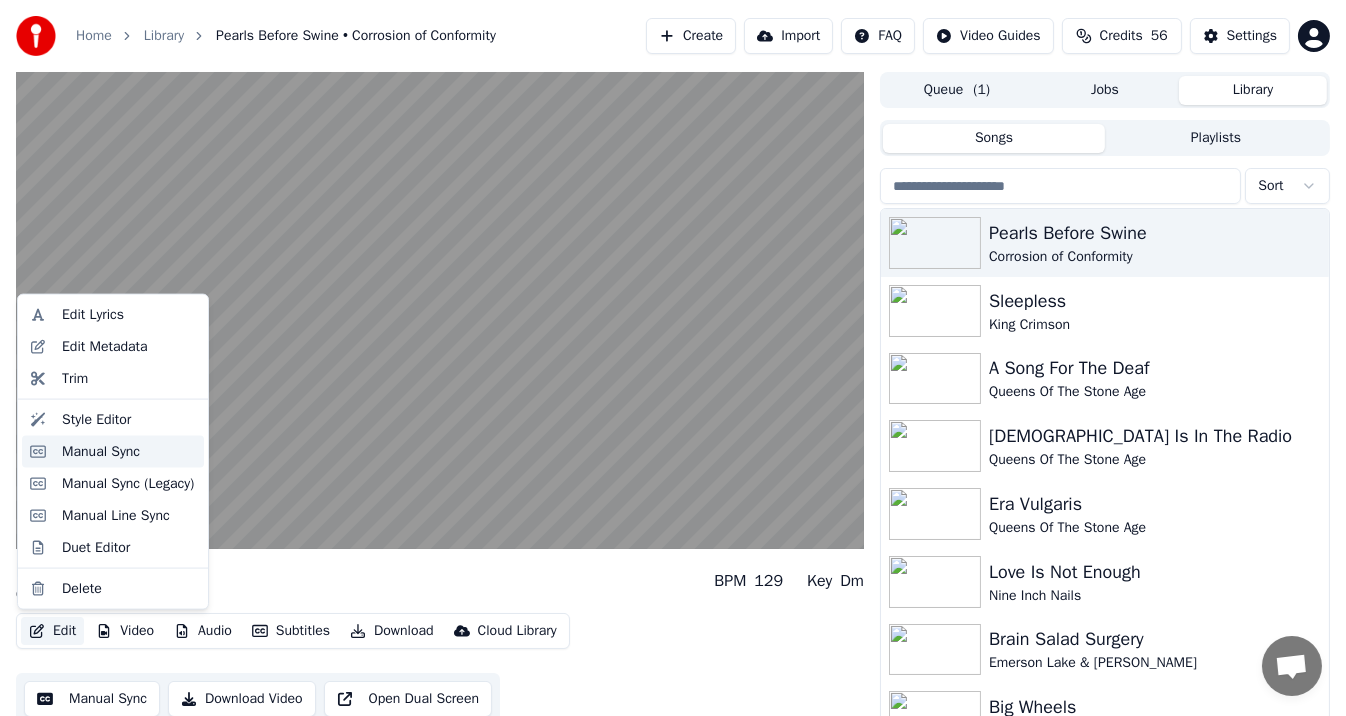 click on "Manual Sync" at bounding box center [101, 452] 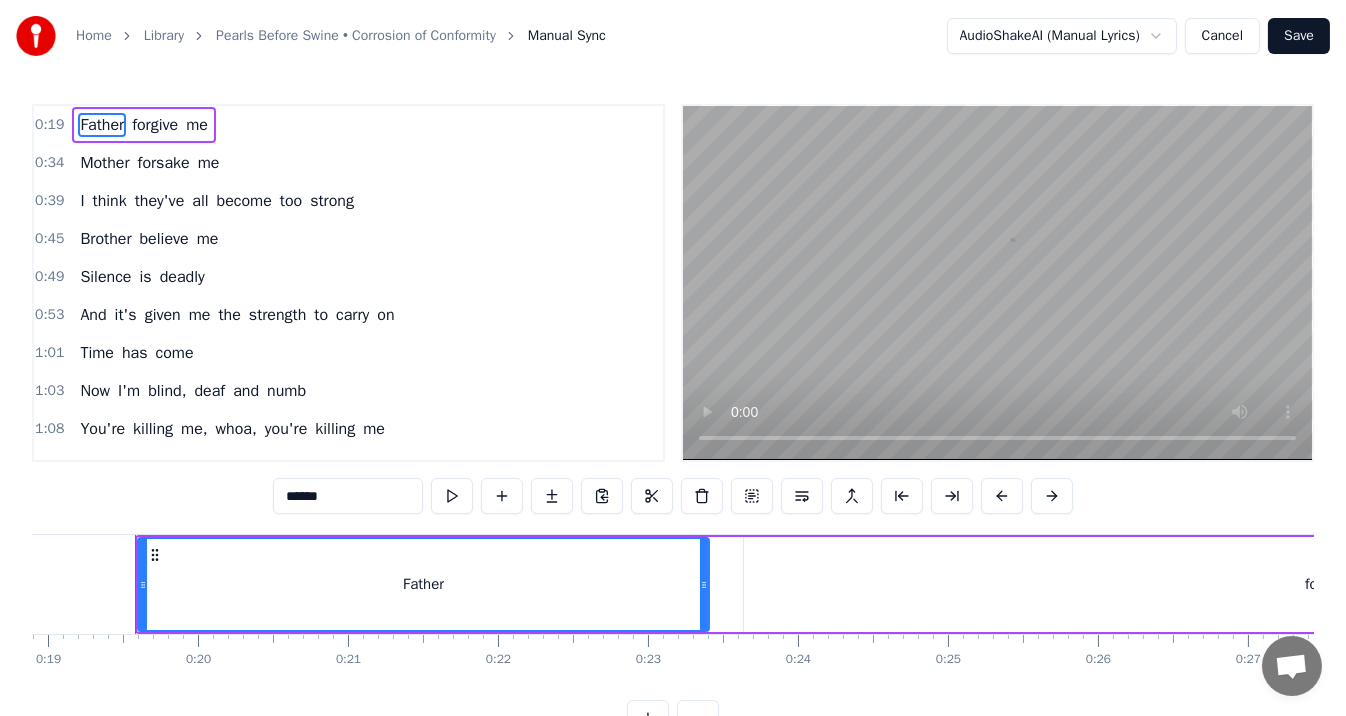 scroll, scrollTop: 0, scrollLeft: 2836, axis: horizontal 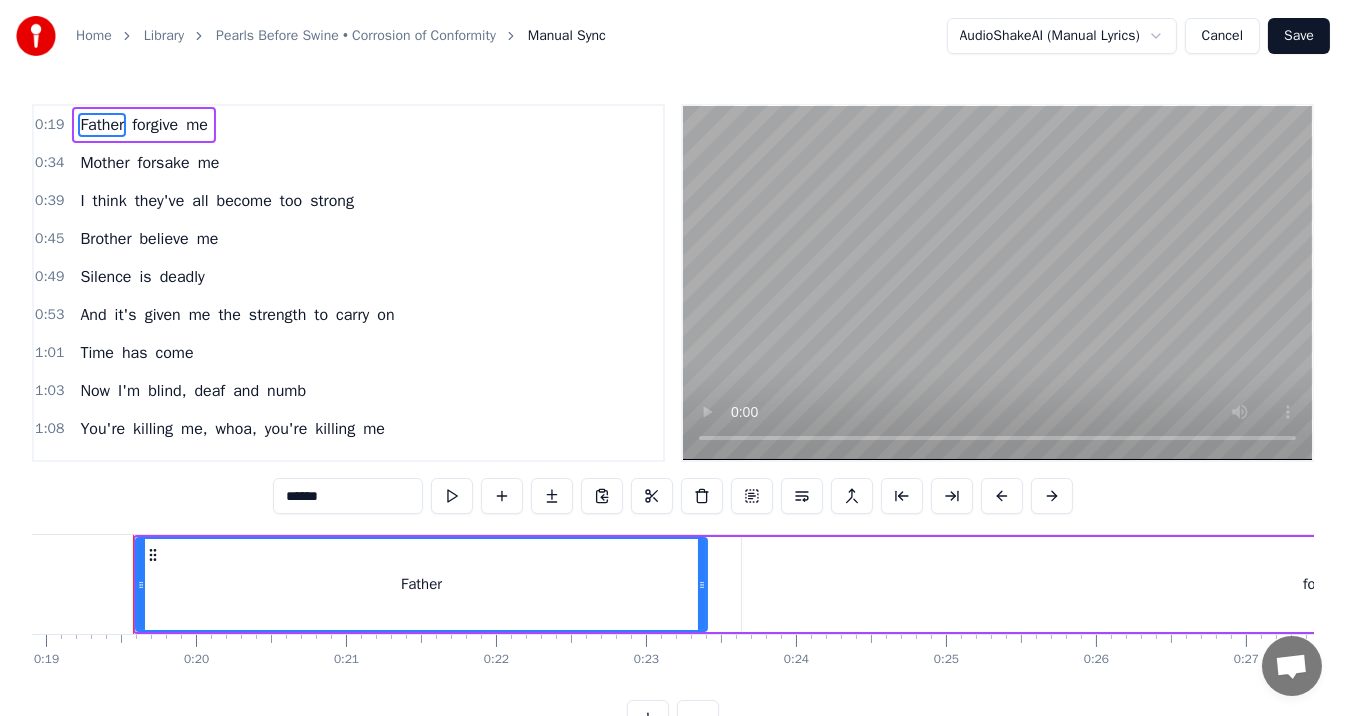 click on "forgive" at bounding box center [1324, 584] 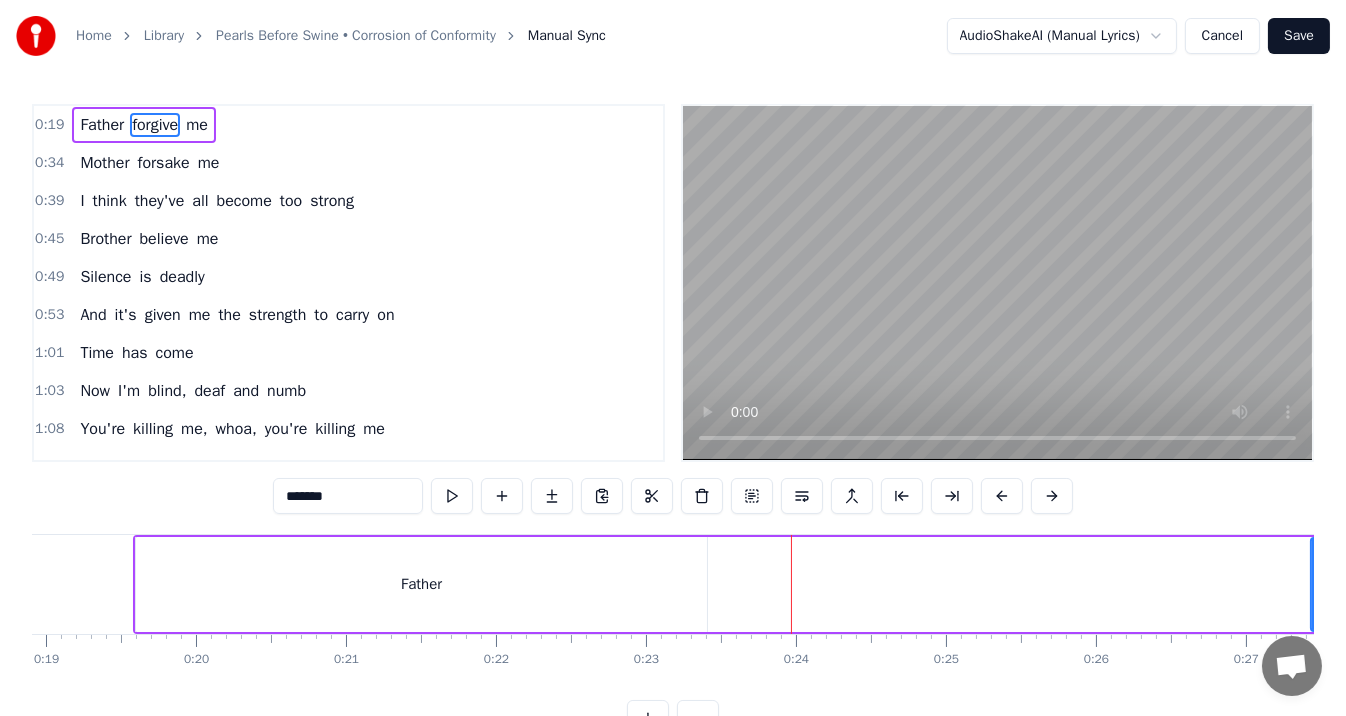 drag, startPoint x: 743, startPoint y: 580, endPoint x: 1296, endPoint y: 581, distance: 553.0009 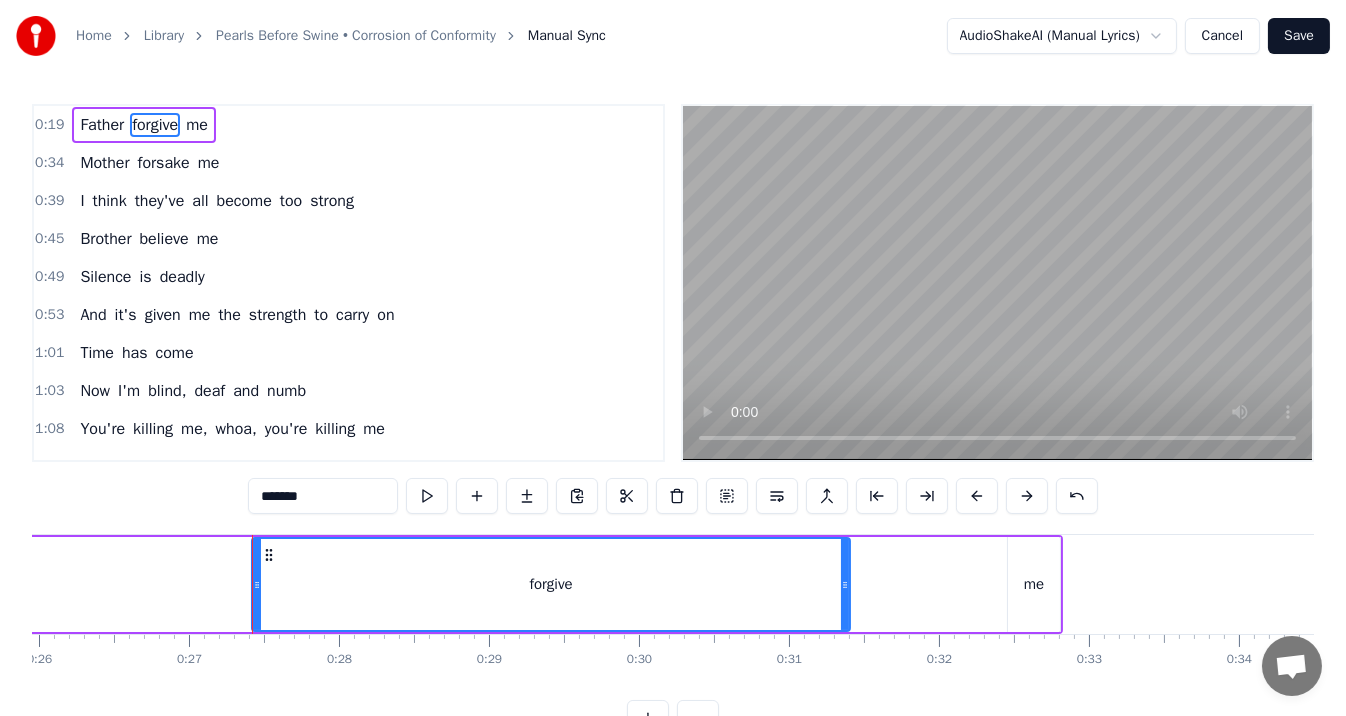 scroll, scrollTop: 0, scrollLeft: 4013, axis: horizontal 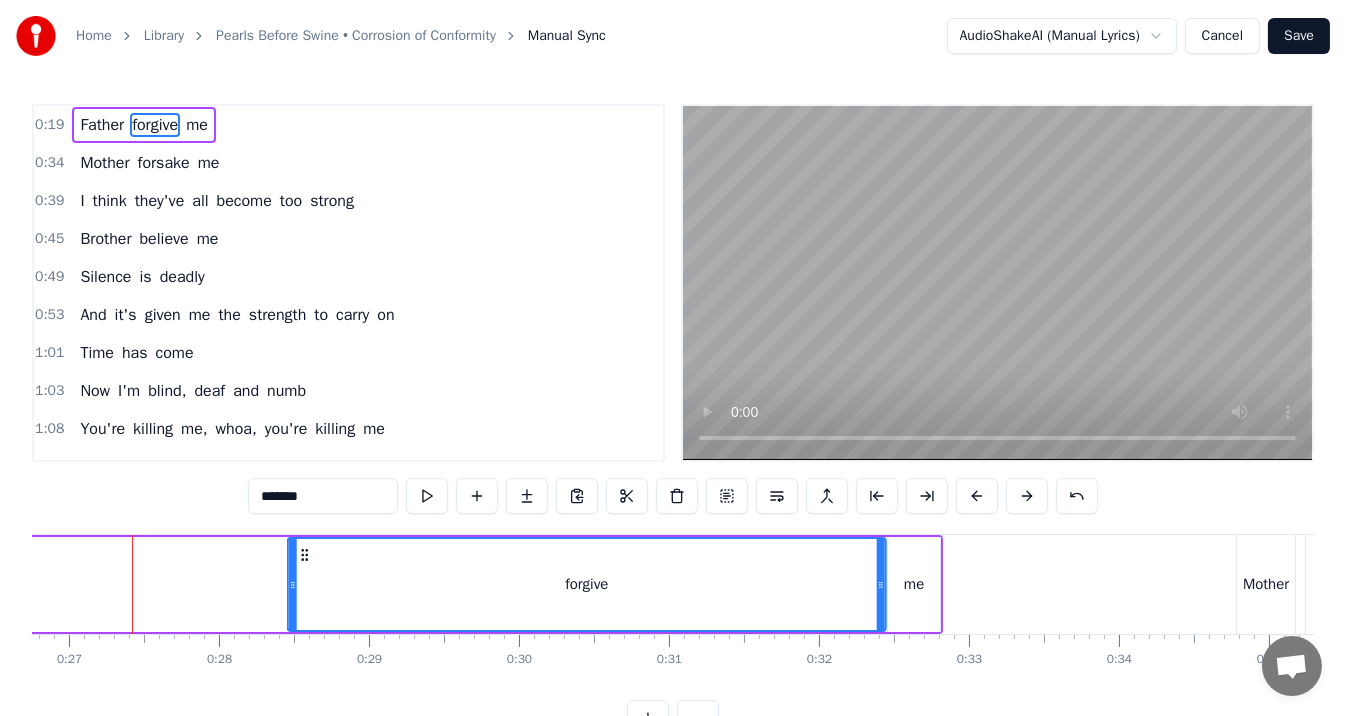 drag, startPoint x: 145, startPoint y: 556, endPoint x: 301, endPoint y: 553, distance: 156.02884 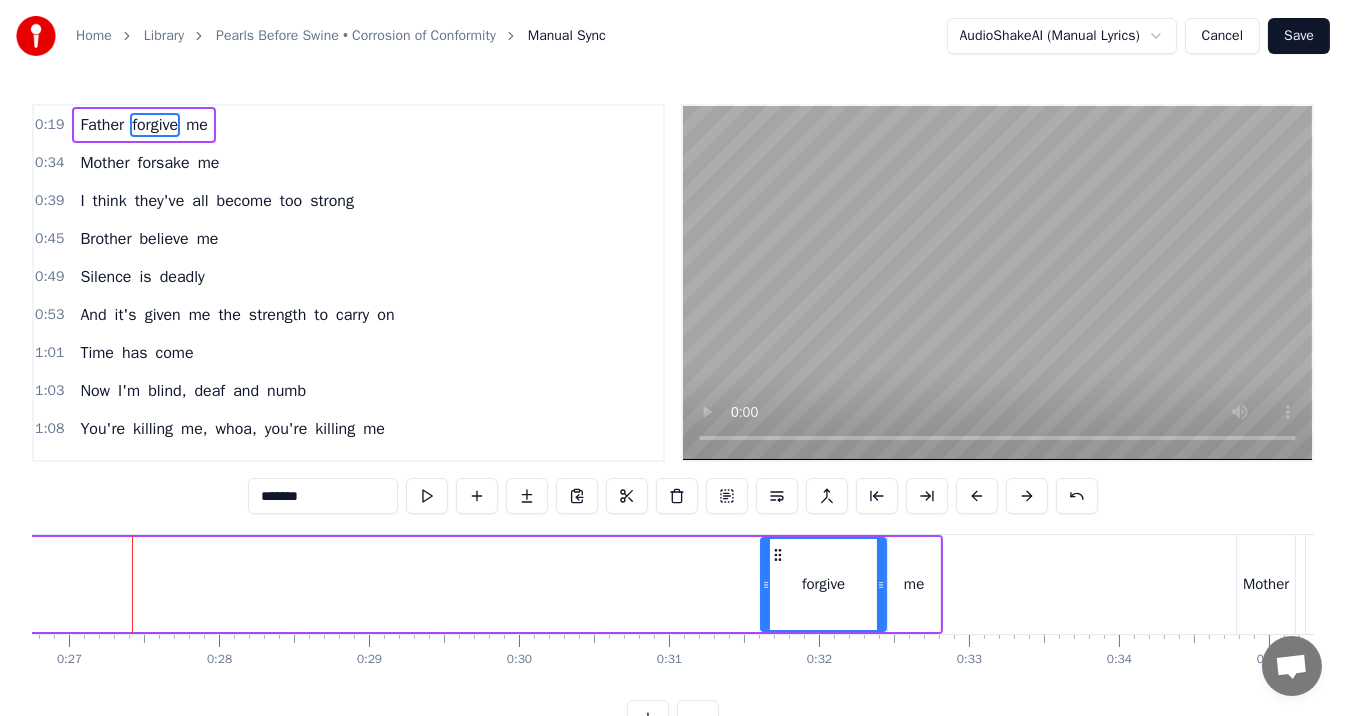 drag, startPoint x: 290, startPoint y: 576, endPoint x: 764, endPoint y: 574, distance: 474.0042 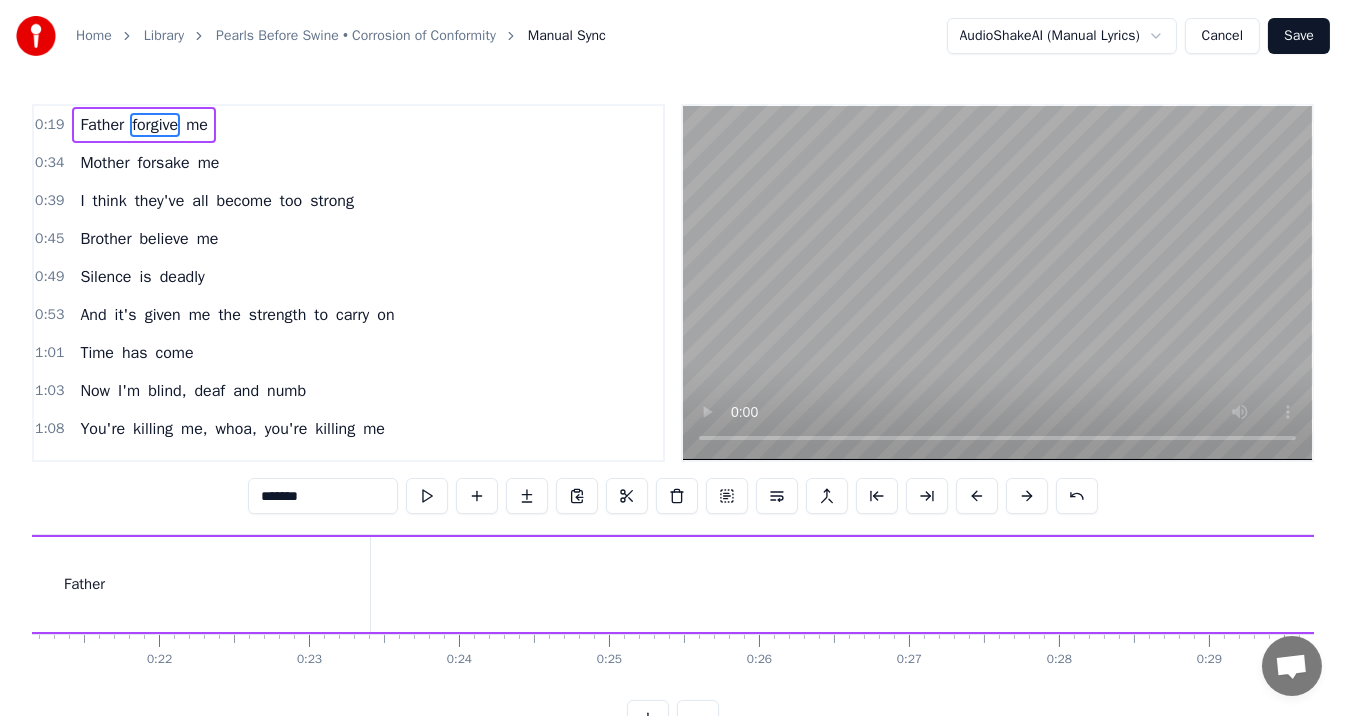 scroll, scrollTop: 0, scrollLeft: 2829, axis: horizontal 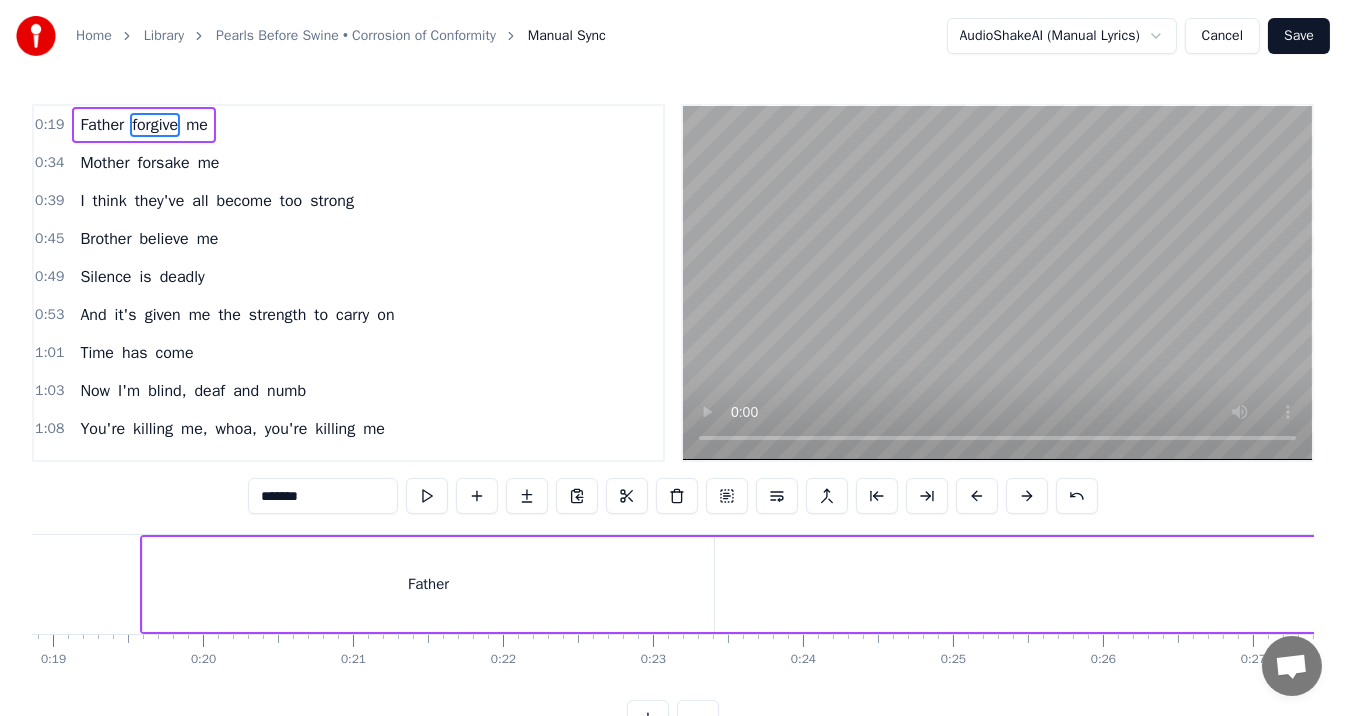 click on "Father" at bounding box center [428, 584] 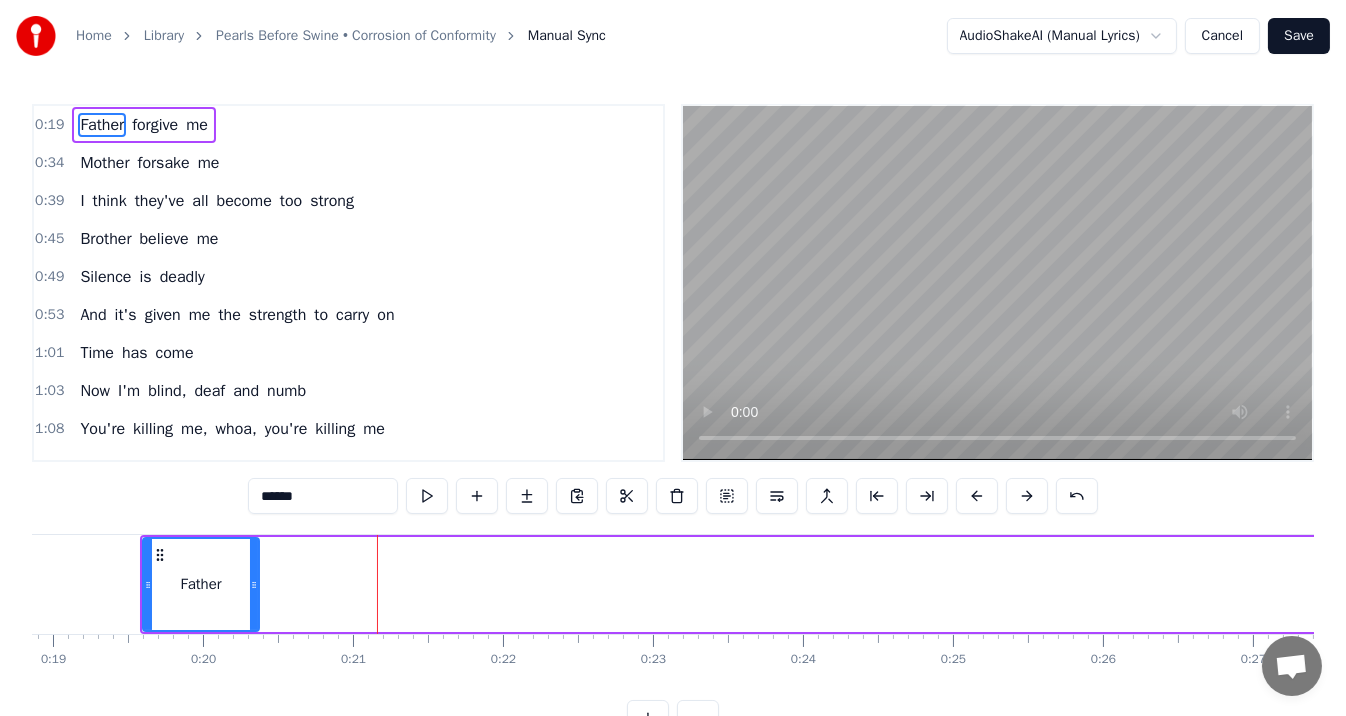 drag, startPoint x: 709, startPoint y: 579, endPoint x: 254, endPoint y: 586, distance: 455.05383 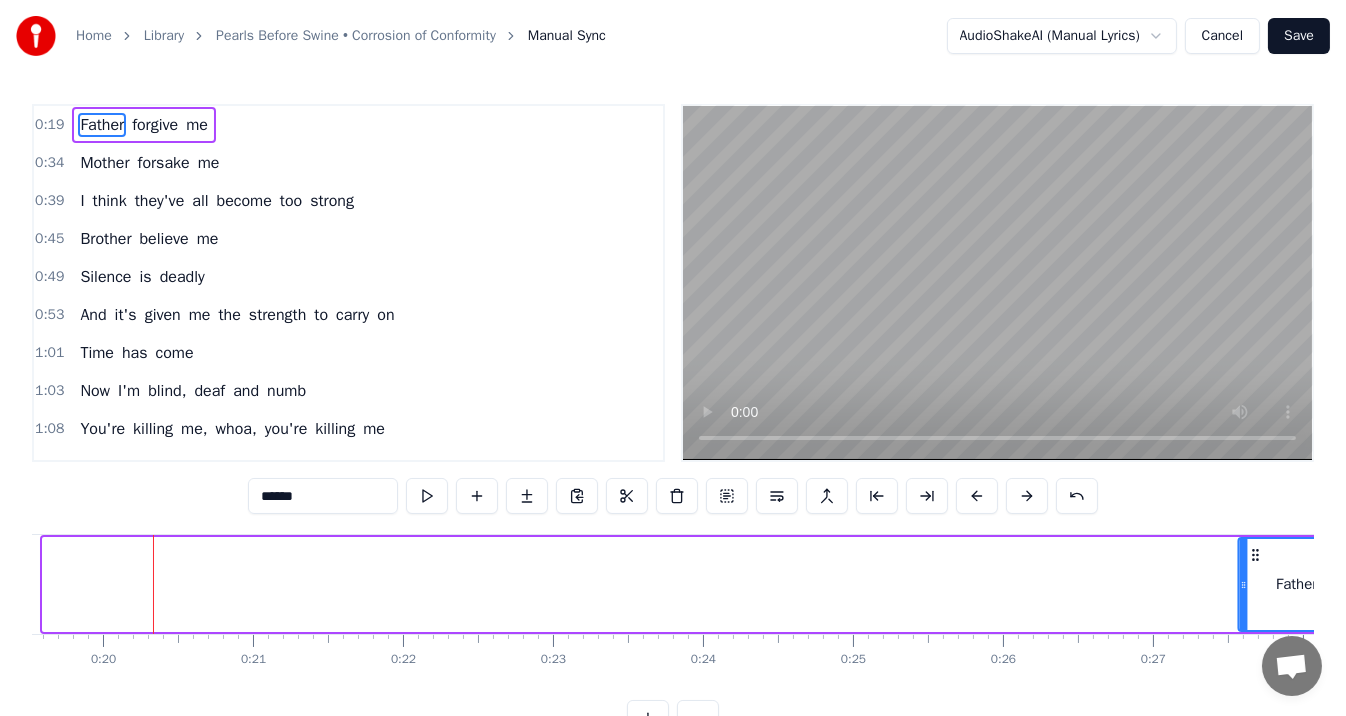 scroll, scrollTop: 0, scrollLeft: 3024, axis: horizontal 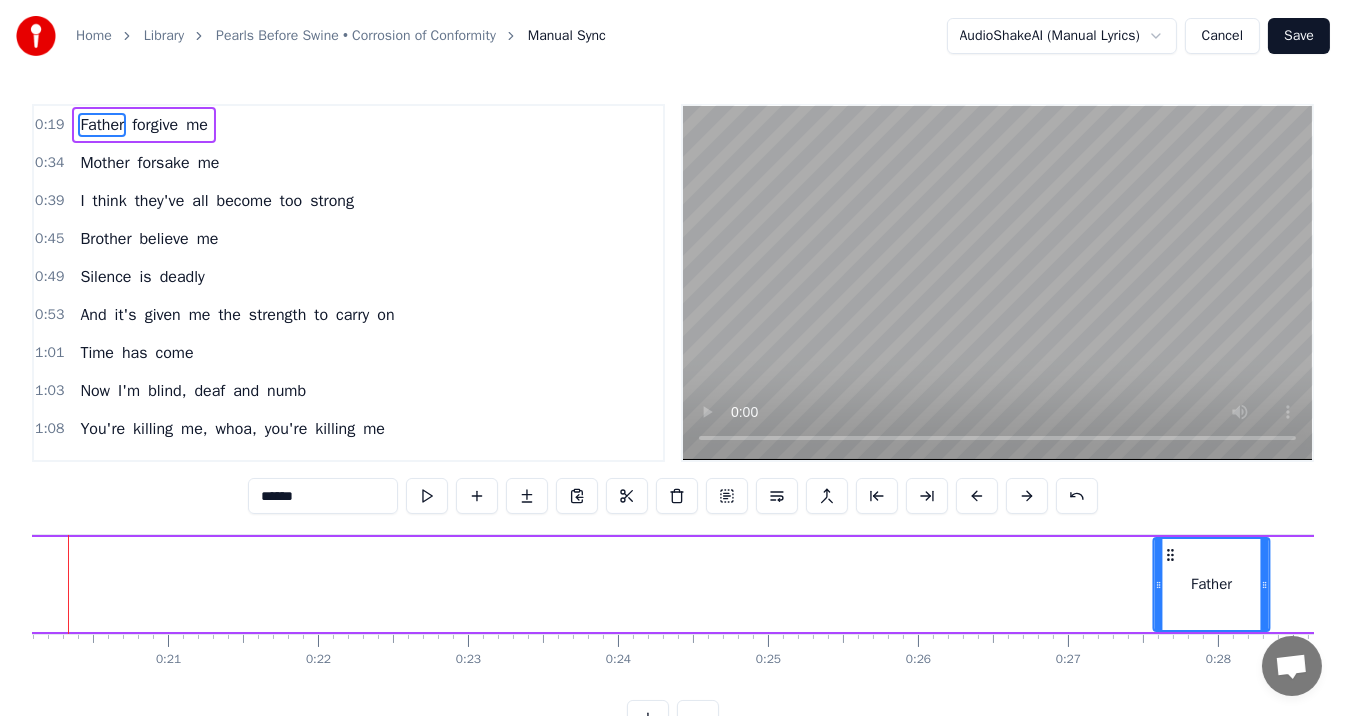 drag, startPoint x: 159, startPoint y: 552, endPoint x: 1223, endPoint y: 529, distance: 1064.2485 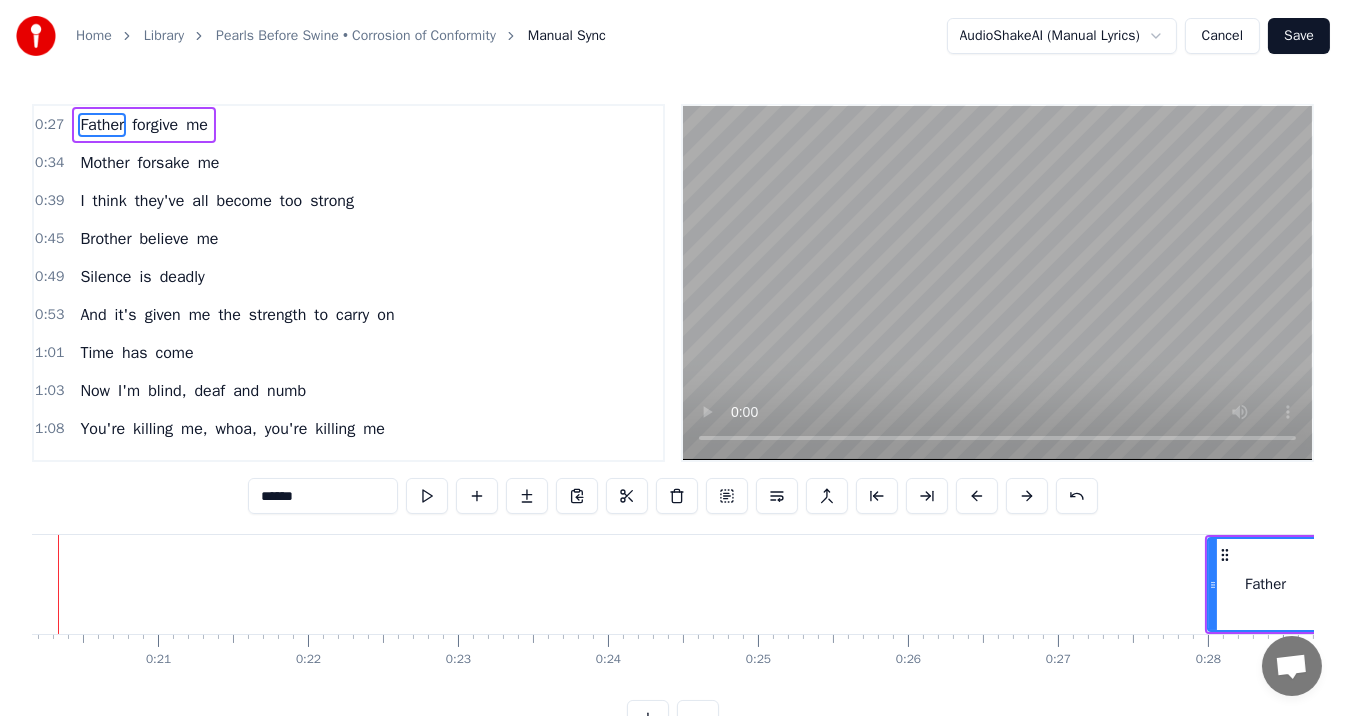 click on "0:27 Father forgive me 0:34 Mother forsake me 0:39 I think they've all become too strong 0:45 Brother believe me 0:49 Silence is deadly 0:53 And it's given me the strength to carry on 1:01 Time has come 1:03 Now I'm blind, deaf and numb 1:08 You're killing me, whoa, you're killing me 1:15 When I look into your eyes 1:18 I can see it's the world that you despise 1:23 And you're giving me the strength to carry on 1:28 Lord, forgive me 1:35 Look for the devils in their eyes 1:42 Laughing, the blood has long been dried 1:49 To hide in your disguise, it goes on and on and on 1:57 Wallow, pearls before swine 2:31 If the liar deceives you 2:35 Then the sin will appear true 2:39 Even if it leads me to the end 2:47 Killer accuse me 2:50 The devil breathes easy 2:54 And it's given me the strength to carry on 3:02 Time has come 3:04 Now I'm blind, deaf and numb 3:09 You're killing me, whoa, you're killing me 3:16 When I look into your eyes 3:19 I can see it's the world that you despise 3:23 And you're giving me the to I" at bounding box center [673, 420] 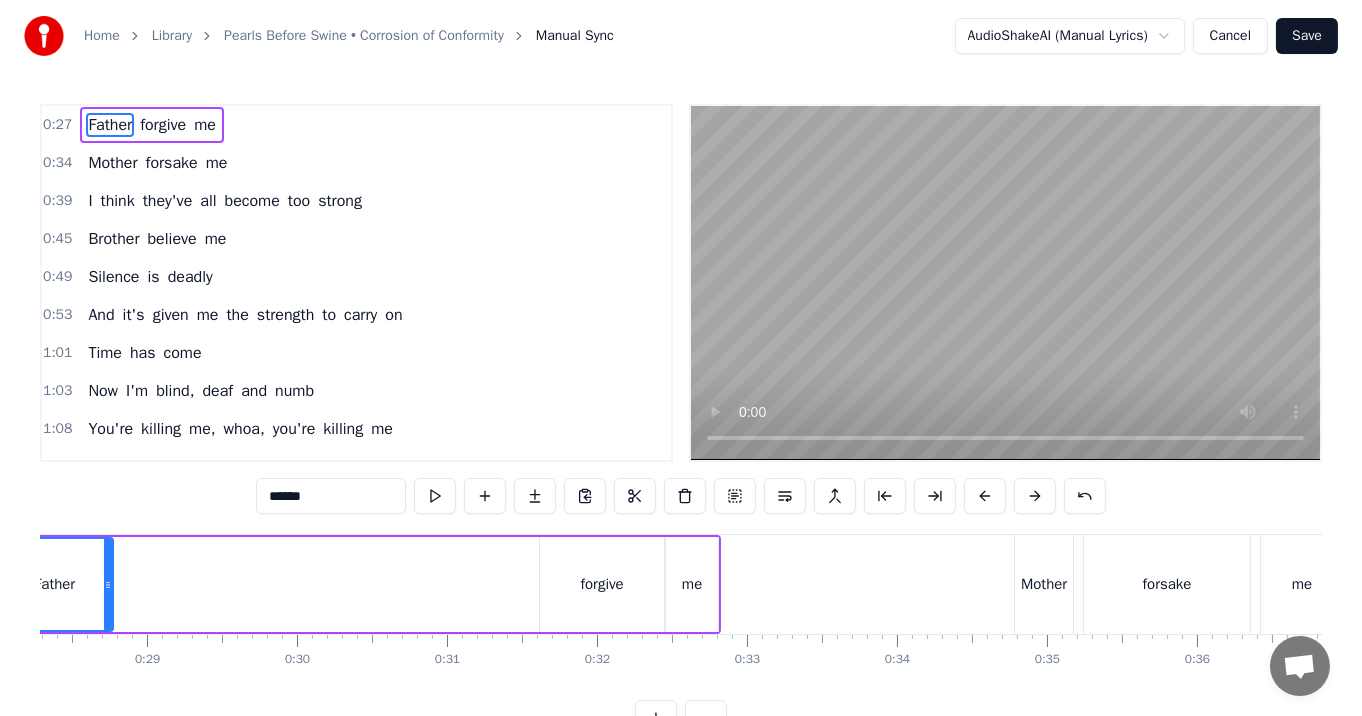 scroll, scrollTop: 0, scrollLeft: 4070, axis: horizontal 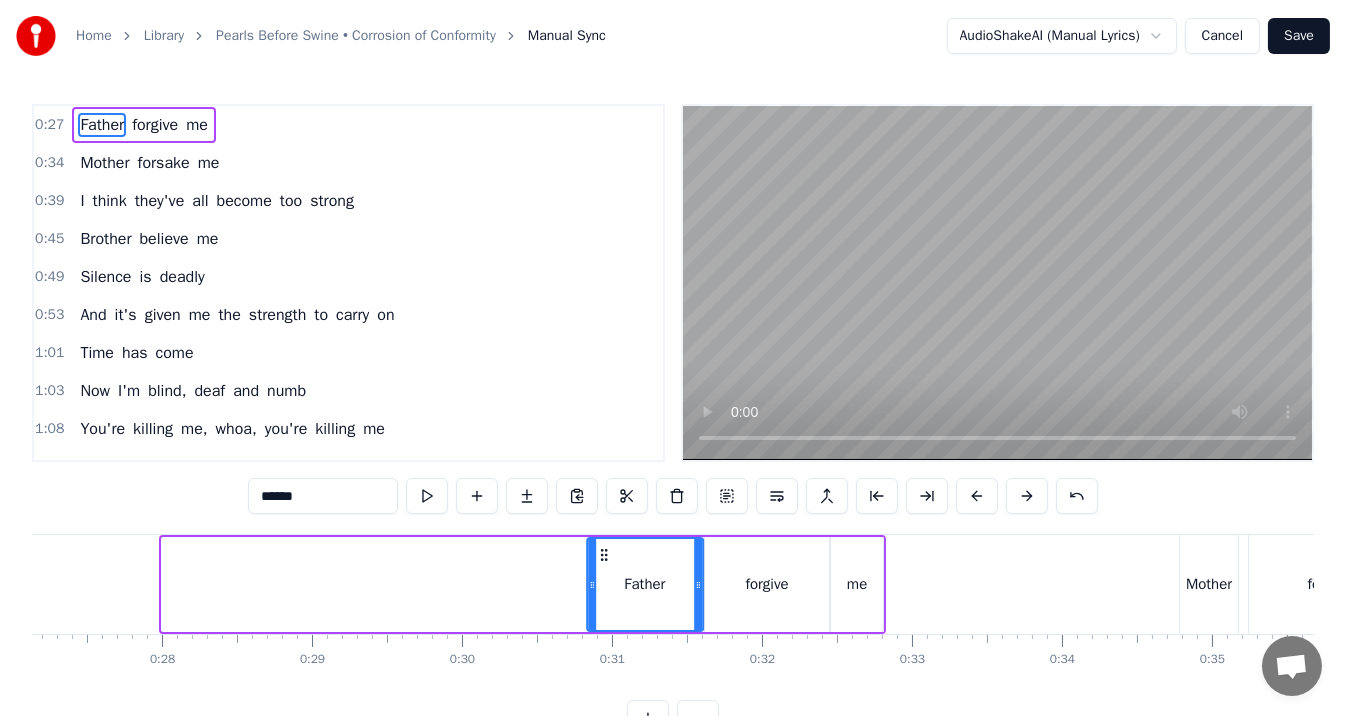 drag, startPoint x: 175, startPoint y: 552, endPoint x: 601, endPoint y: 558, distance: 426.04224 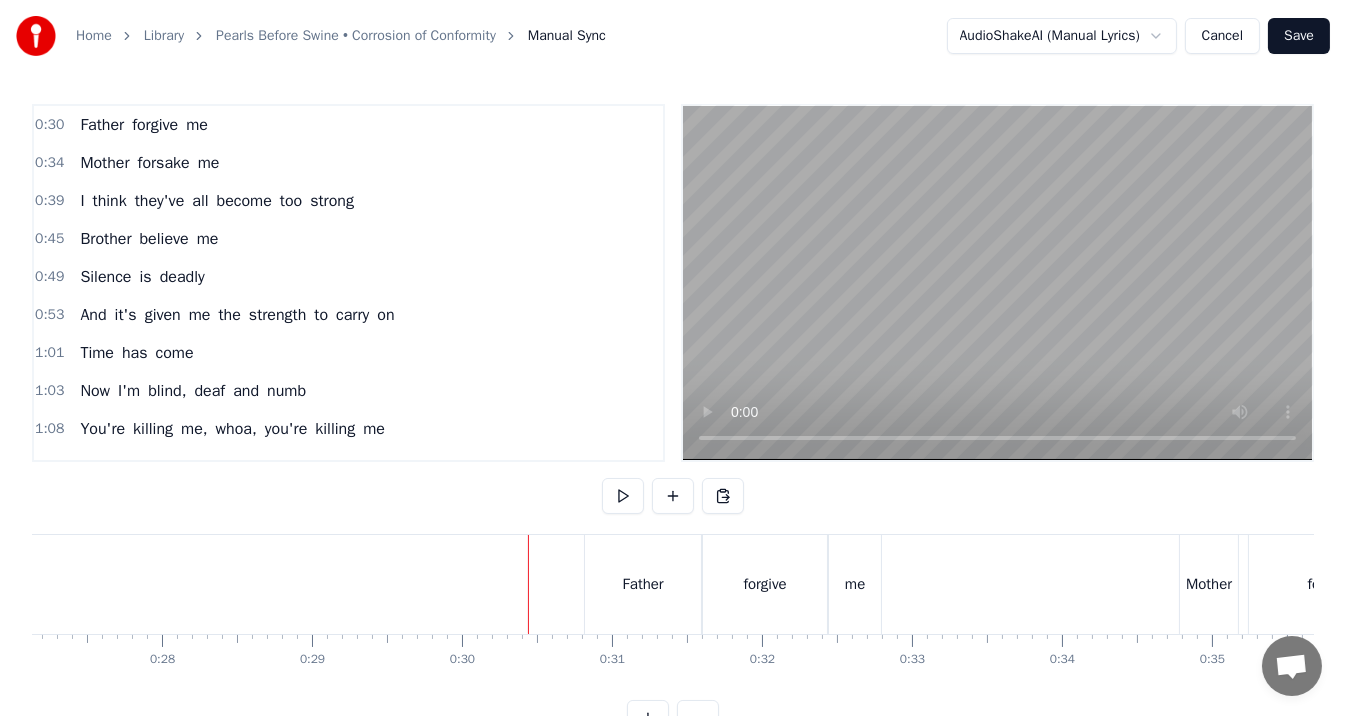 click on "Save" at bounding box center (1299, 36) 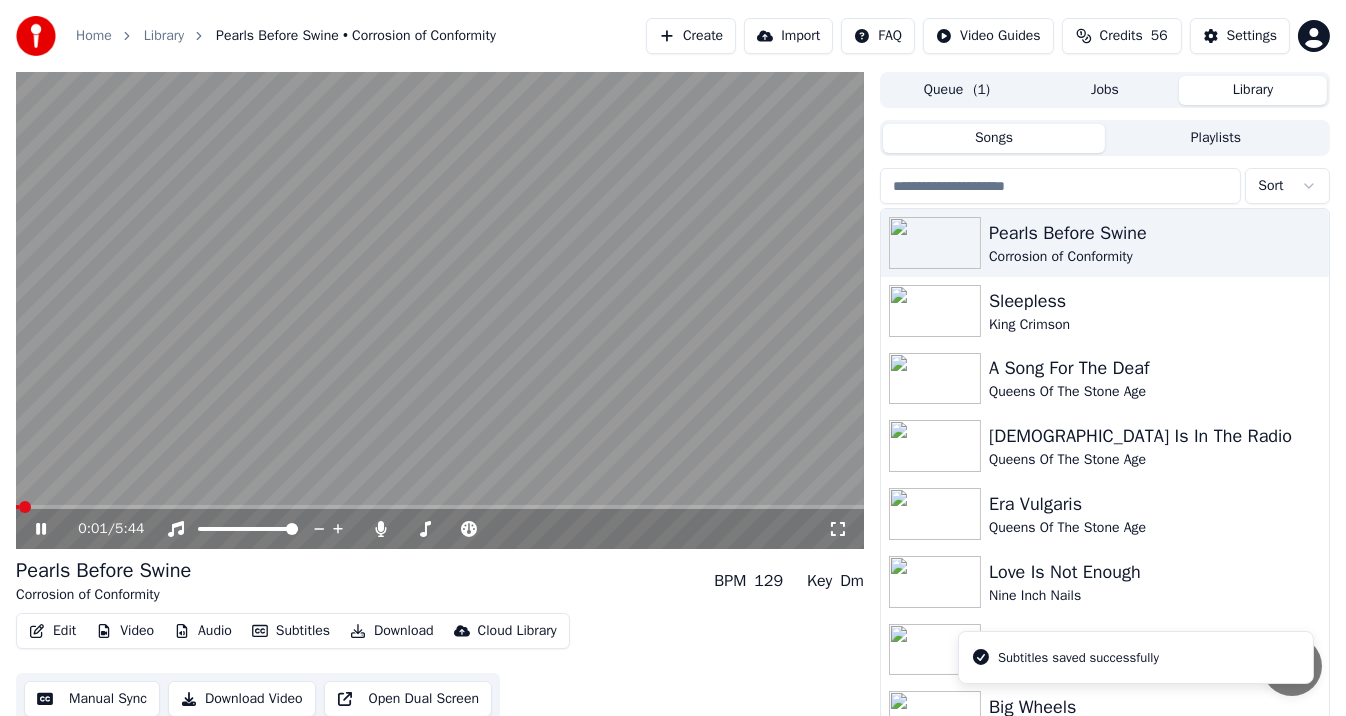 click at bounding box center [440, 310] 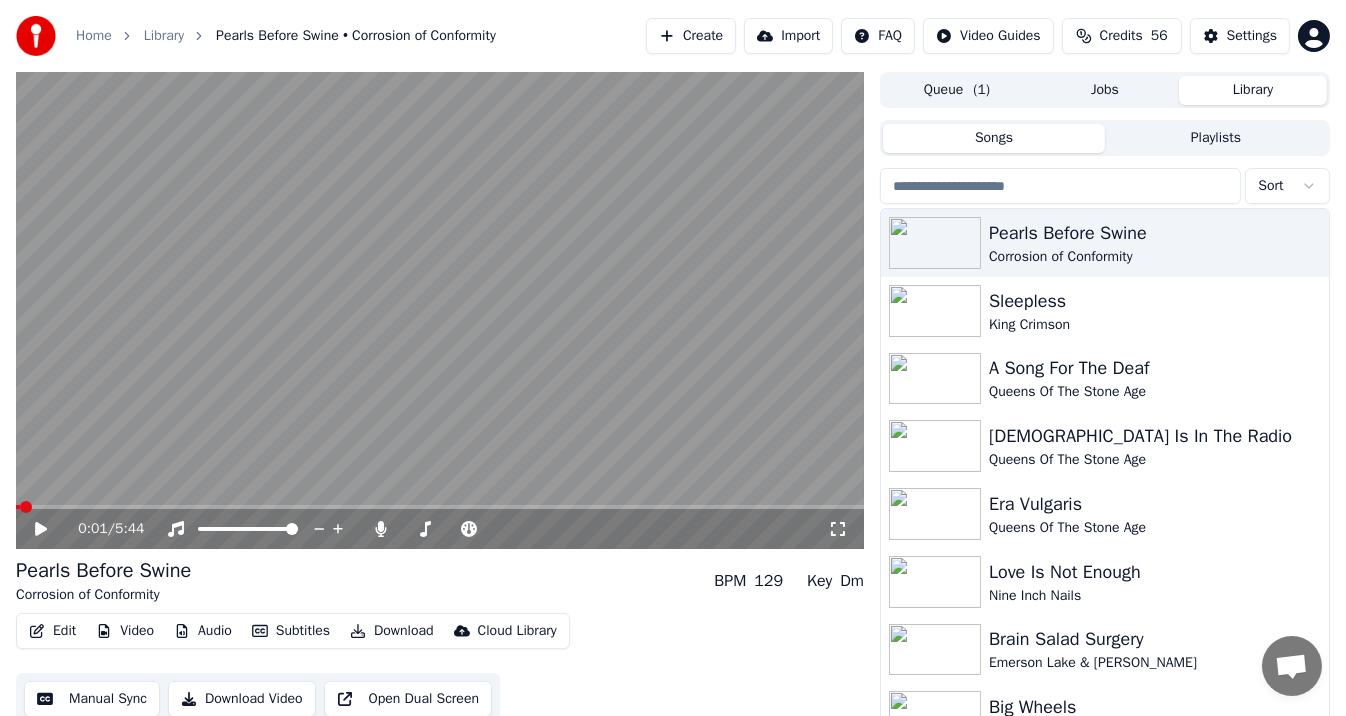 click 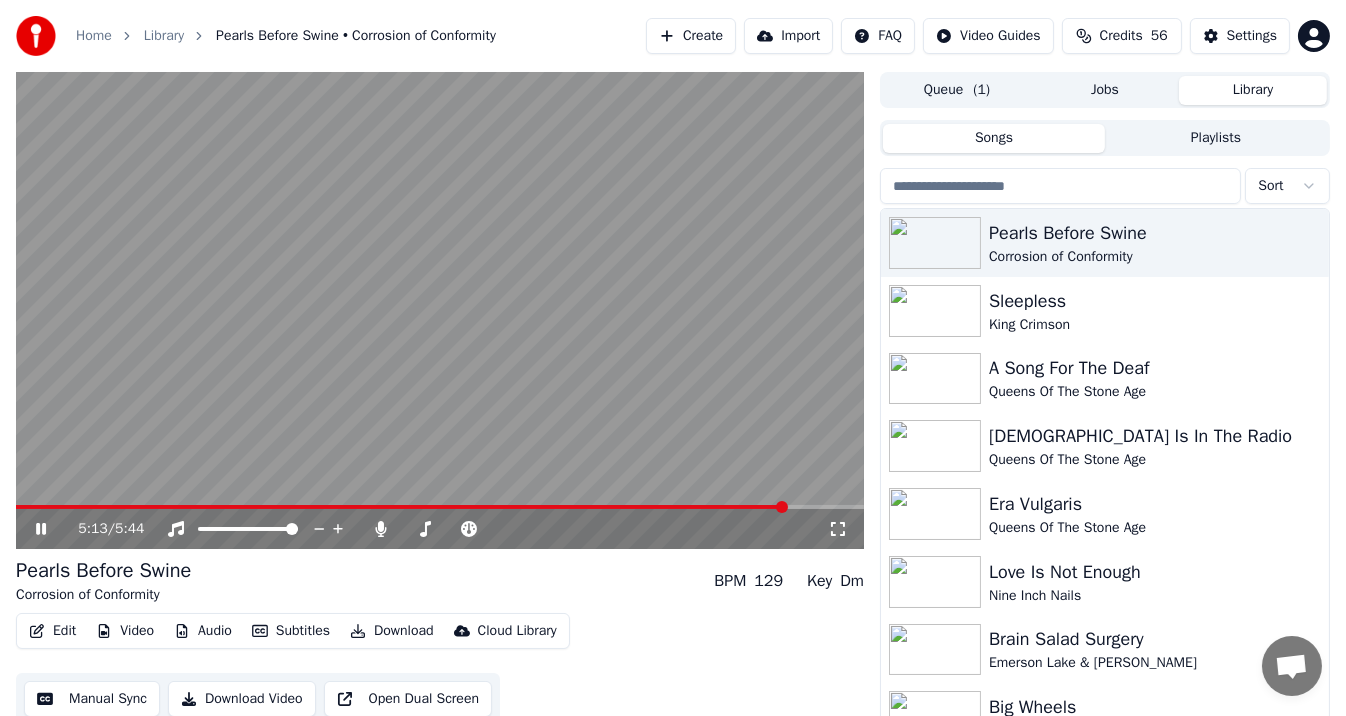 click at bounding box center [782, 507] 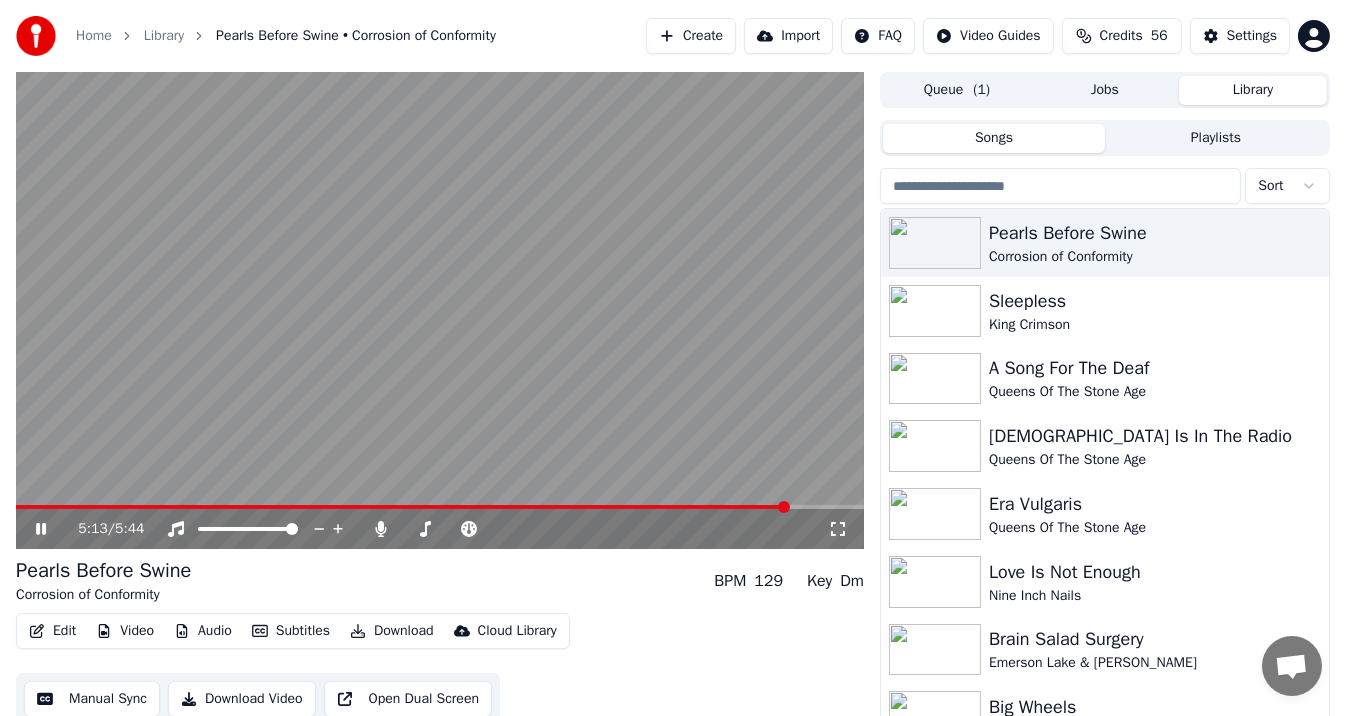 drag, startPoint x: 824, startPoint y: 509, endPoint x: 844, endPoint y: 508, distance: 20.024984 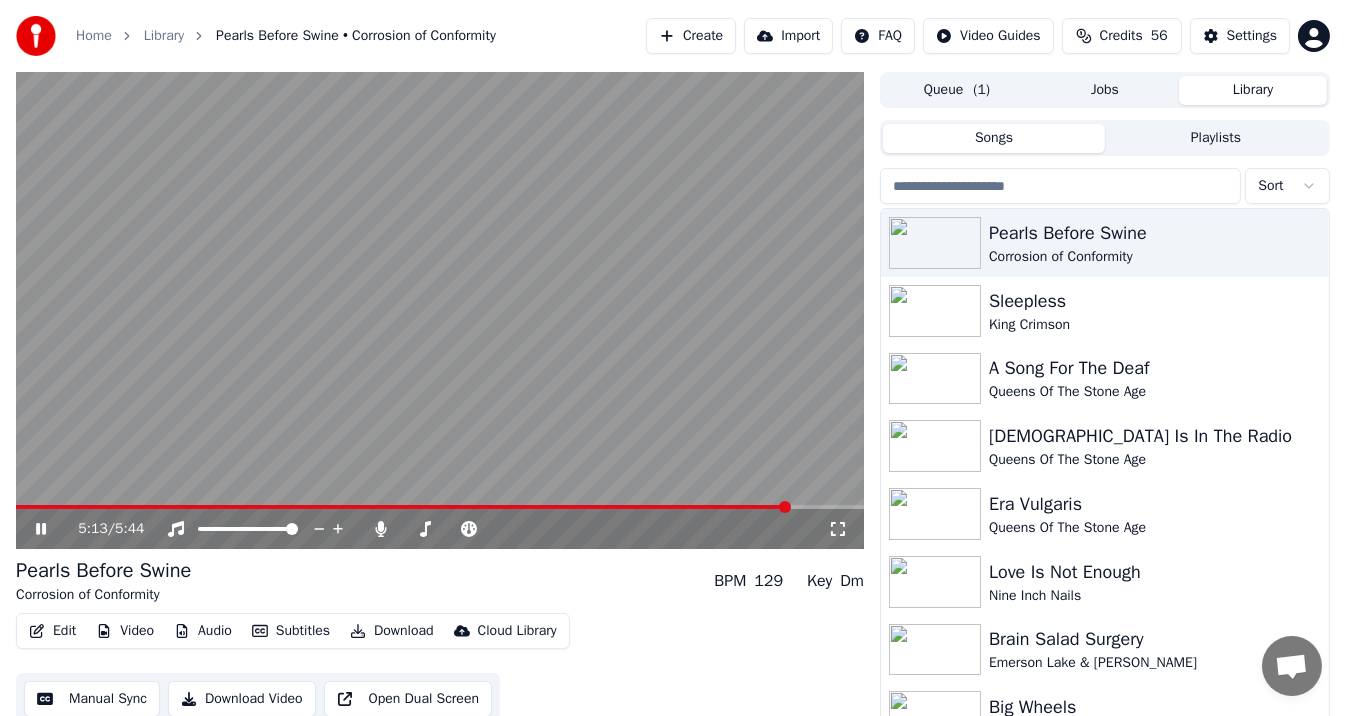 click at bounding box center (440, 507) 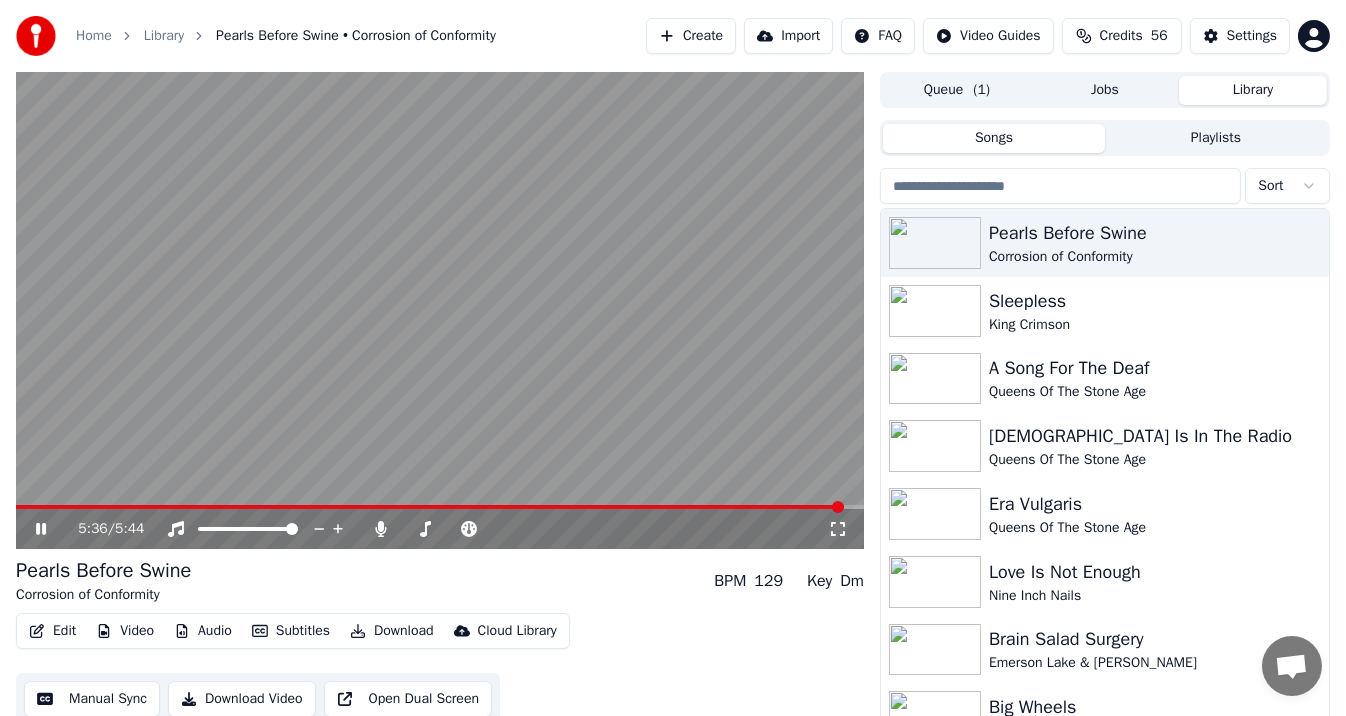 click at bounding box center [440, 507] 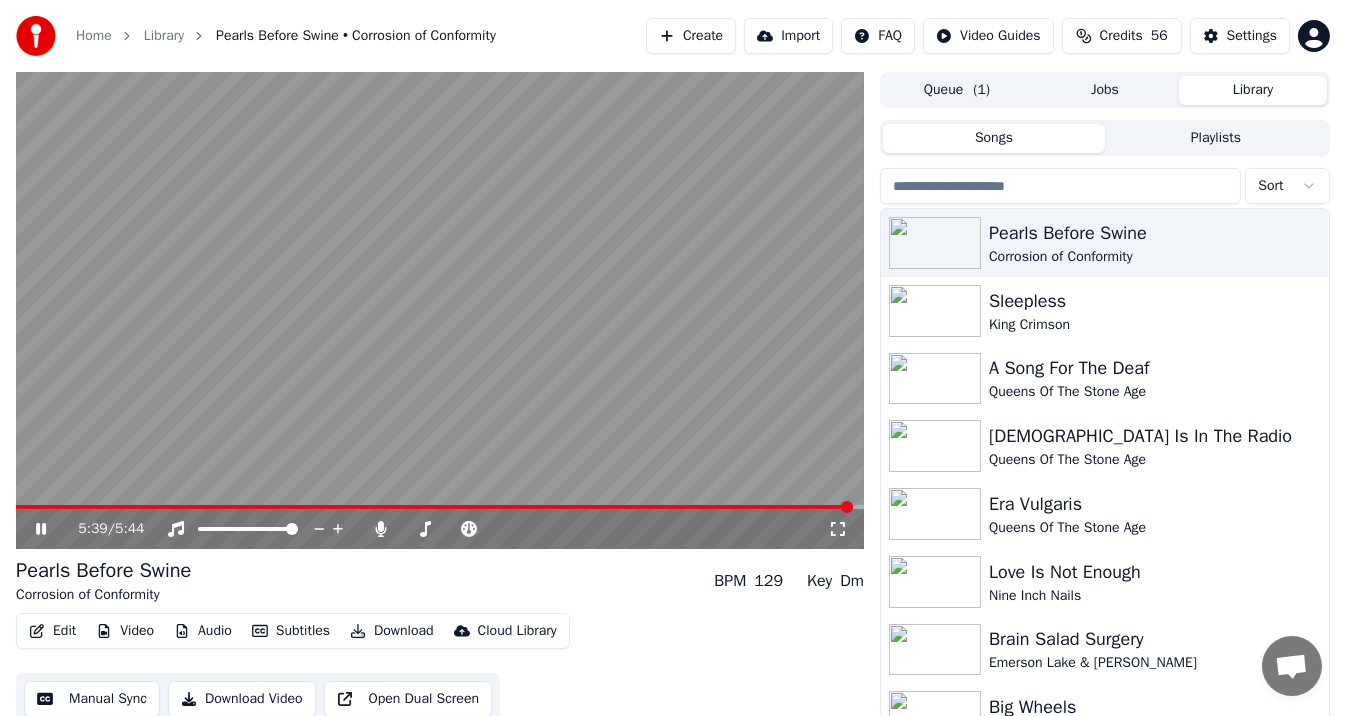 click at bounding box center (440, 310) 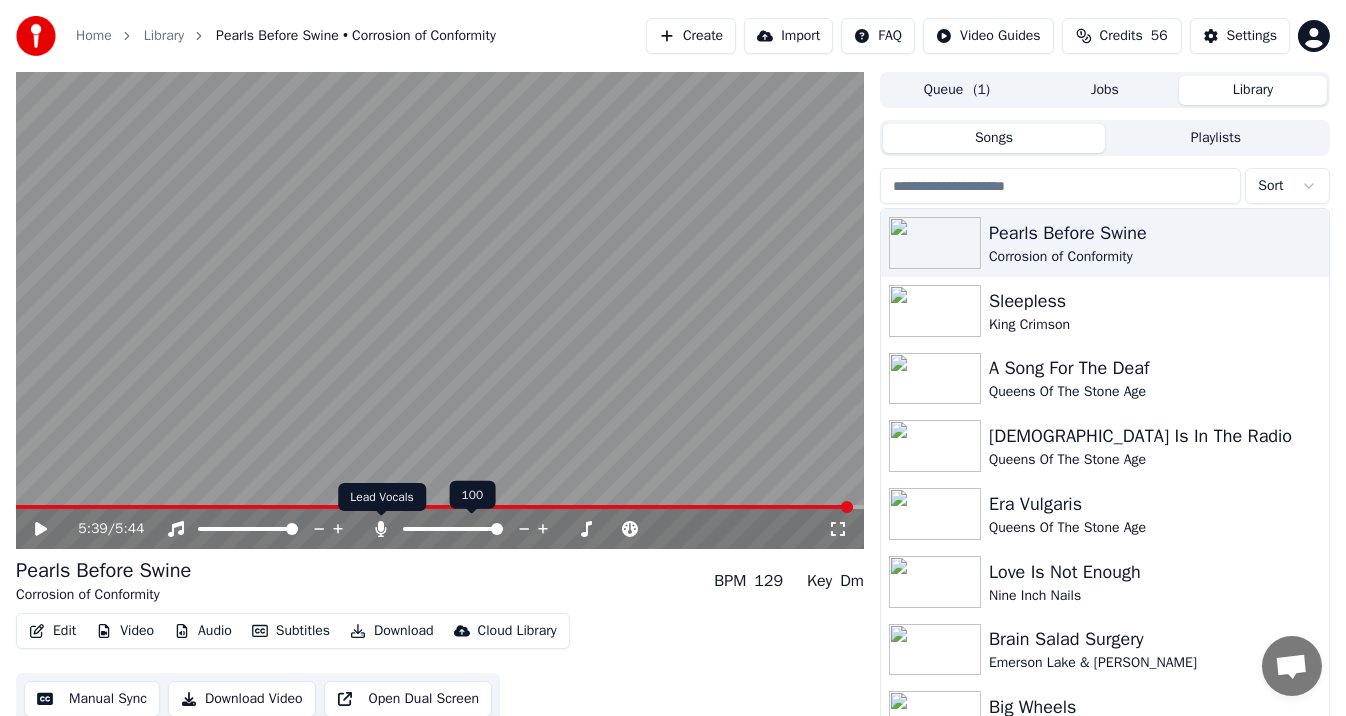 click 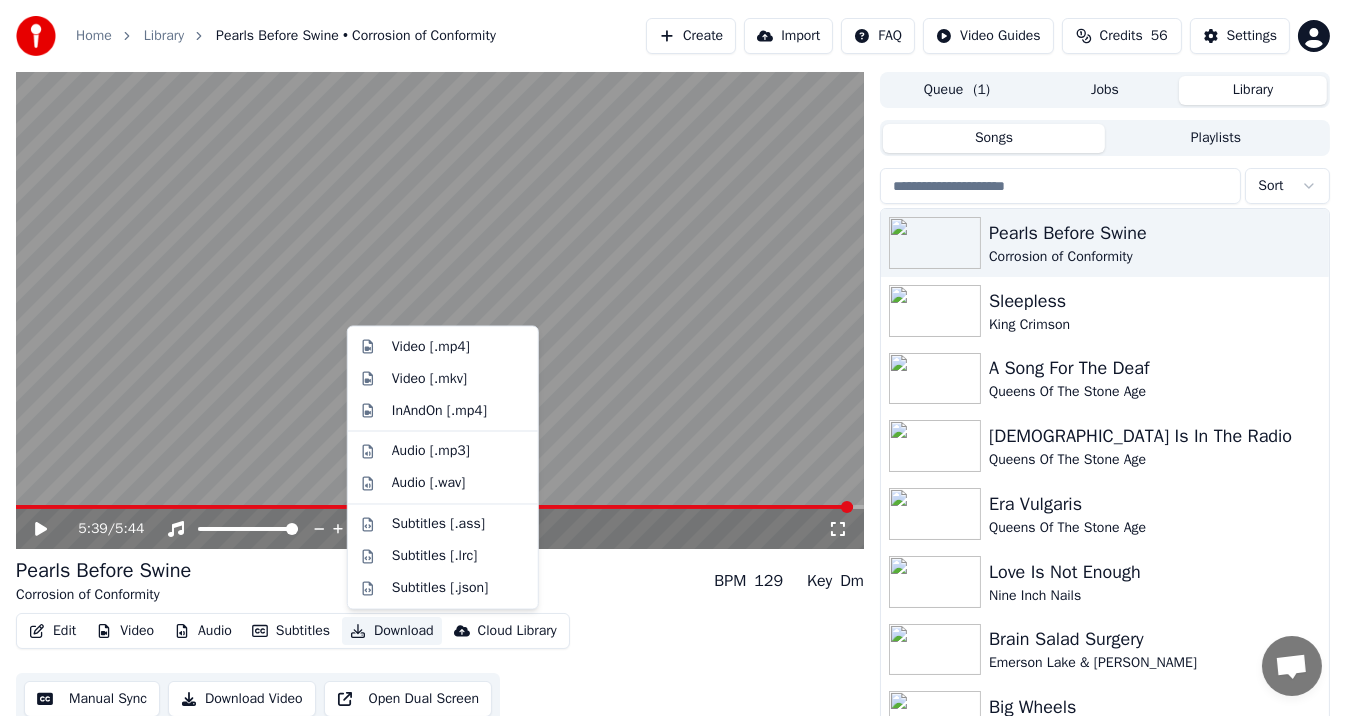 click on "Download" at bounding box center [392, 631] 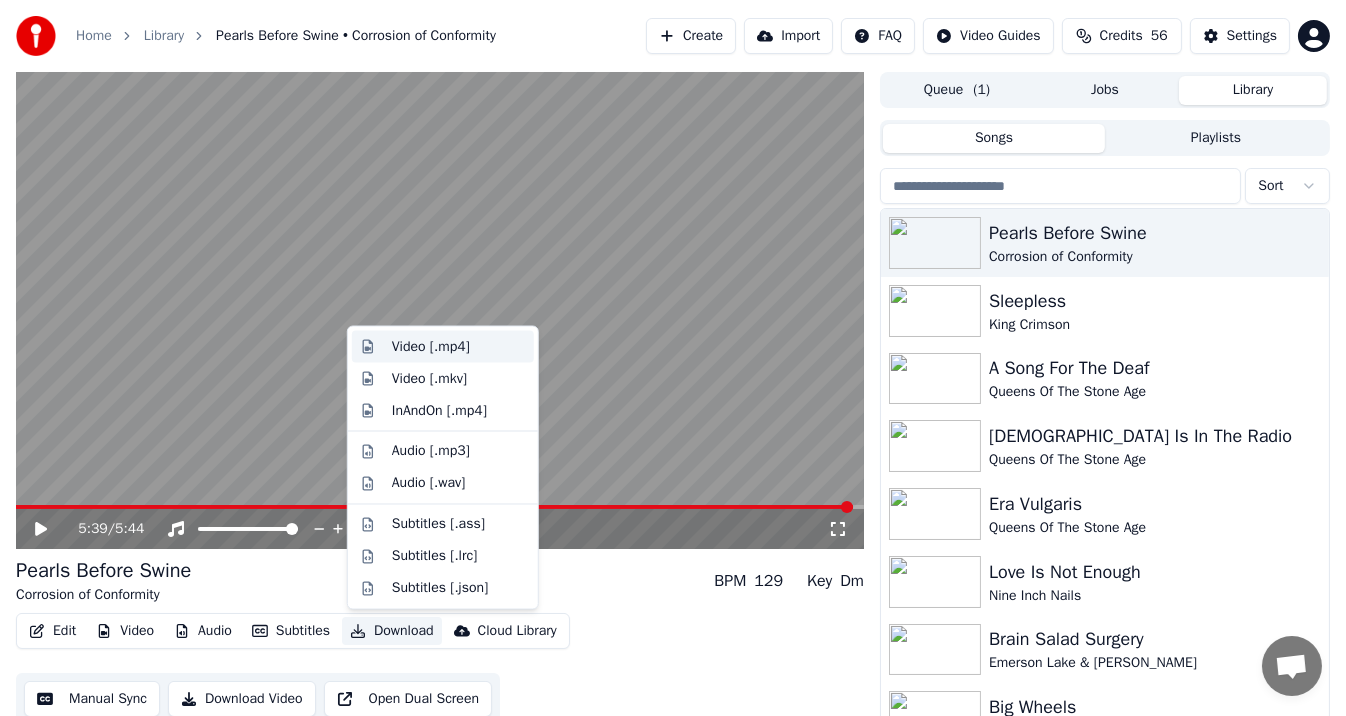 drag, startPoint x: 489, startPoint y: 415, endPoint x: 504, endPoint y: 337, distance: 79.429214 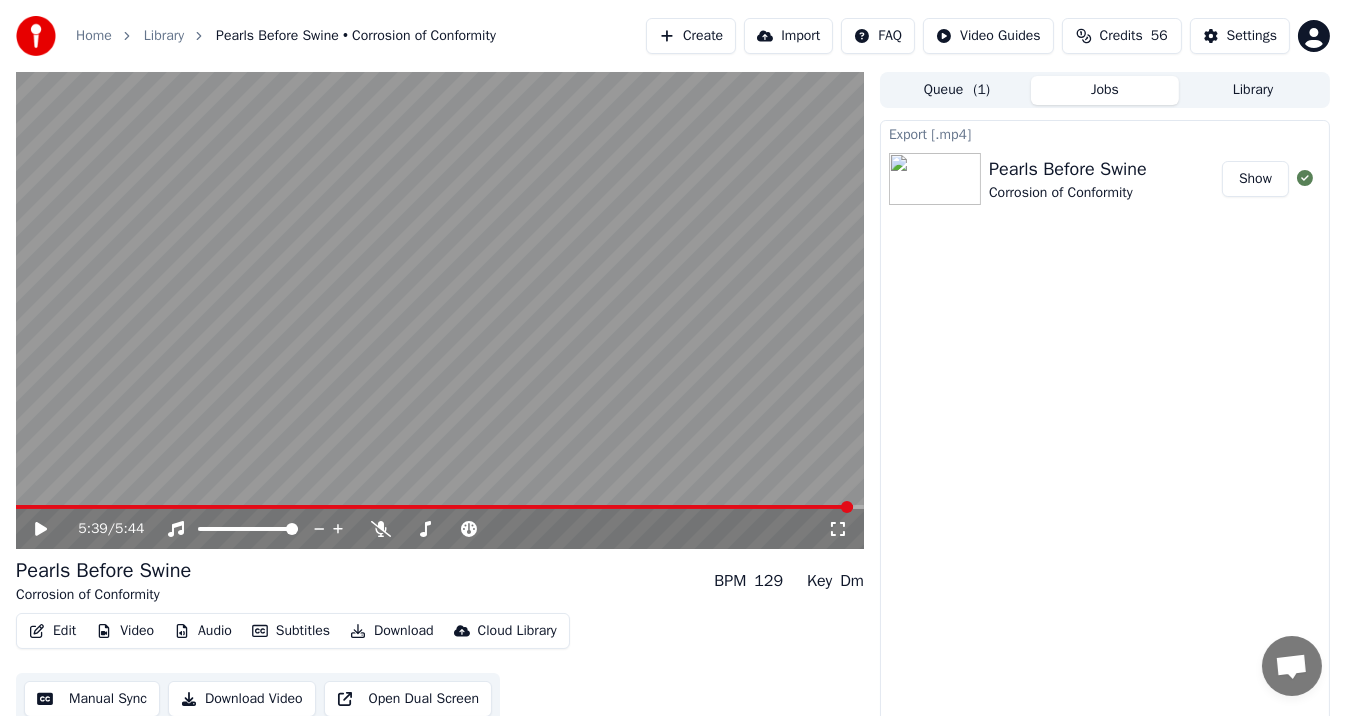 click on "Show" at bounding box center (1255, 179) 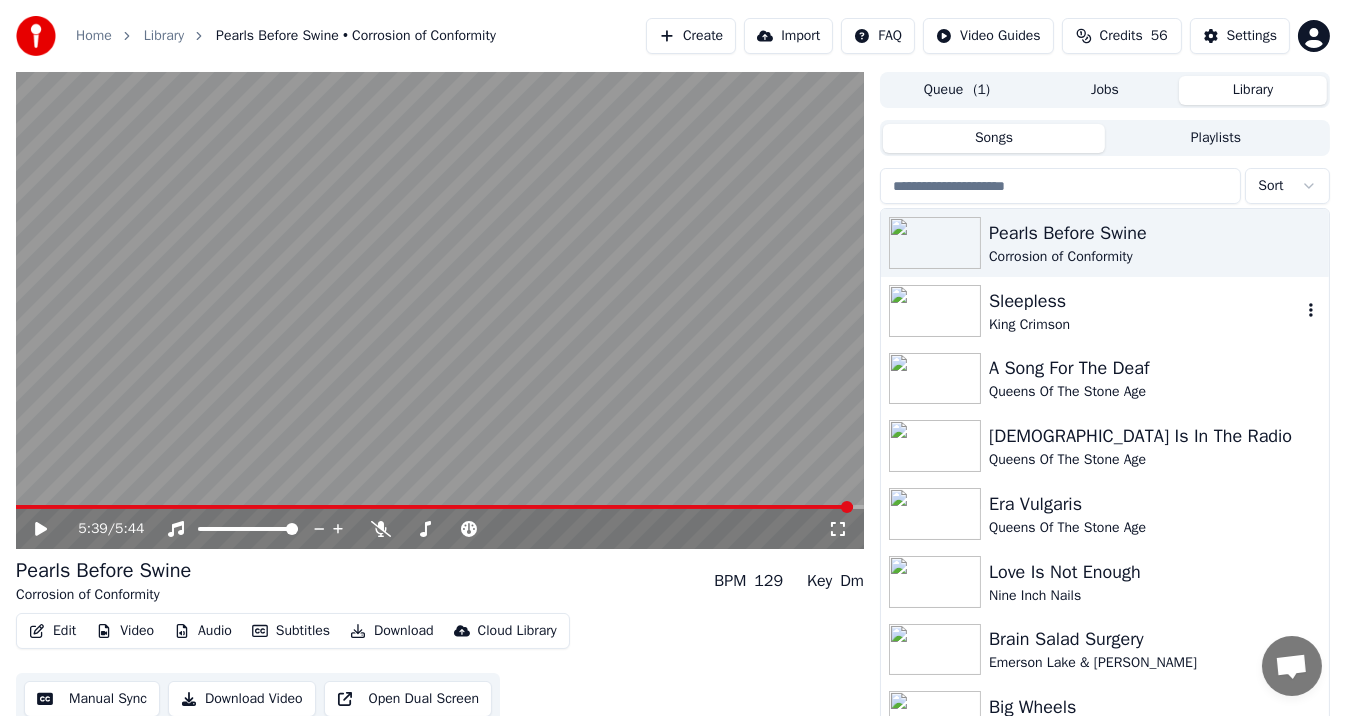 click on "King Crimson" at bounding box center (1145, 325) 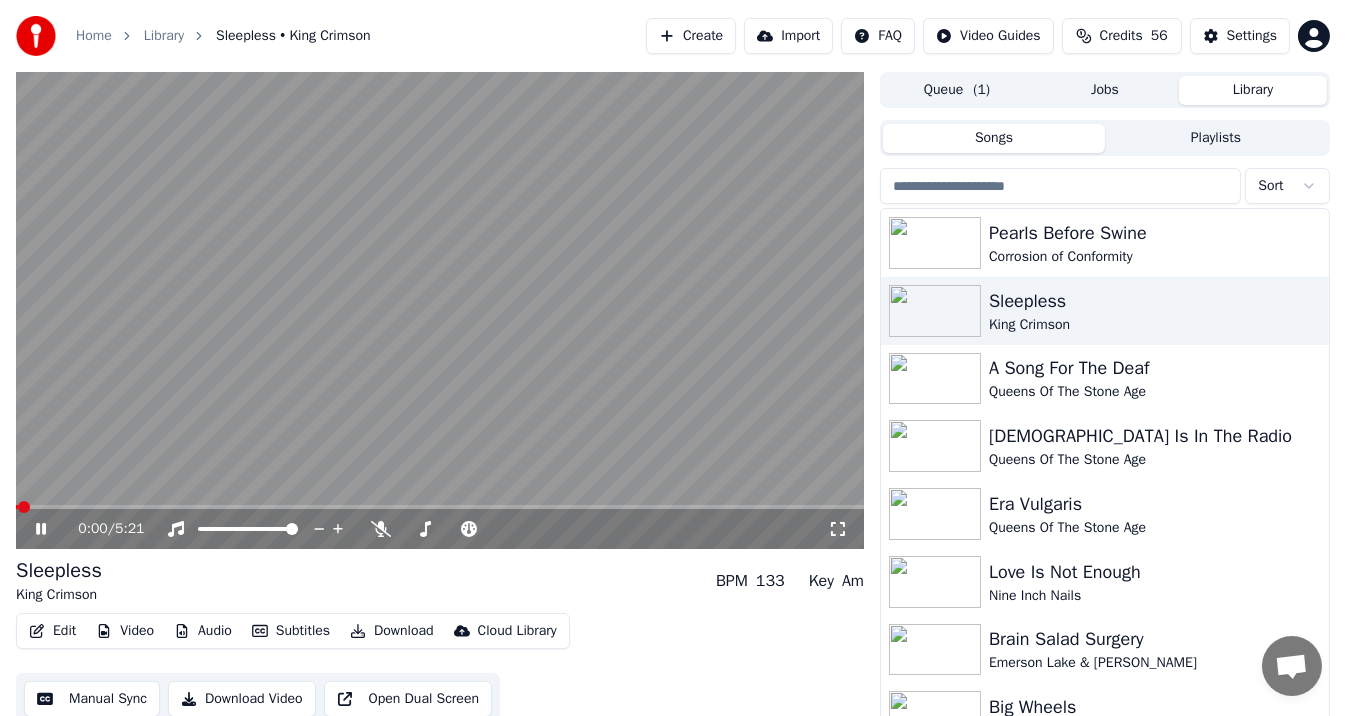 click at bounding box center [440, 310] 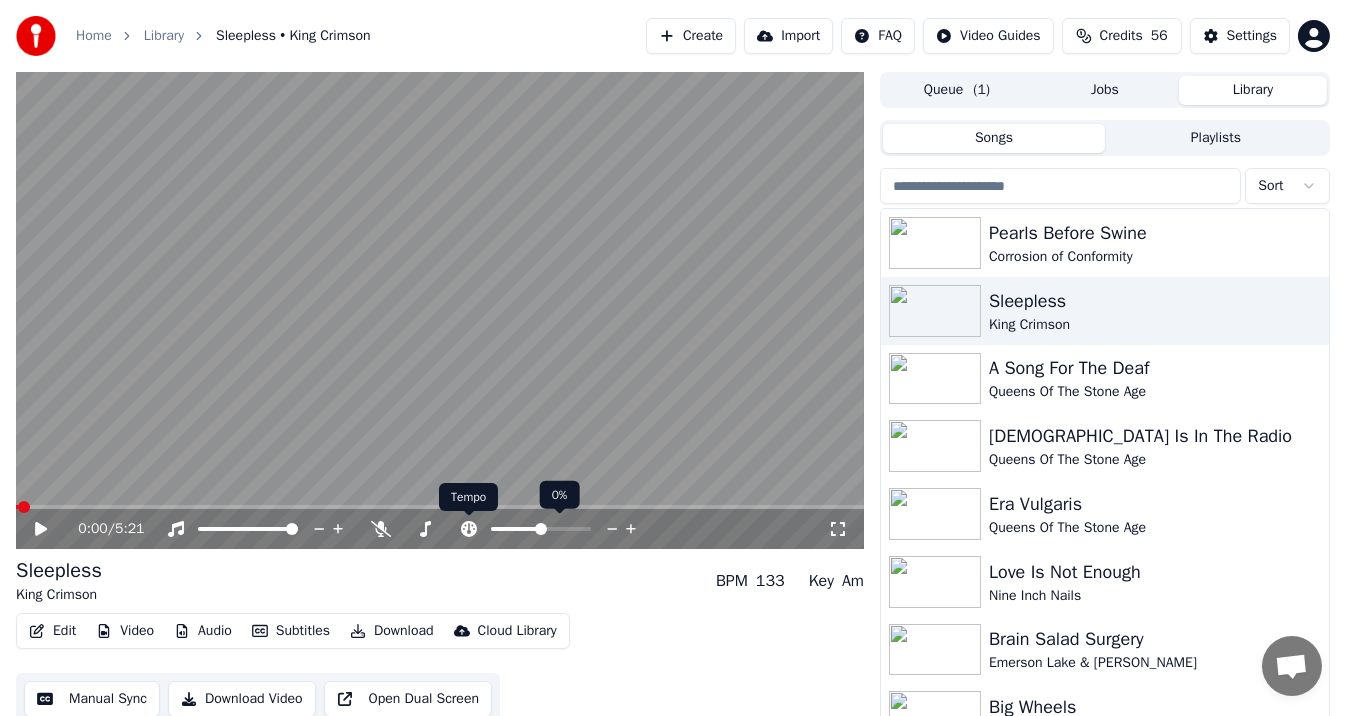 click 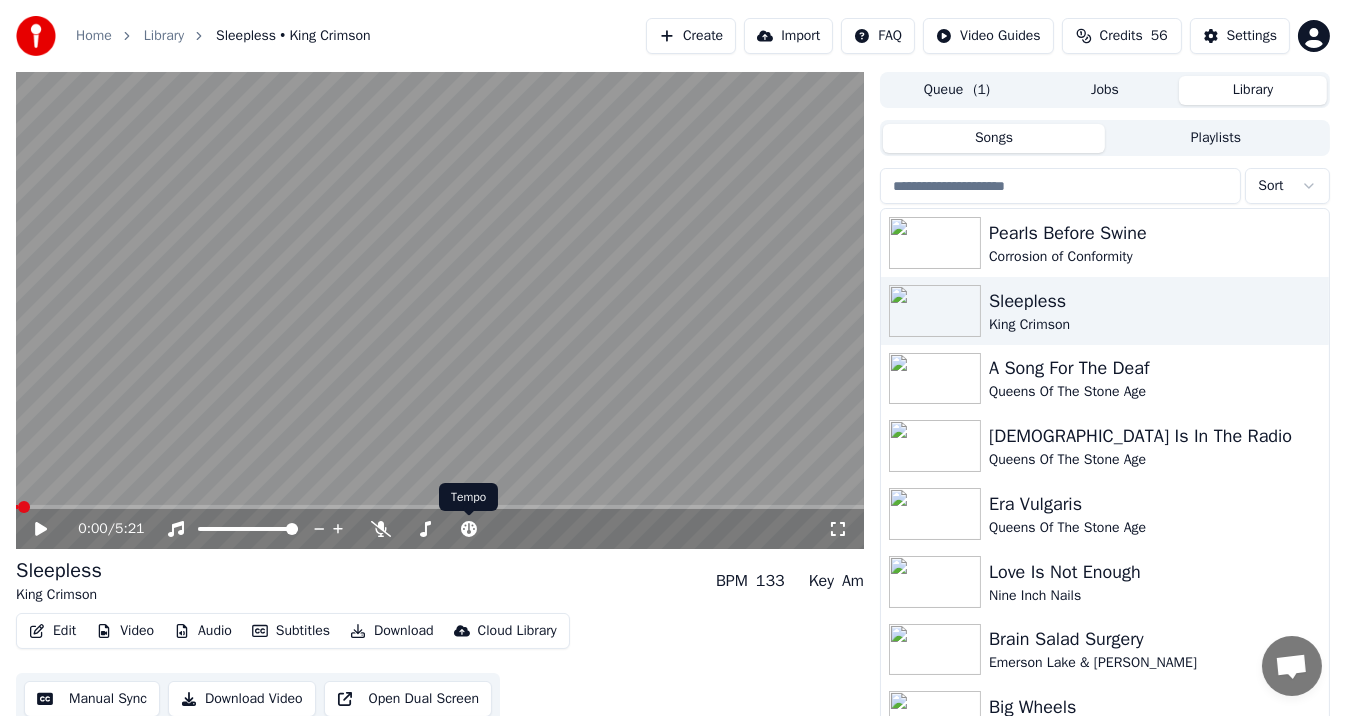 click at bounding box center (440, 310) 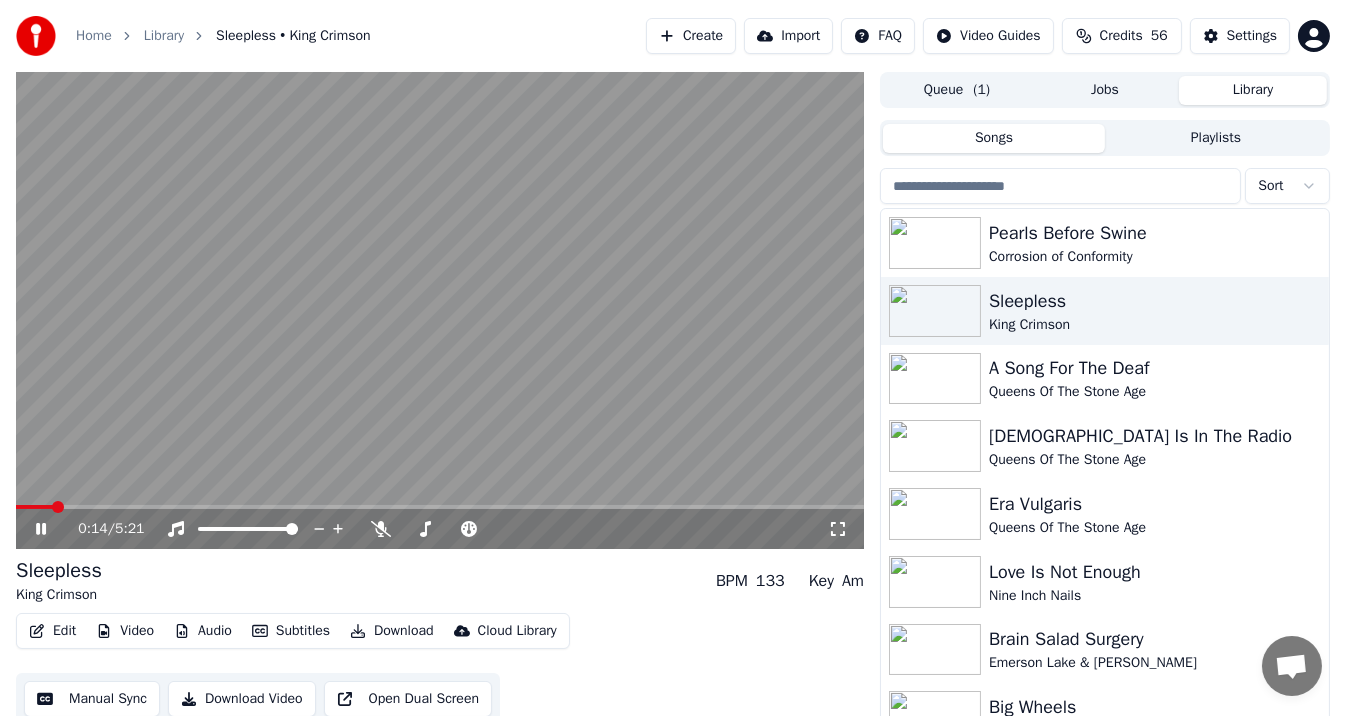 click at bounding box center (440, 507) 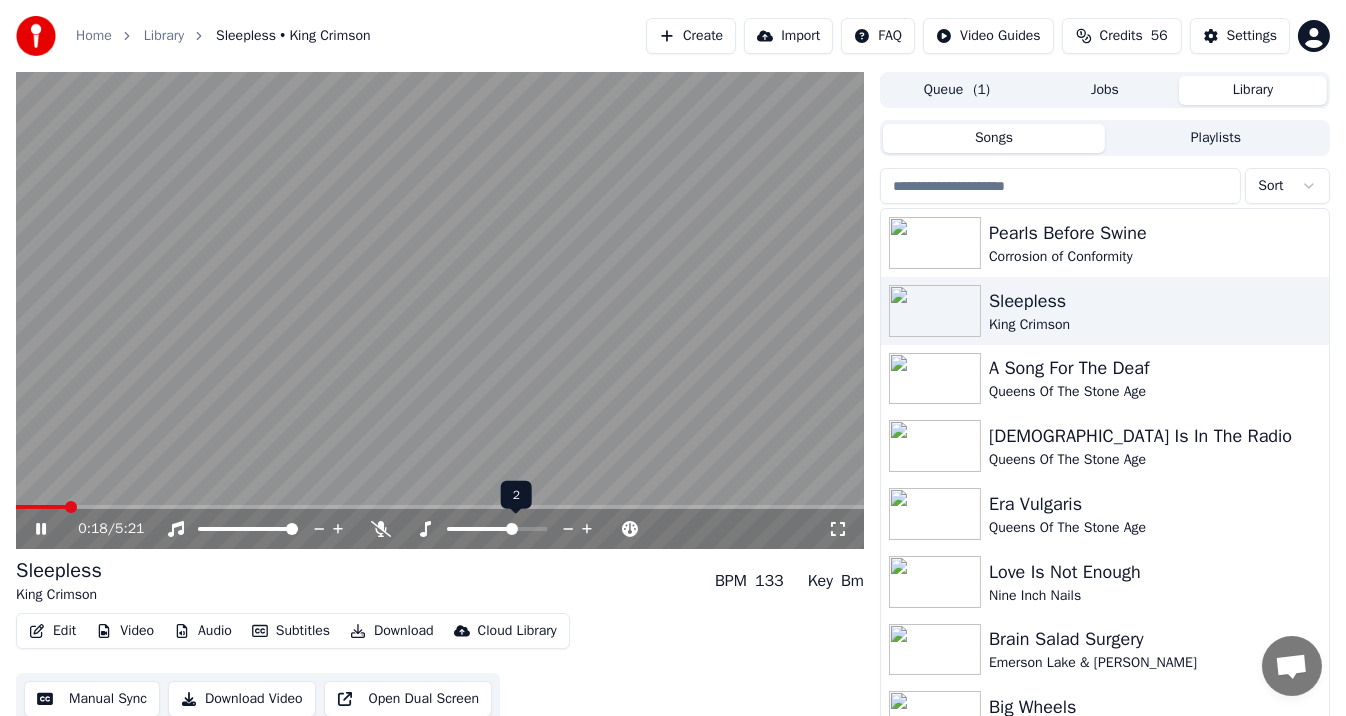 click at bounding box center (512, 529) 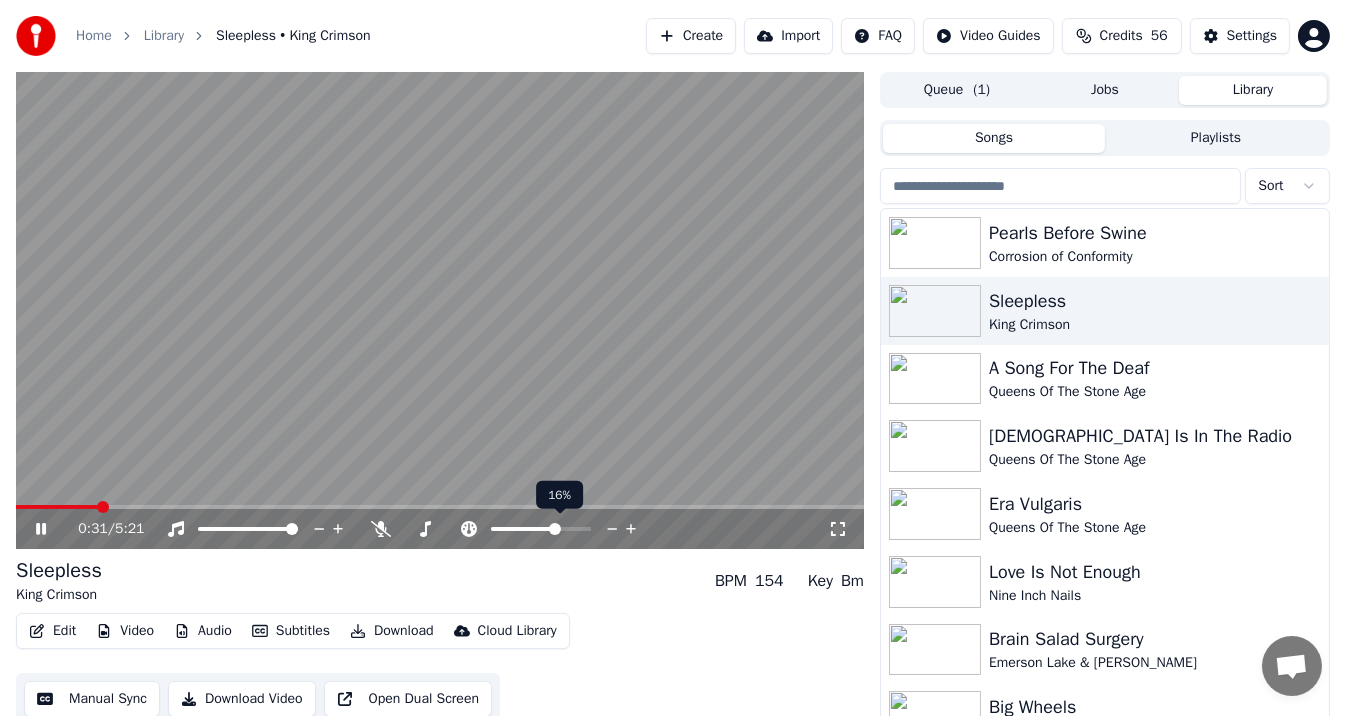 click at bounding box center (555, 529) 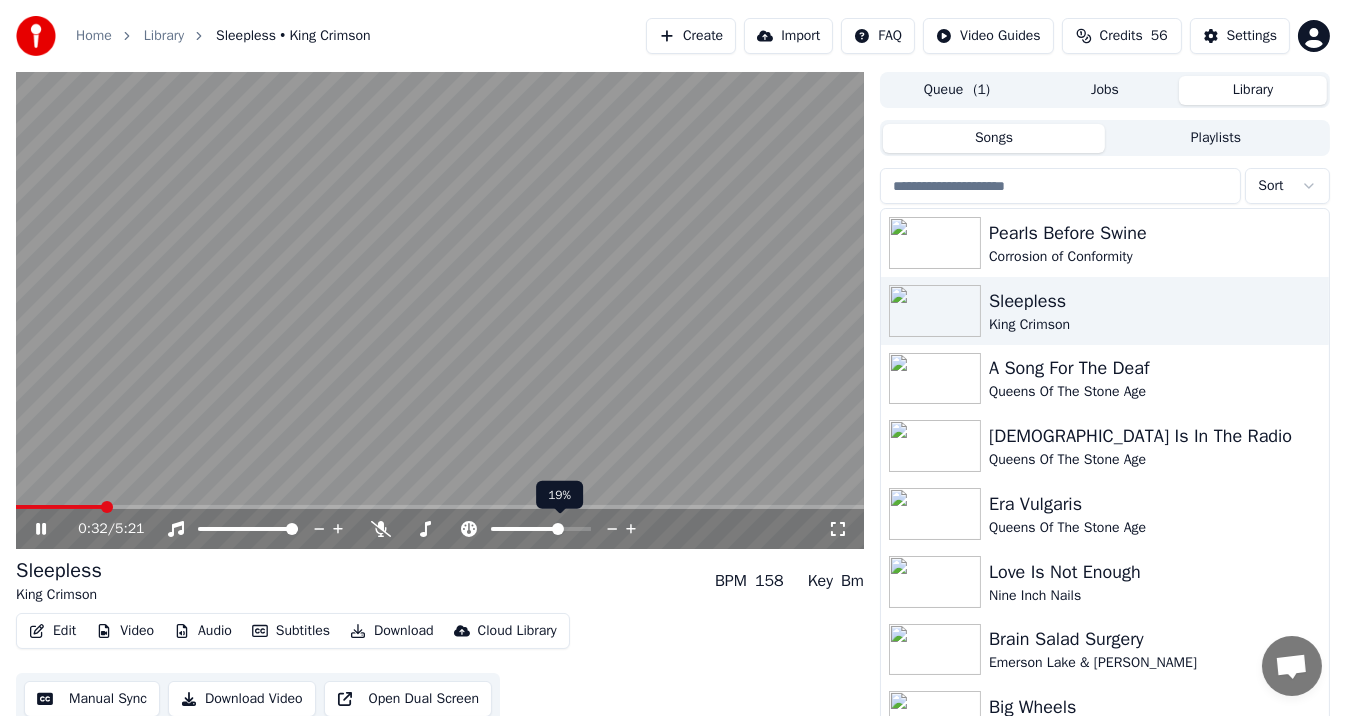 click at bounding box center (558, 529) 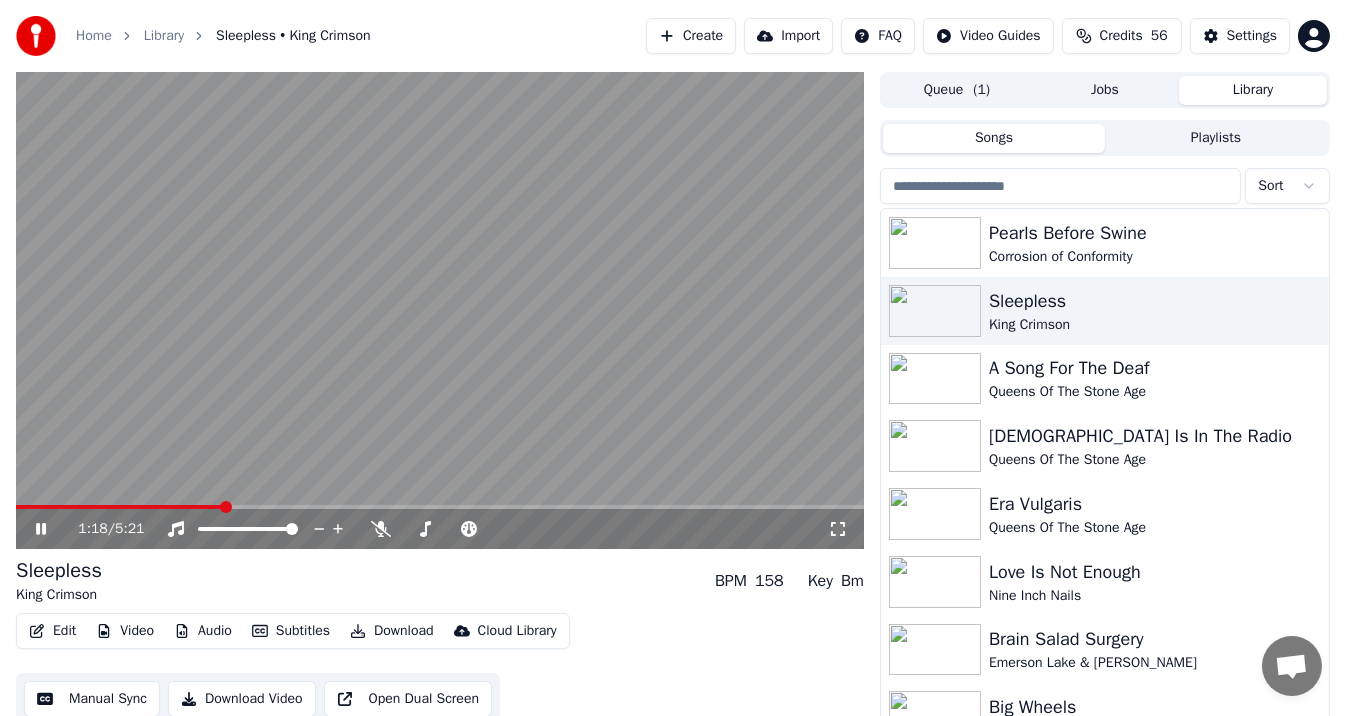 click at bounding box center (440, 310) 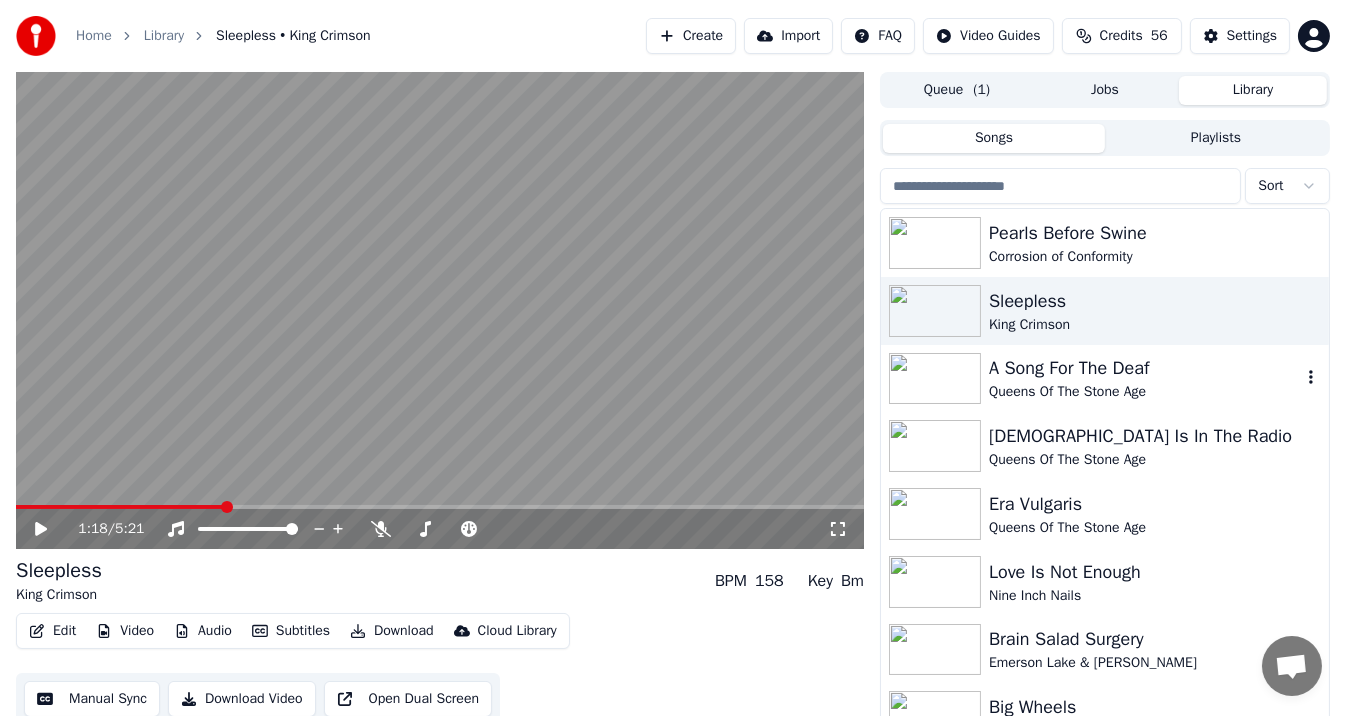 click on "A Song For The Deaf" at bounding box center [1145, 368] 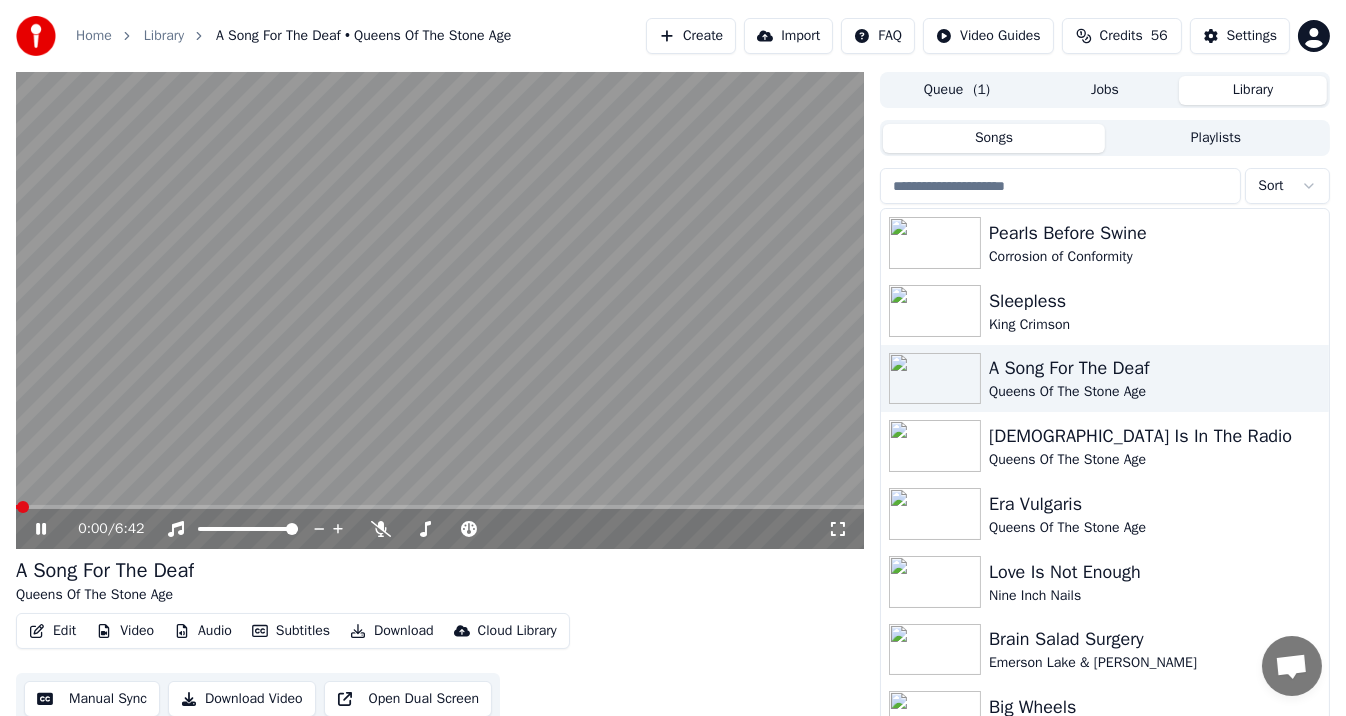 click at bounding box center (440, 310) 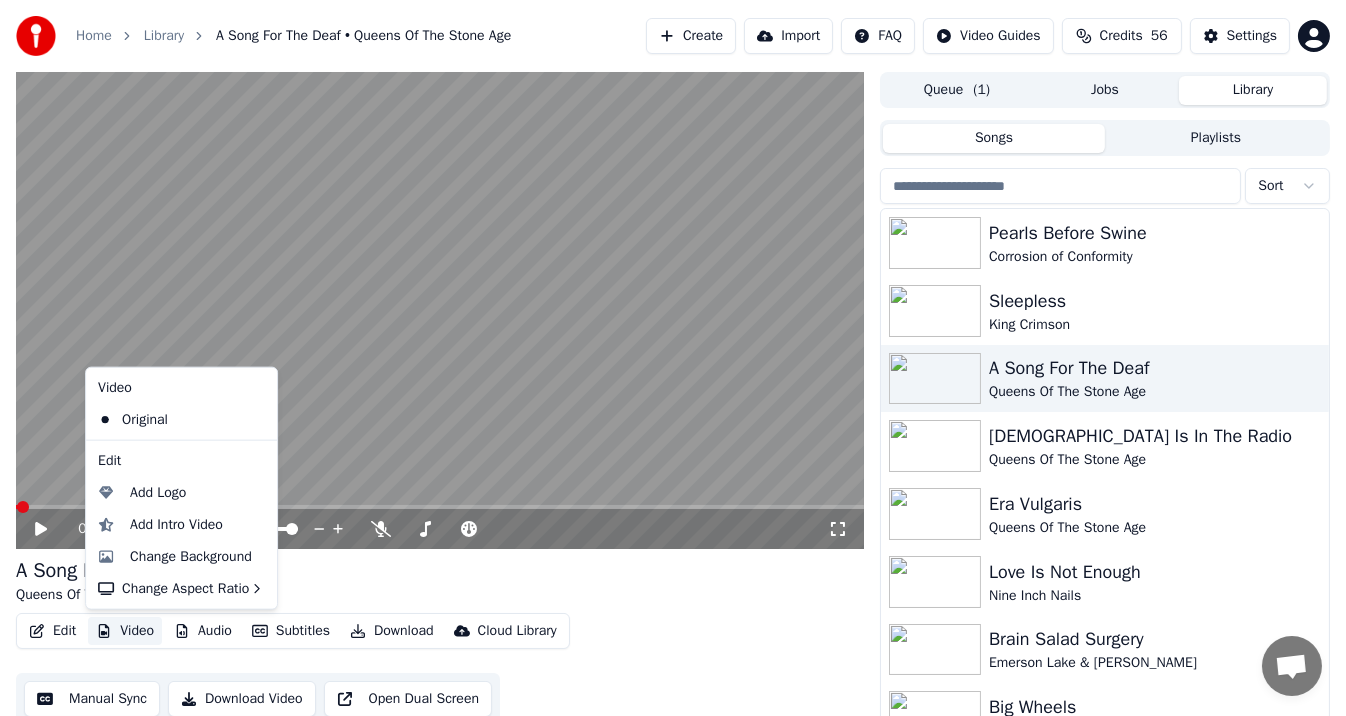 click on "Video" at bounding box center [125, 631] 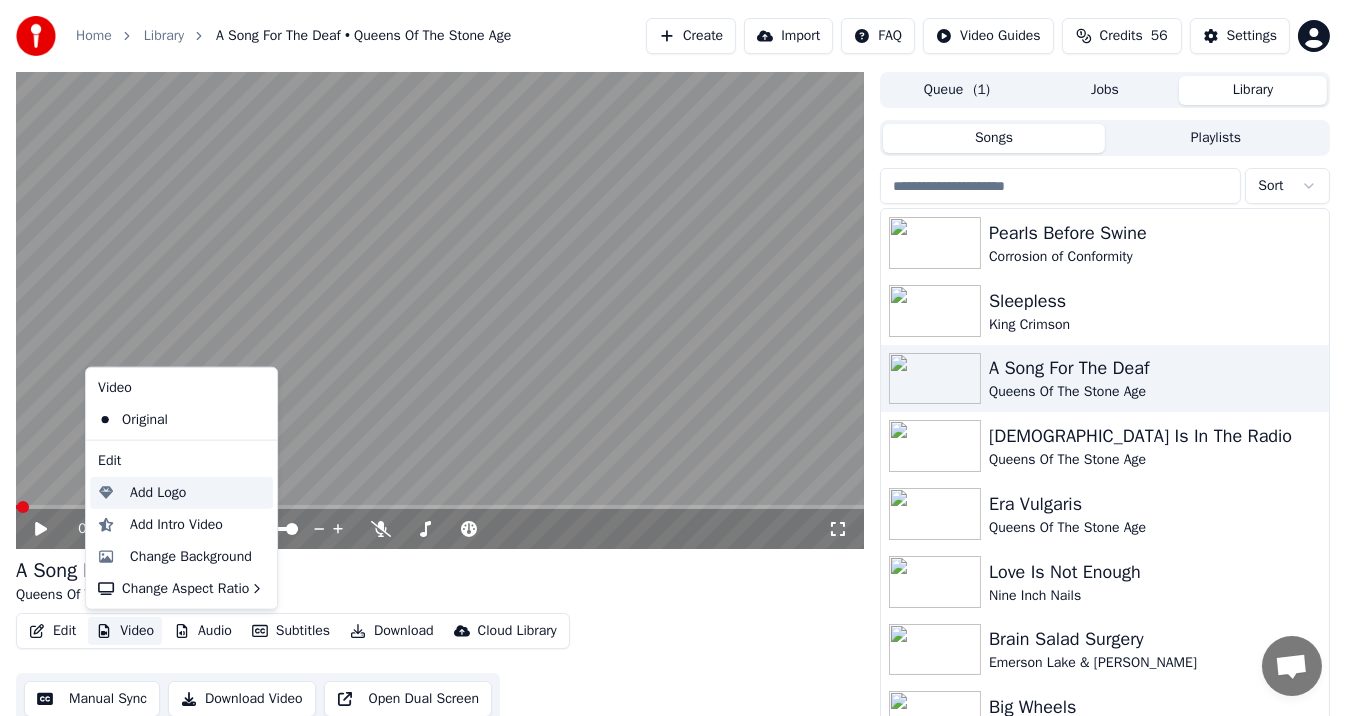 click on "Add Logo" at bounding box center [158, 493] 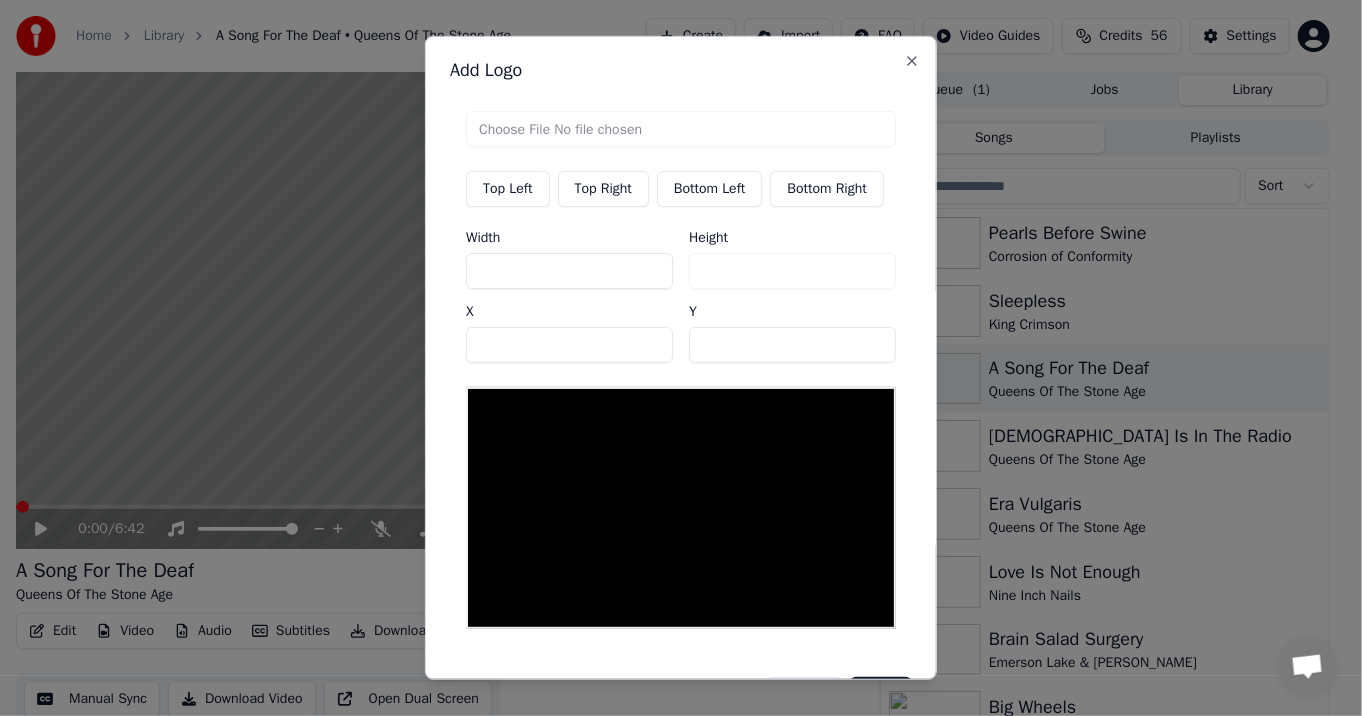 click at bounding box center [681, 129] 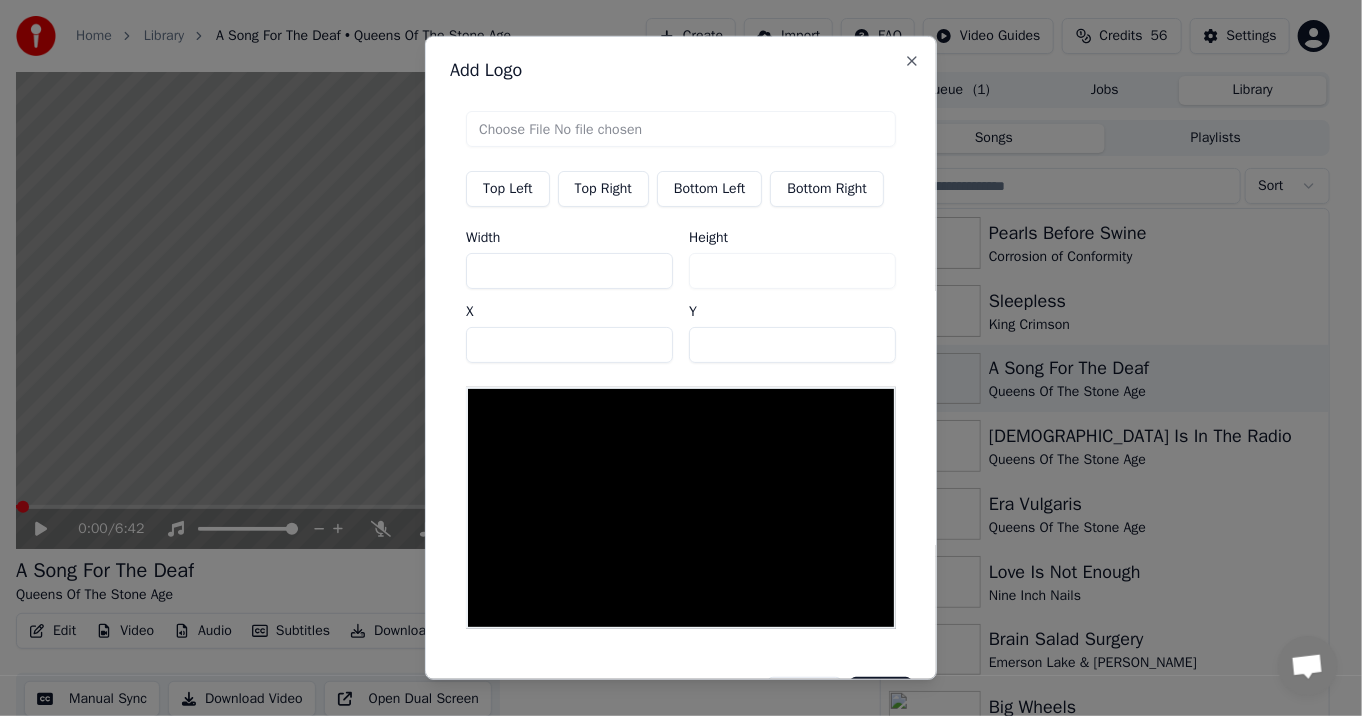 type on "**********" 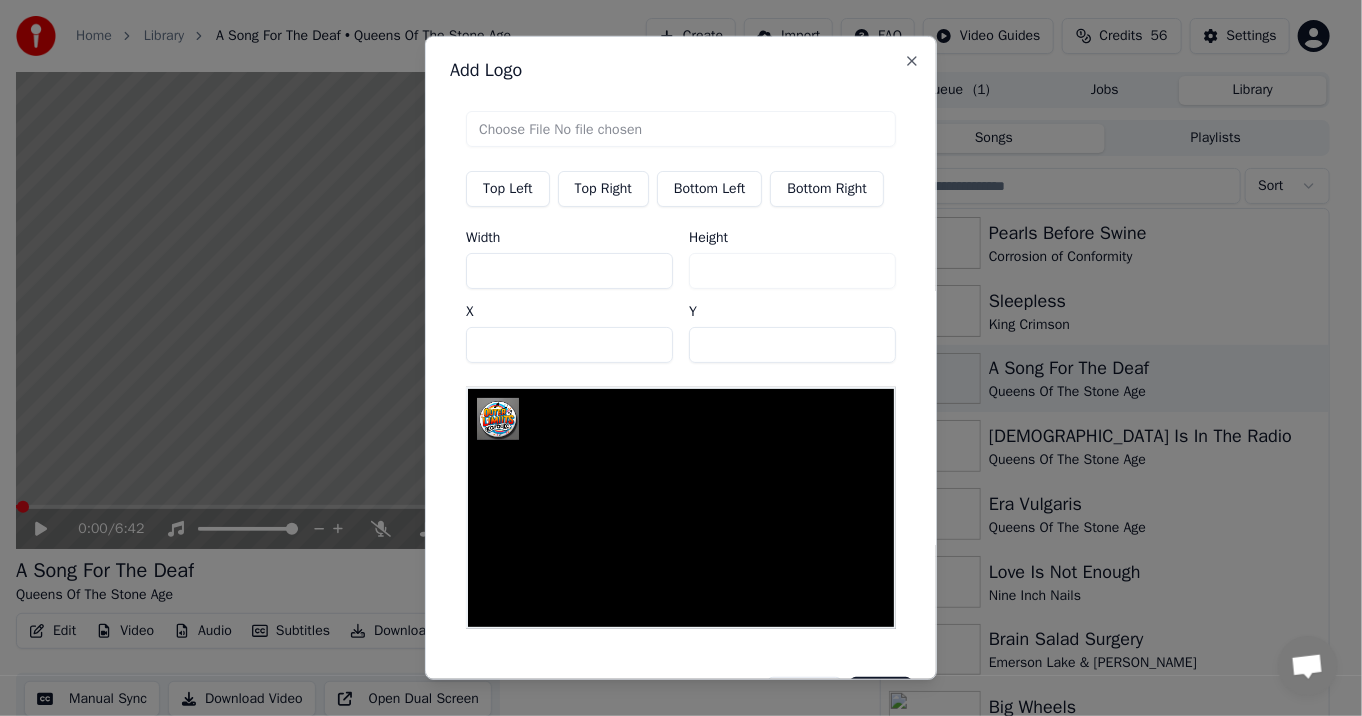 click on "Top Right" at bounding box center (603, 189) 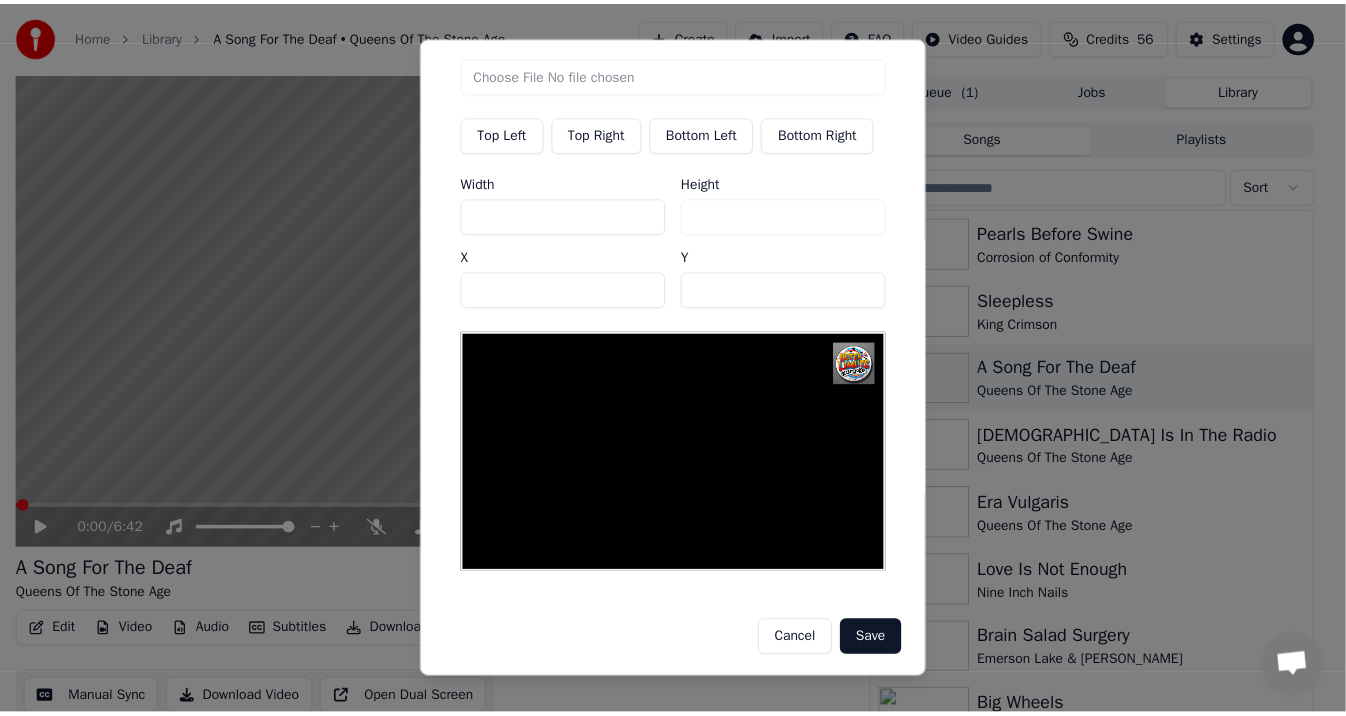 scroll, scrollTop: 57, scrollLeft: 0, axis: vertical 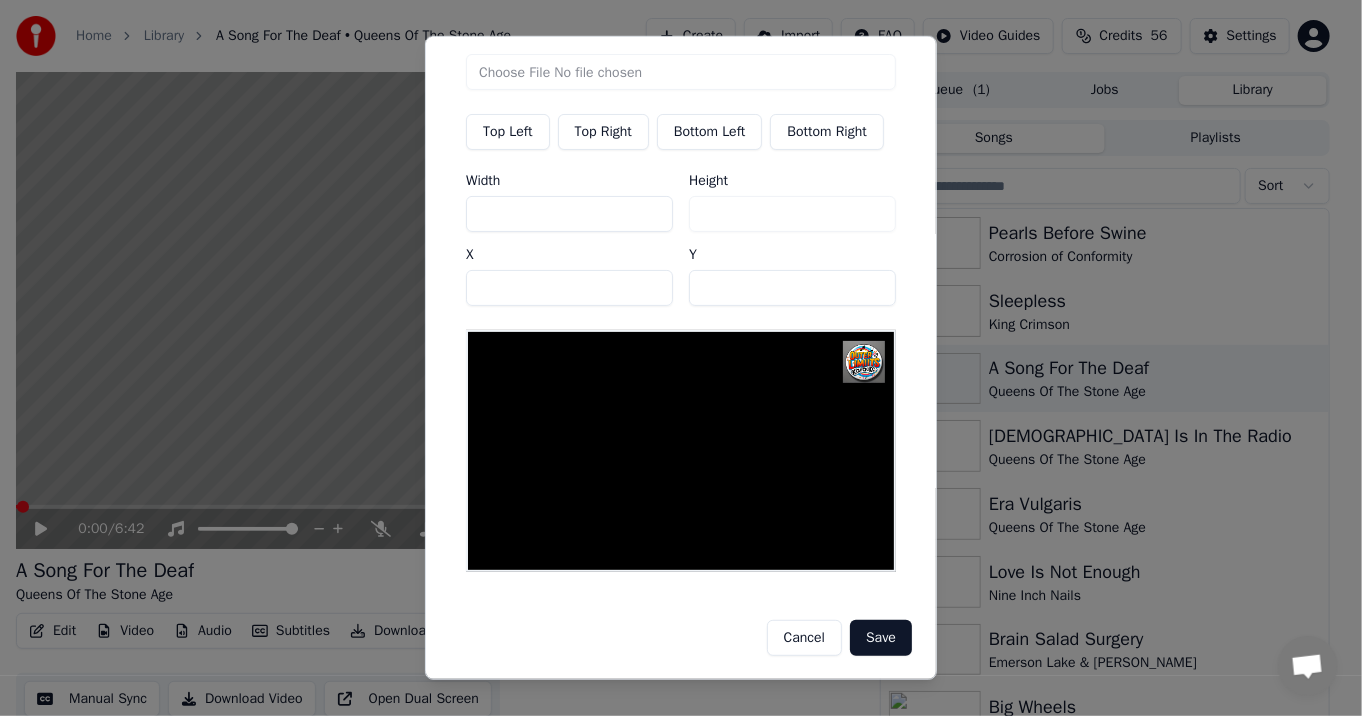 click on "Save" at bounding box center (881, 638) 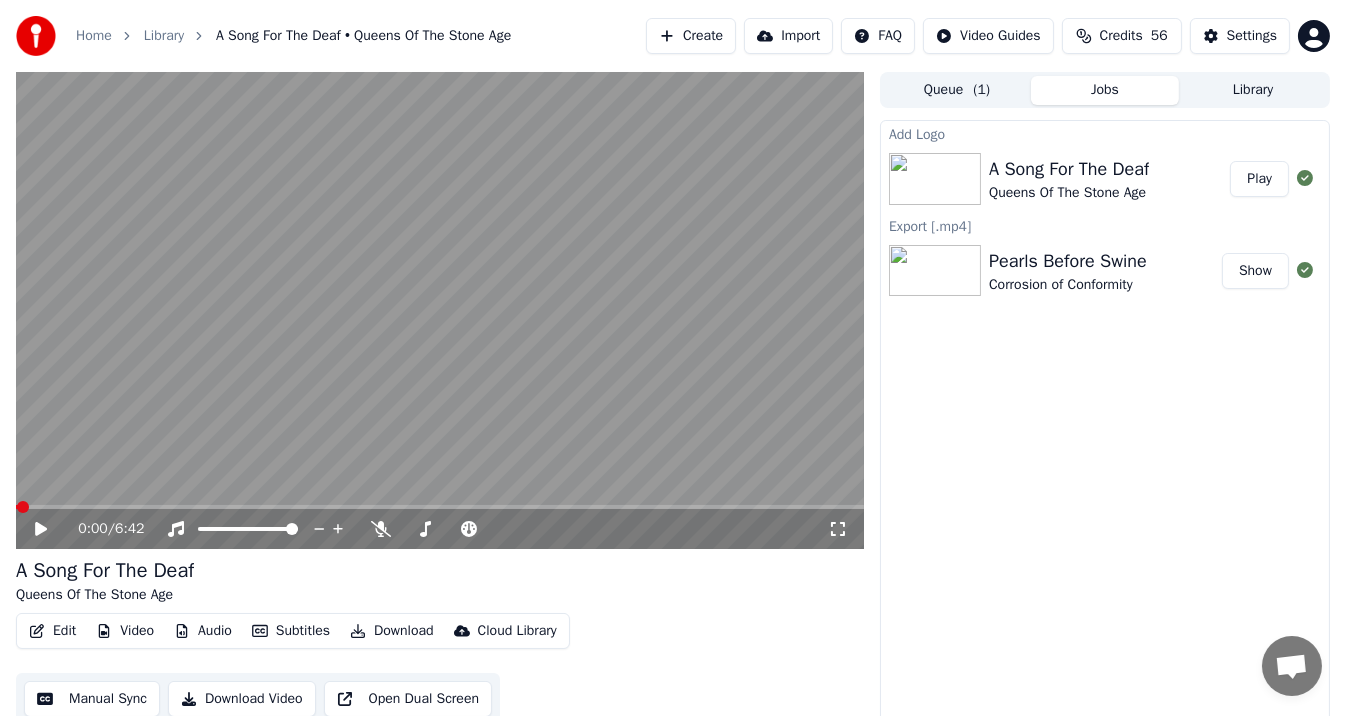 click on "Video" at bounding box center [125, 631] 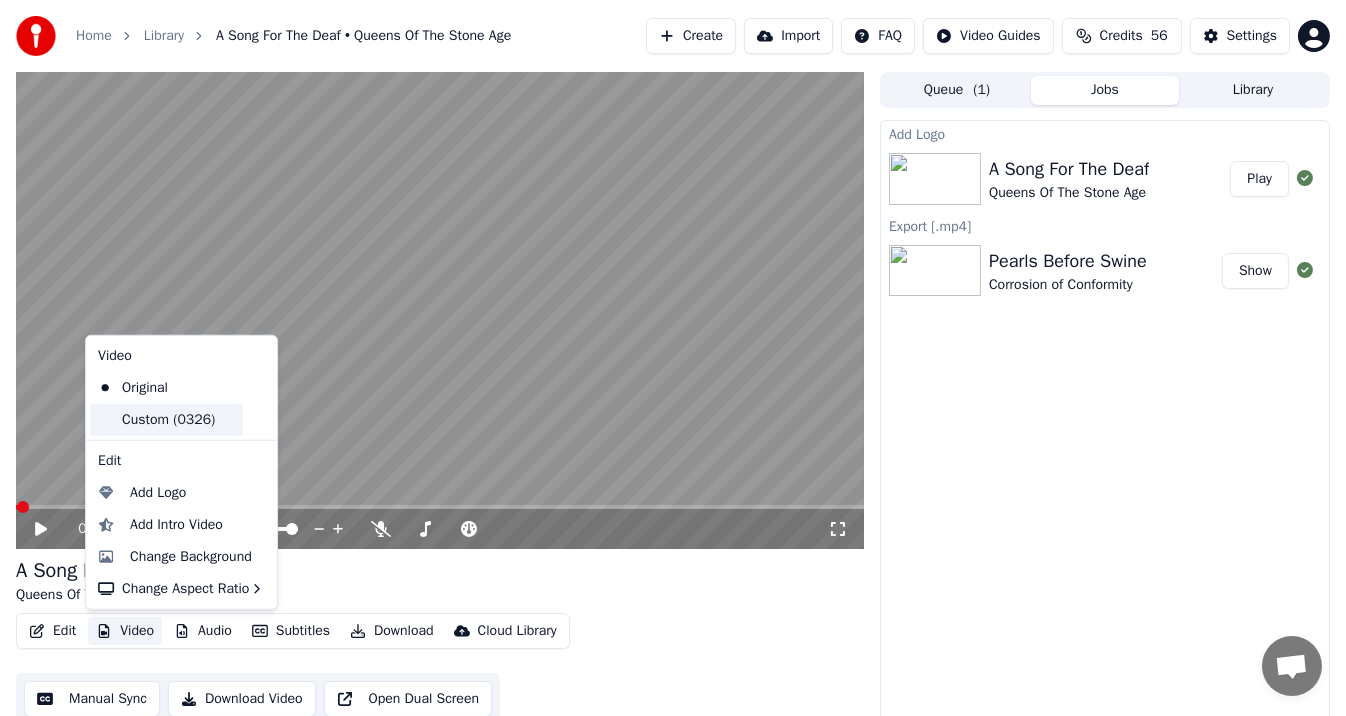 click on "Custom (0326)" at bounding box center (166, 420) 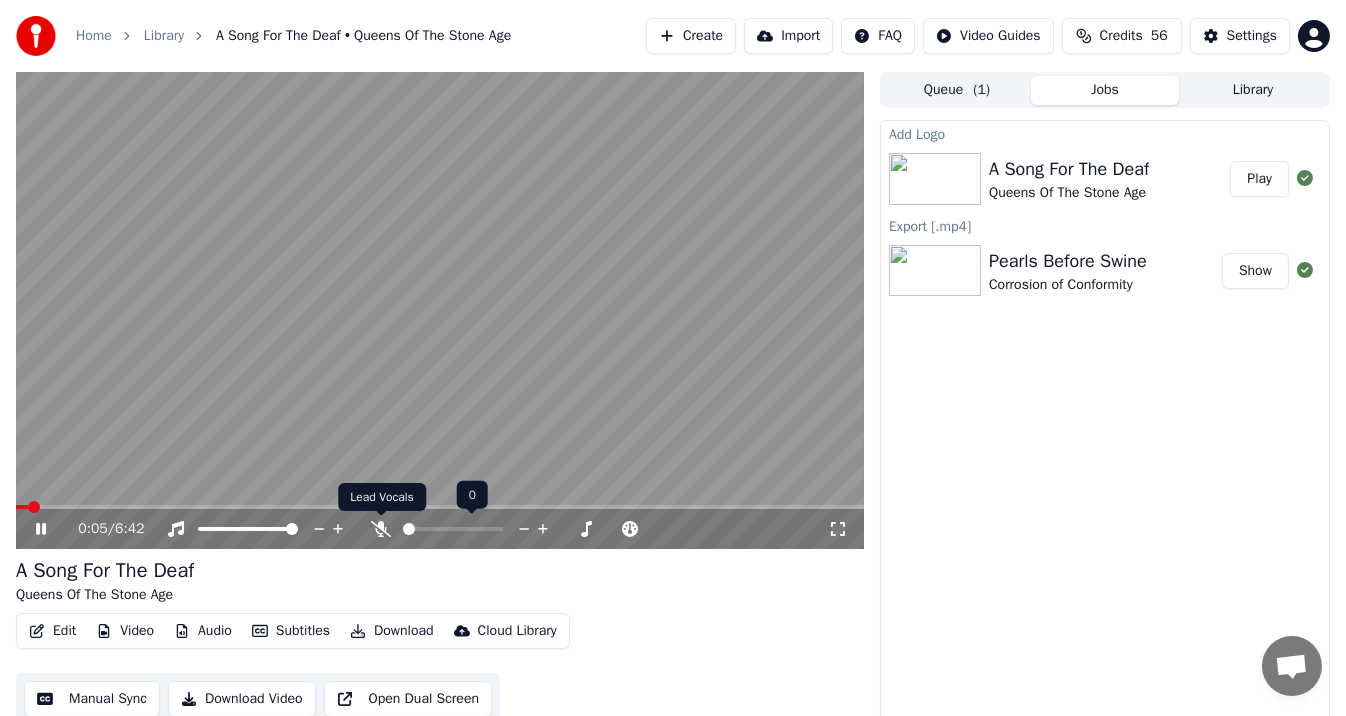 click on "Home Library A Song For The Deaf • Queens Of The Stone Age Create Import FAQ Video Guides Credits 56 Settings 0:05  /  6:42 A Song For The Deaf Queens Of The Stone Age Edit Video Audio Subtitles Download Cloud Library Manual Sync Download Video Open Dual Screen Queue ( 1 ) Jobs Library Add Logo A Song For The Deaf Queens Of The Stone Age Play Export [.mp4] Pearls Before Swine Corrosion of Conformity Show 0 0 Lead Vocals Lead Vocals" at bounding box center (673, 358) 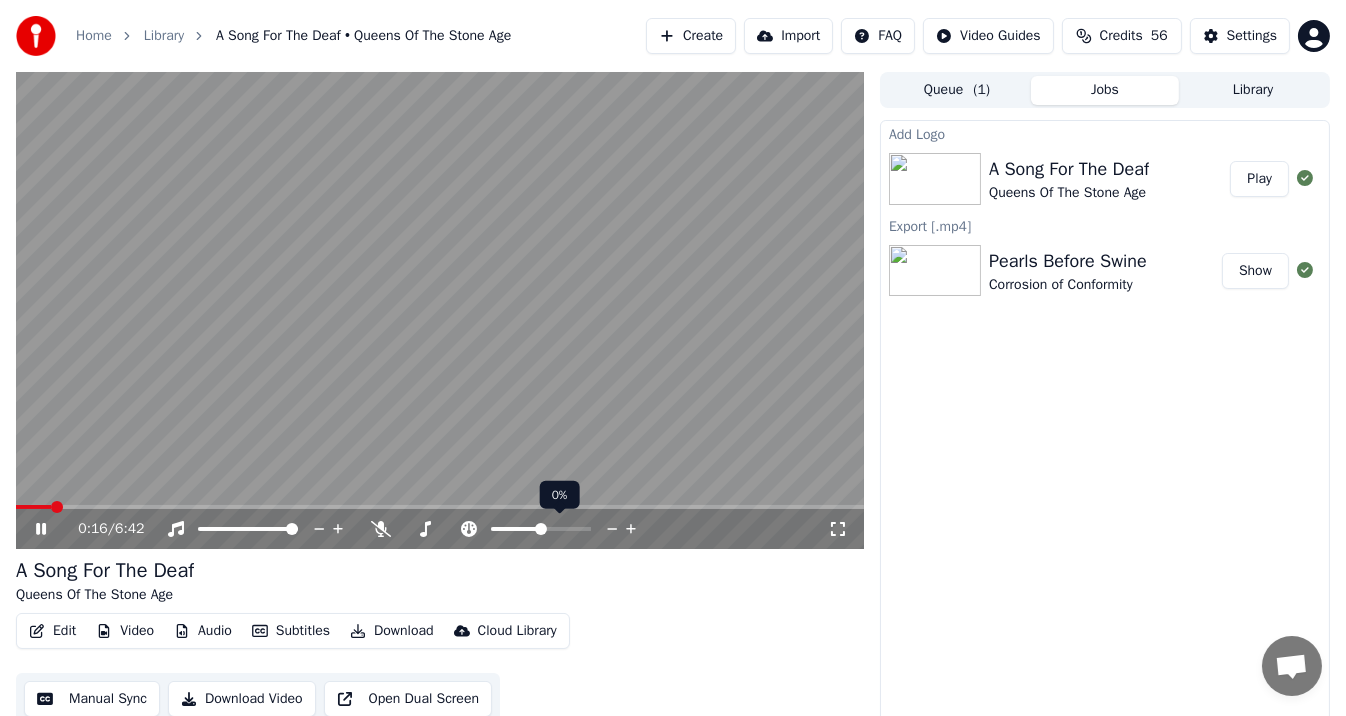 click at bounding box center (541, 529) 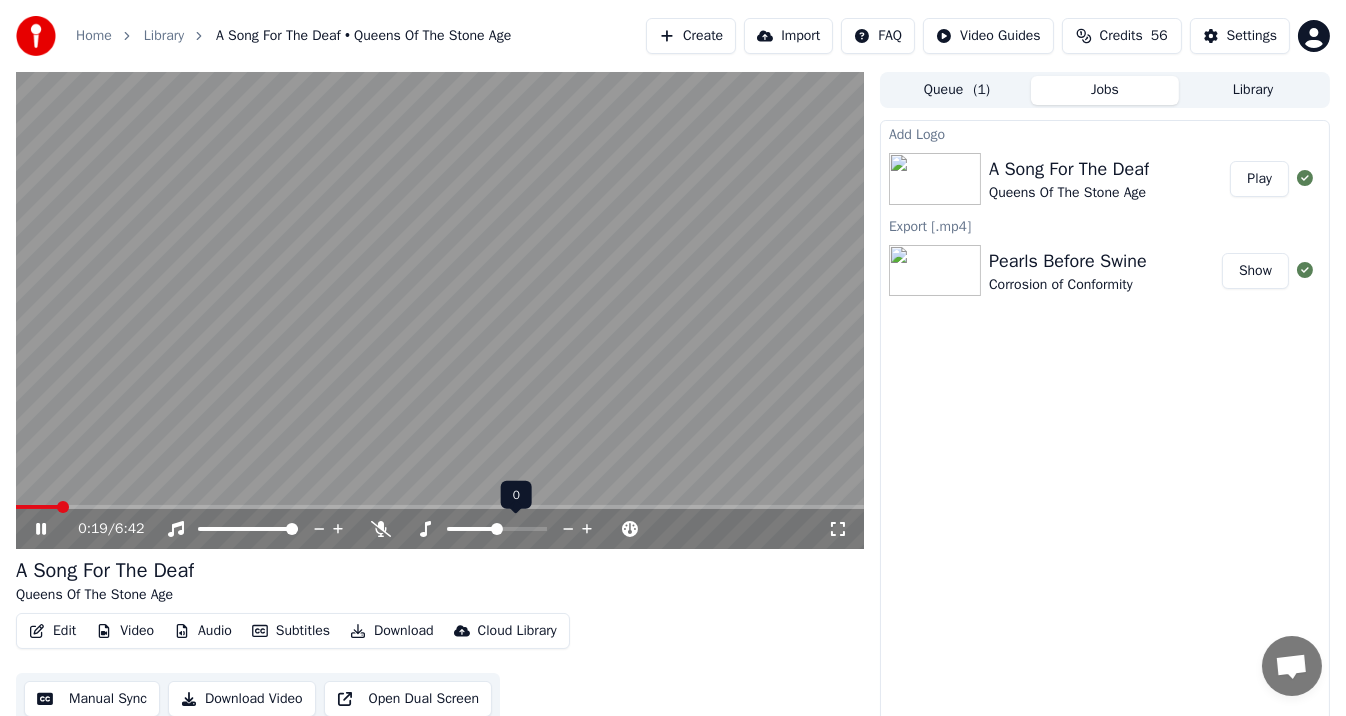 click at bounding box center [497, 529] 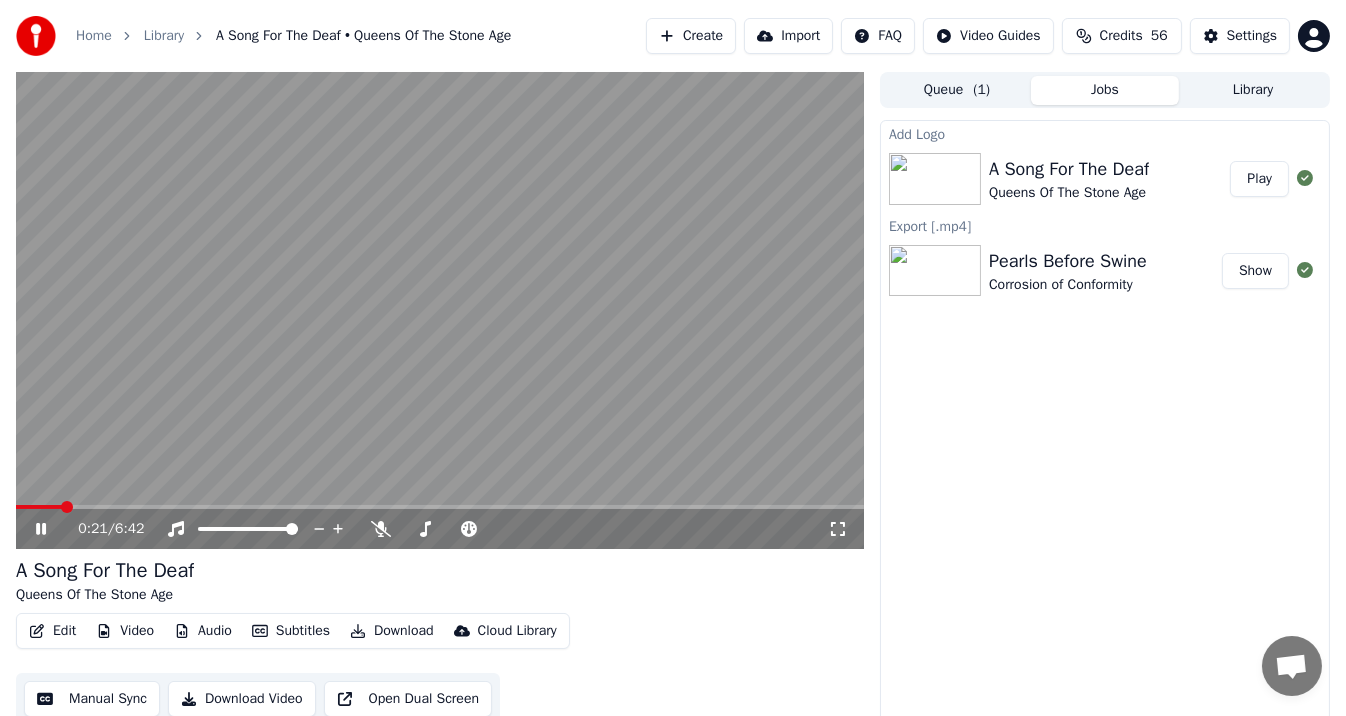 click on "Edit" at bounding box center [52, 631] 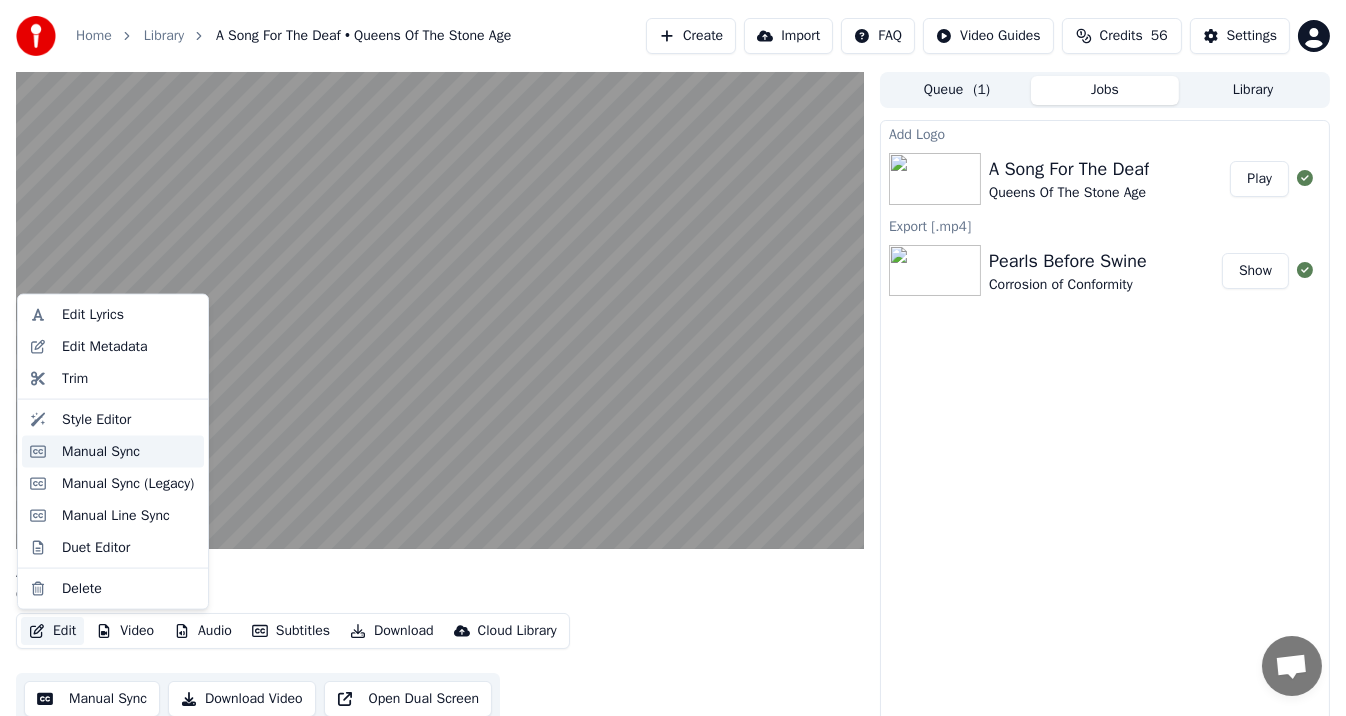 click on "Manual Sync" at bounding box center [101, 452] 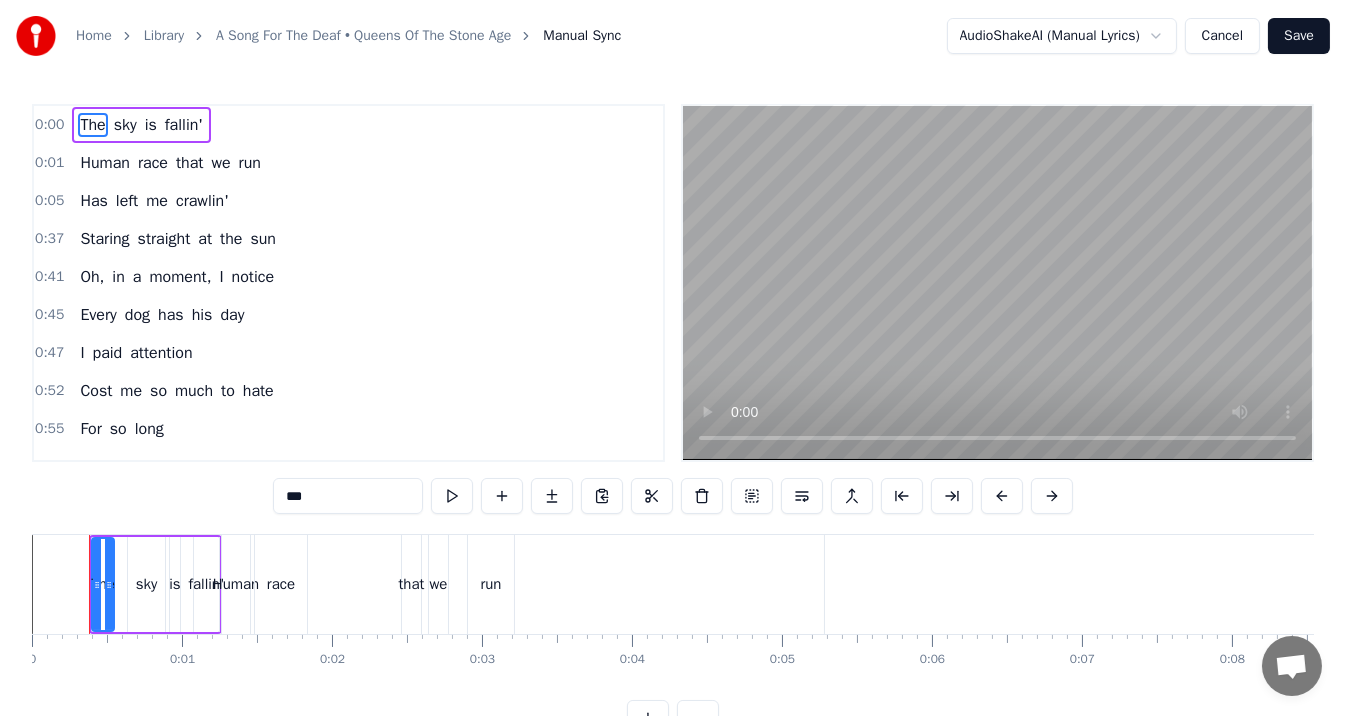 click on "Human race that we run" at bounding box center (170, 163) 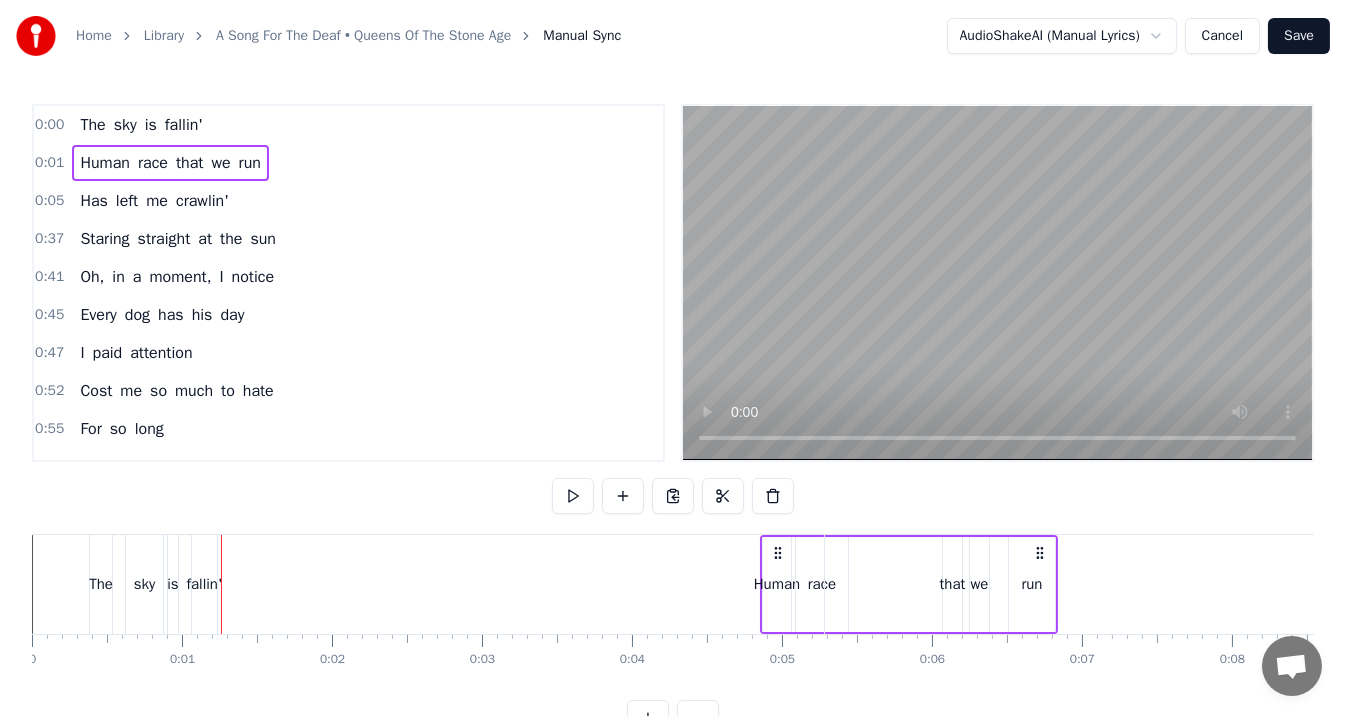 drag, startPoint x: 236, startPoint y: 551, endPoint x: 775, endPoint y: 540, distance: 539.11224 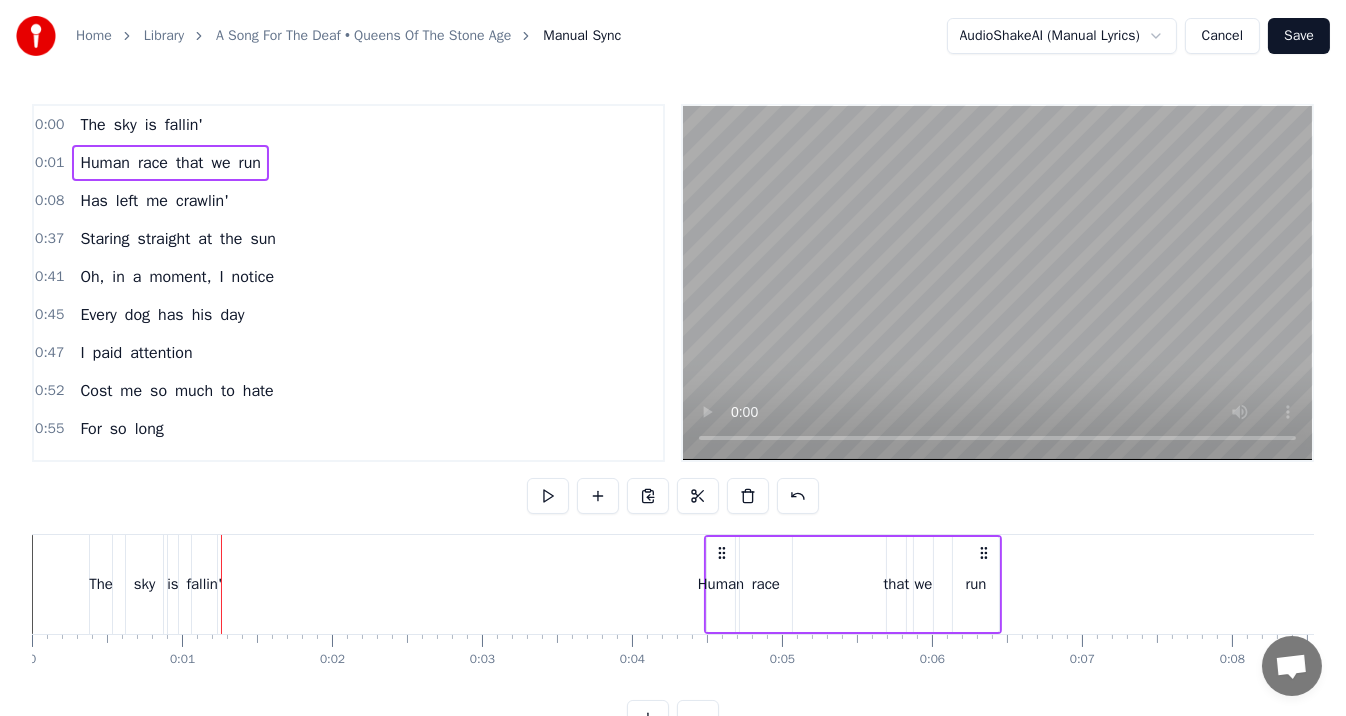 drag, startPoint x: 239, startPoint y: 550, endPoint x: 721, endPoint y: 546, distance: 482.0166 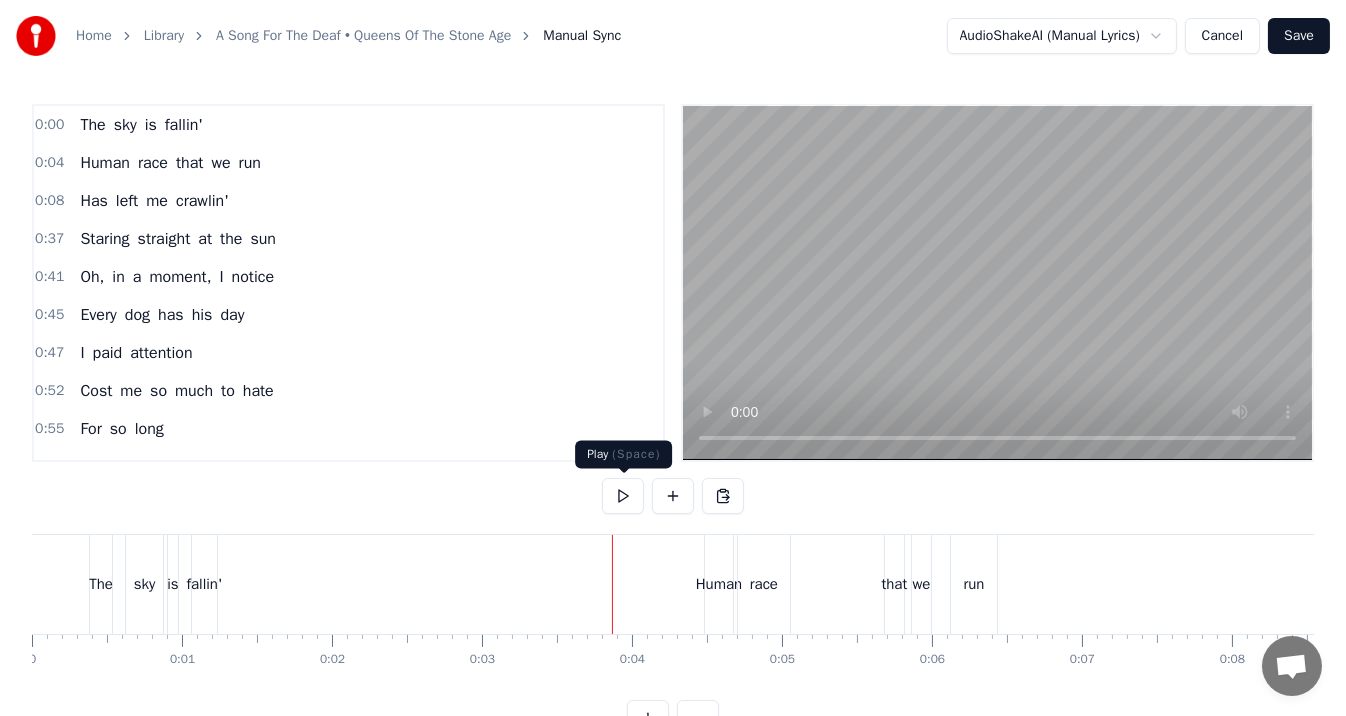 click at bounding box center (623, 496) 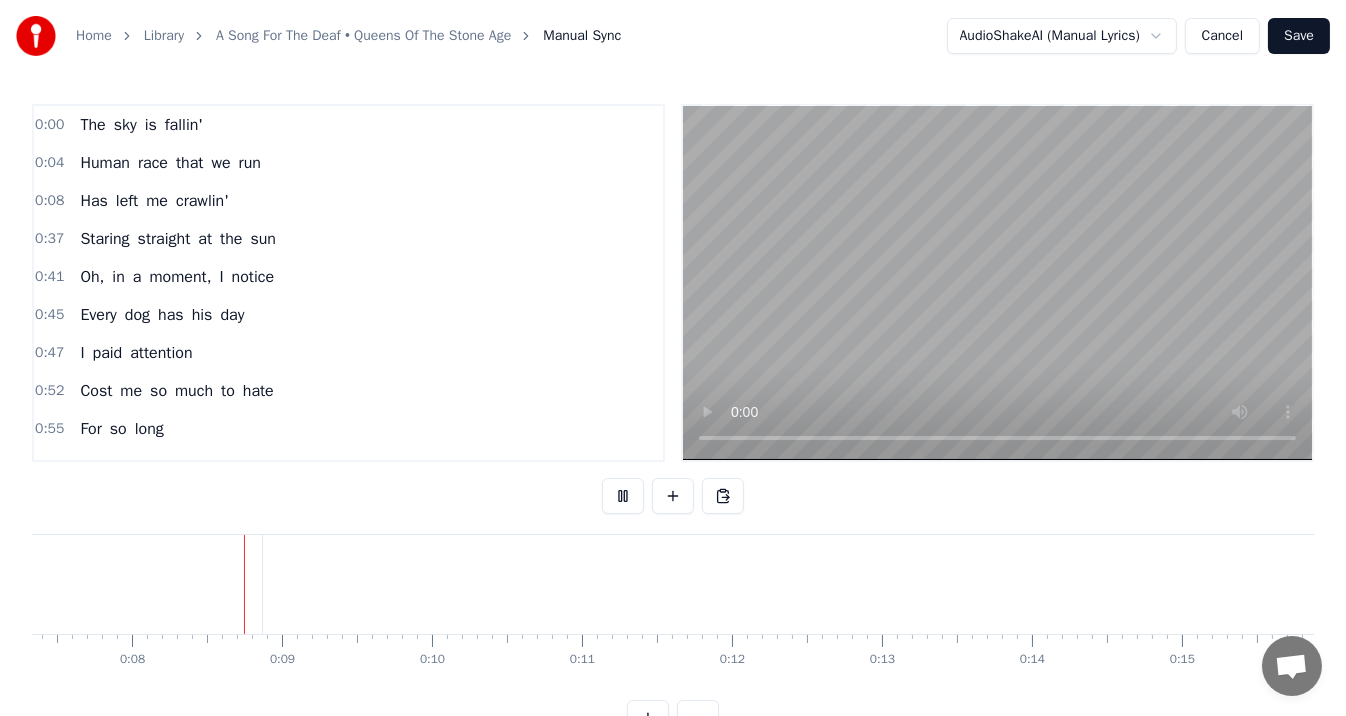 scroll, scrollTop: 0, scrollLeft: 1109, axis: horizontal 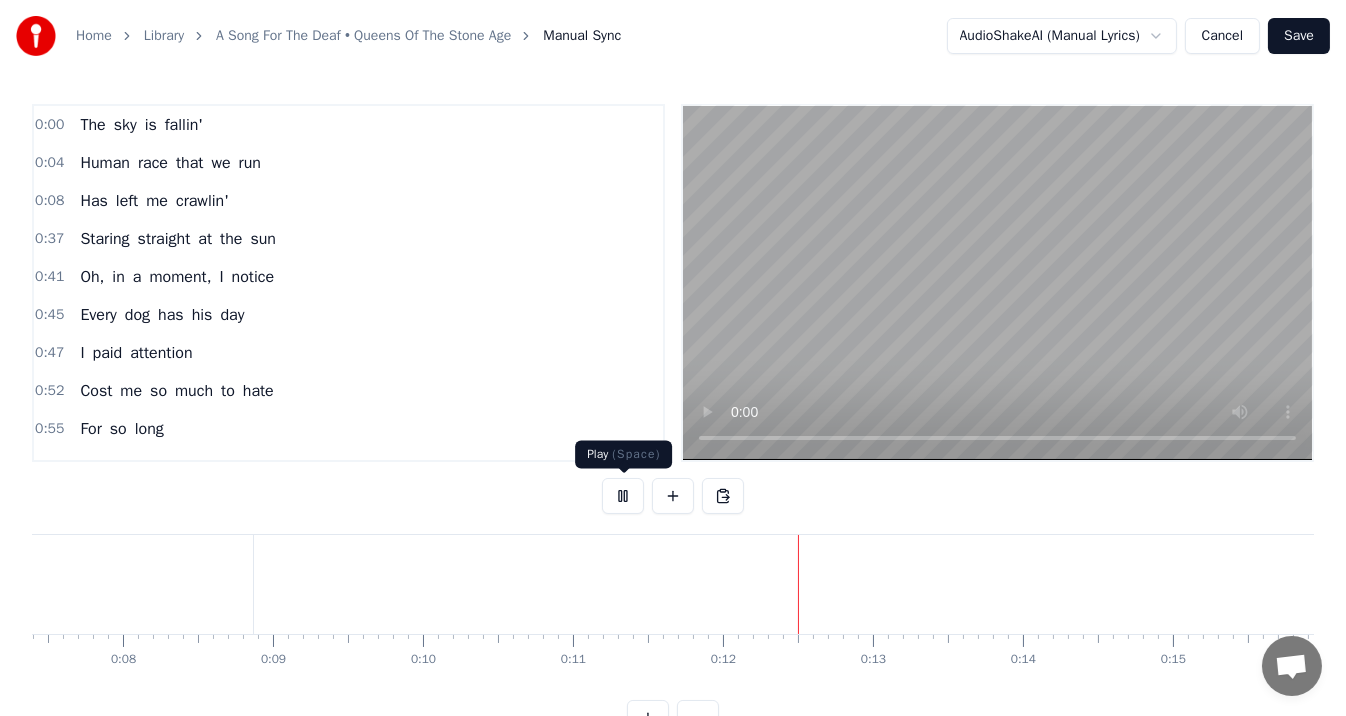 drag, startPoint x: 615, startPoint y: 501, endPoint x: 588, endPoint y: 545, distance: 51.62364 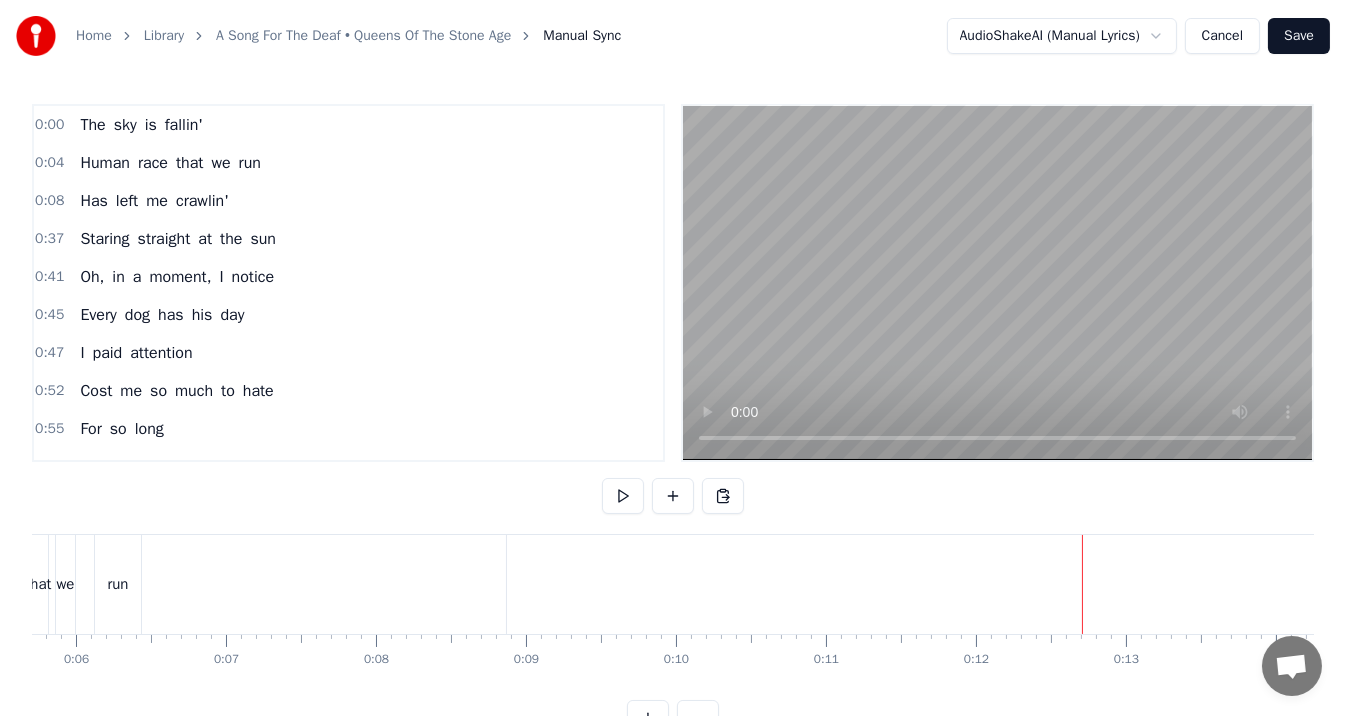scroll, scrollTop: 0, scrollLeft: 685, axis: horizontal 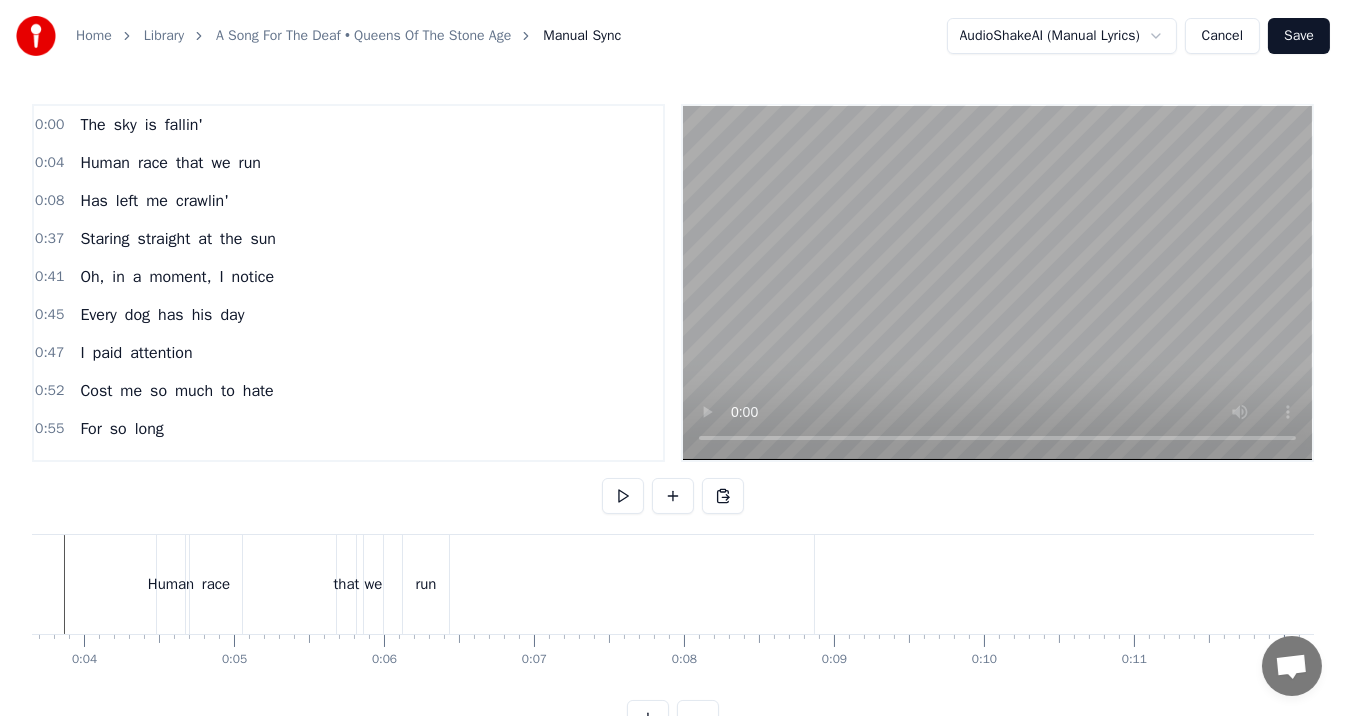 click on "Human race that we run" at bounding box center [170, 163] 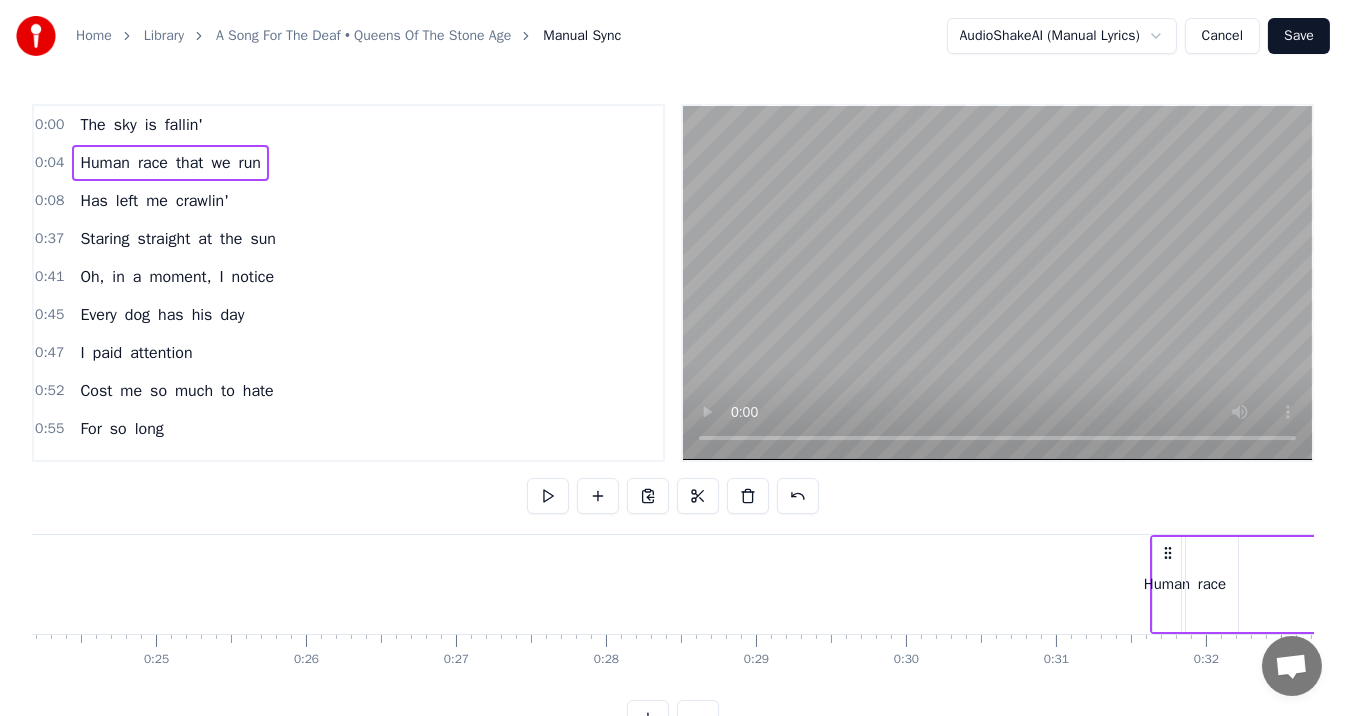 scroll, scrollTop: 0, scrollLeft: 3736, axis: horizontal 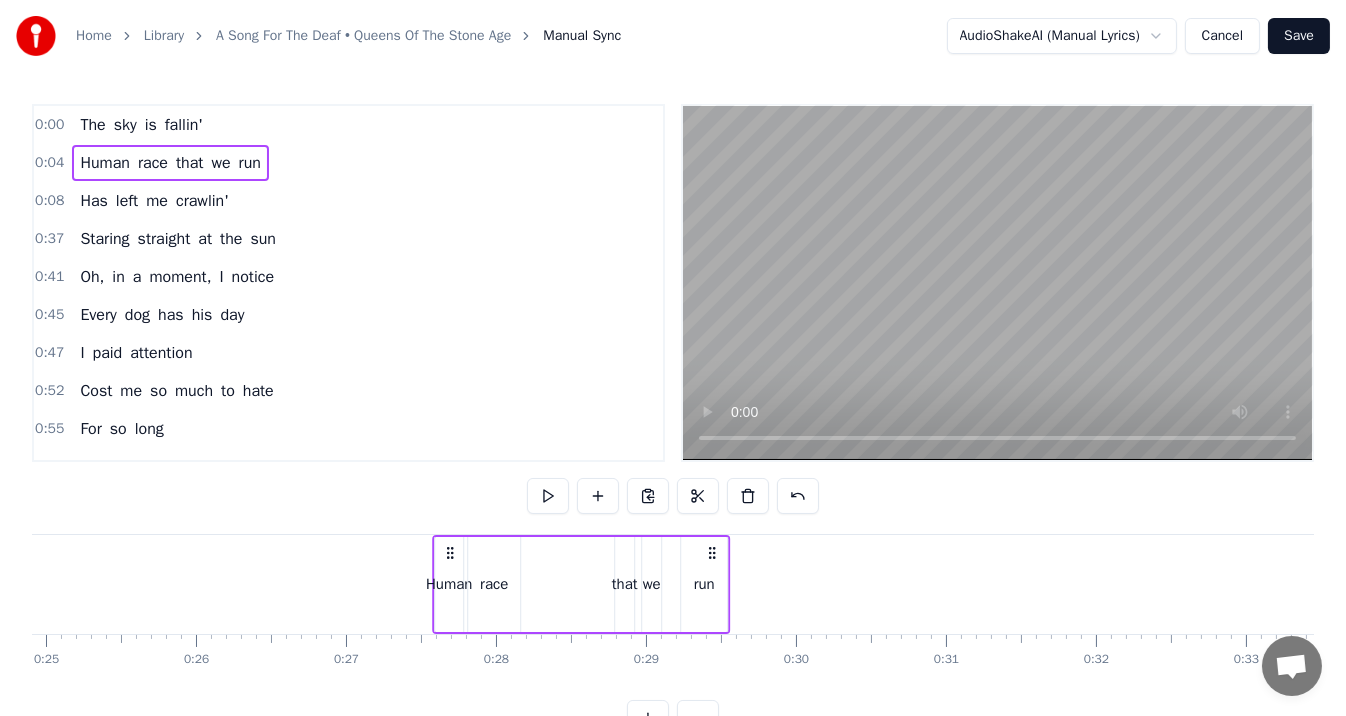 drag, startPoint x: 170, startPoint y: 548, endPoint x: 446, endPoint y: 567, distance: 276.6532 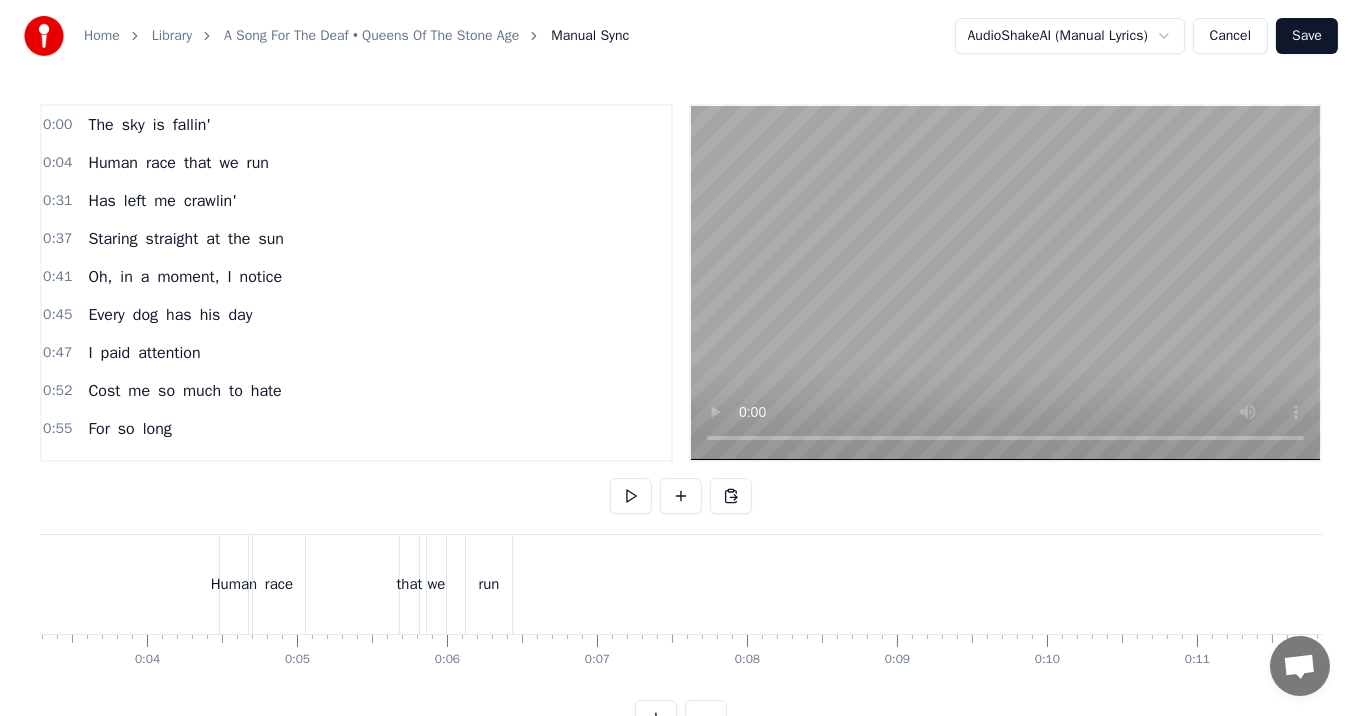 scroll, scrollTop: 0, scrollLeft: 456, axis: horizontal 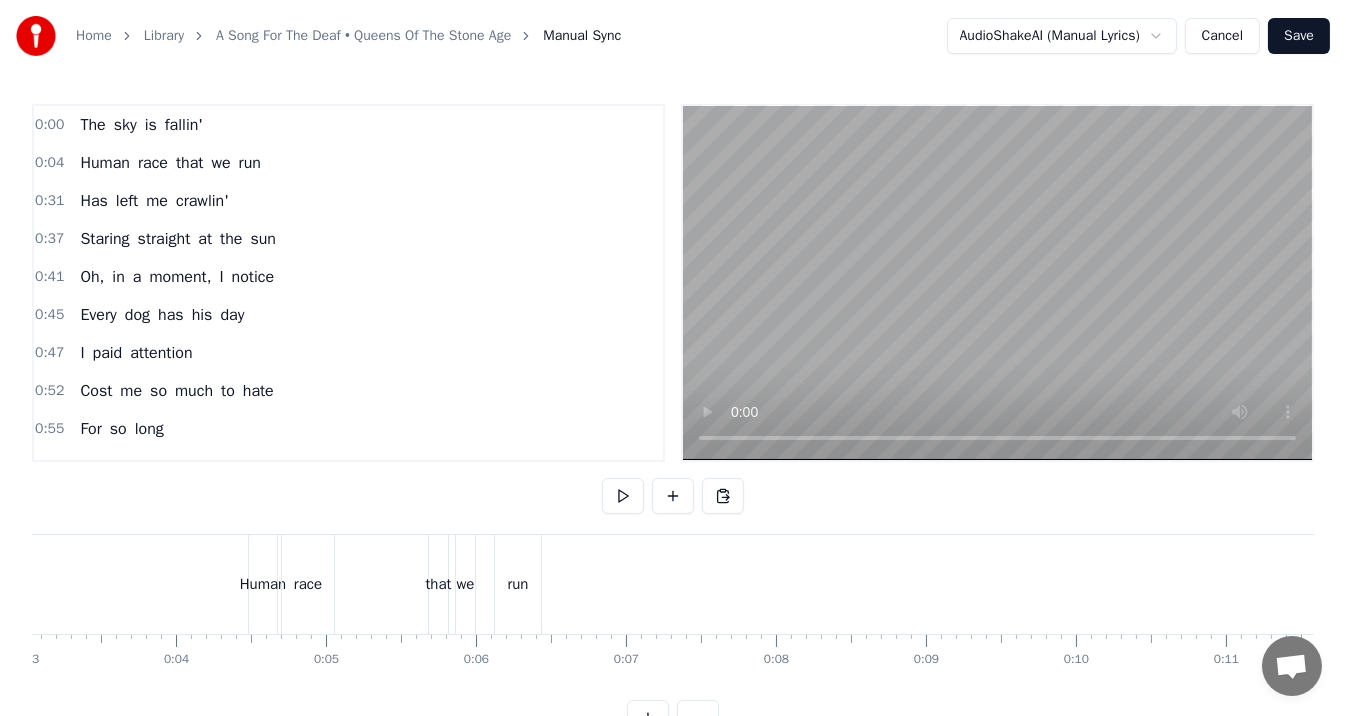 click on "Cancel" at bounding box center (1222, 36) 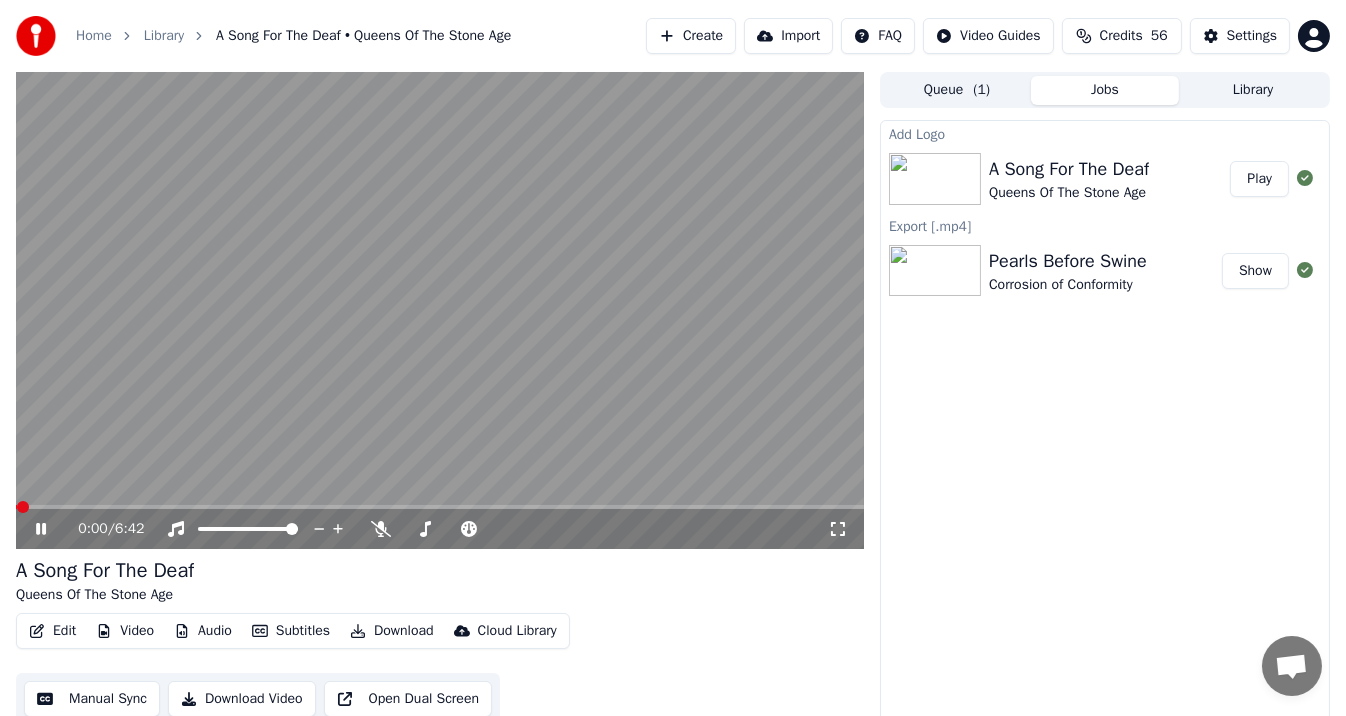 click at bounding box center [440, 310] 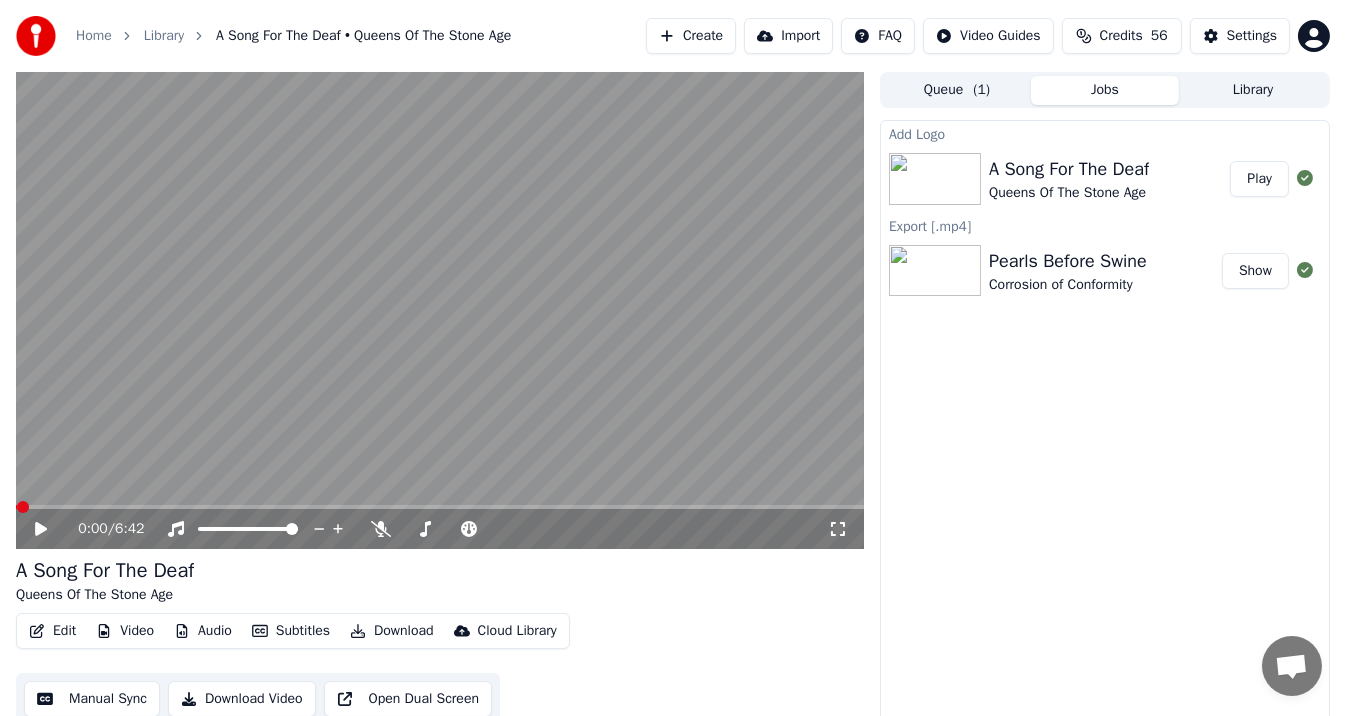 click on "Edit" at bounding box center (52, 631) 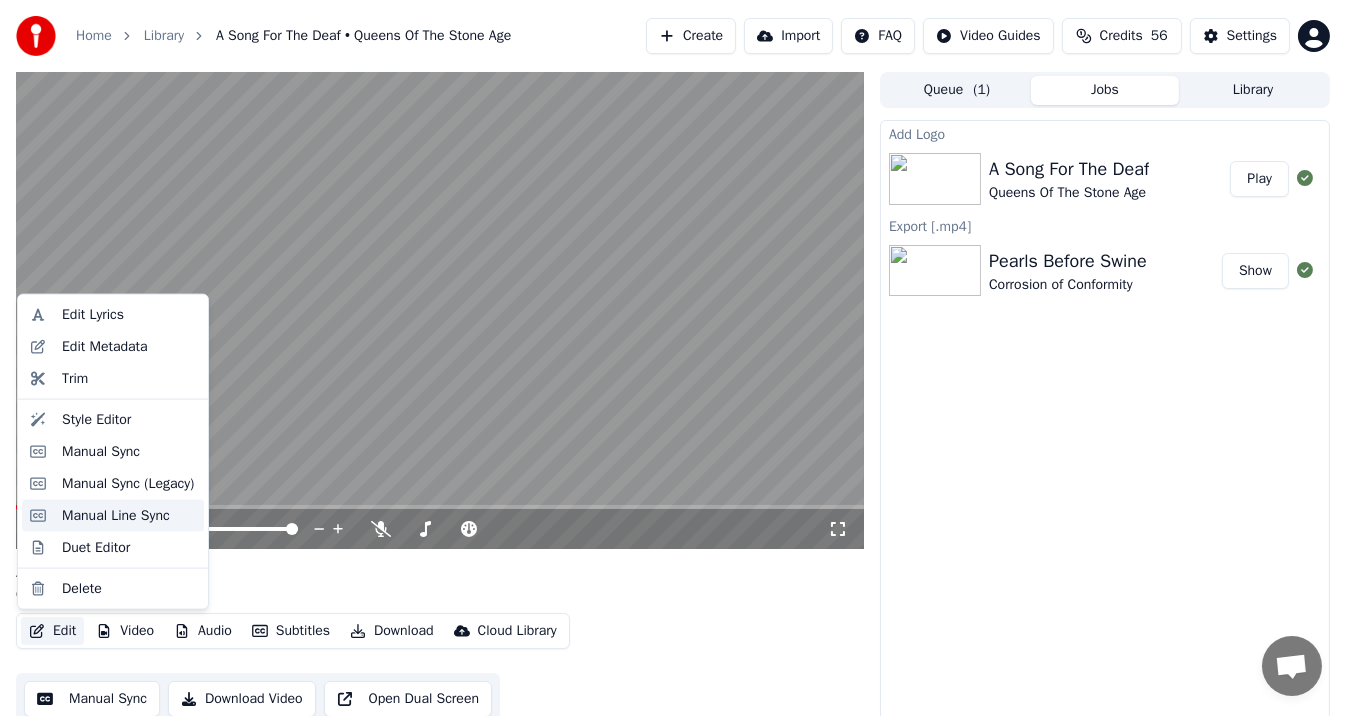 click on "Manual Line Sync" at bounding box center [116, 516] 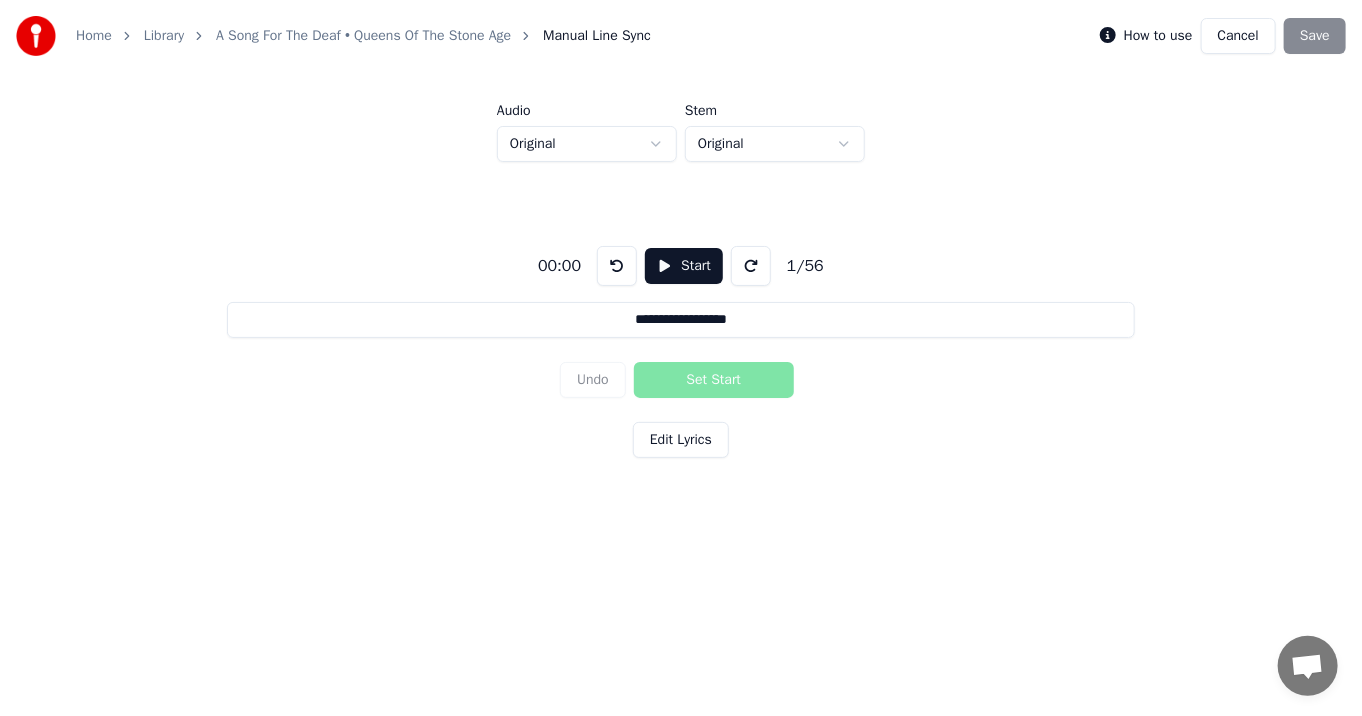 click on "Start" at bounding box center [684, 266] 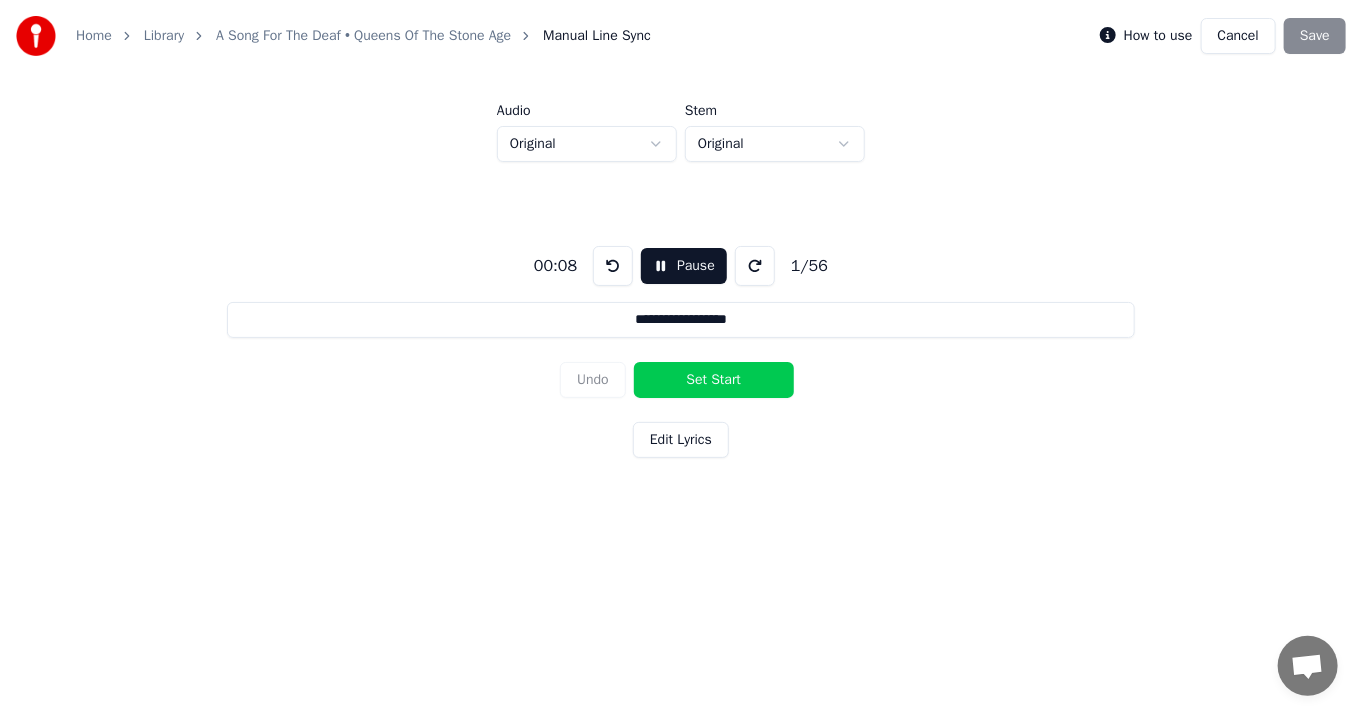 click at bounding box center (755, 266) 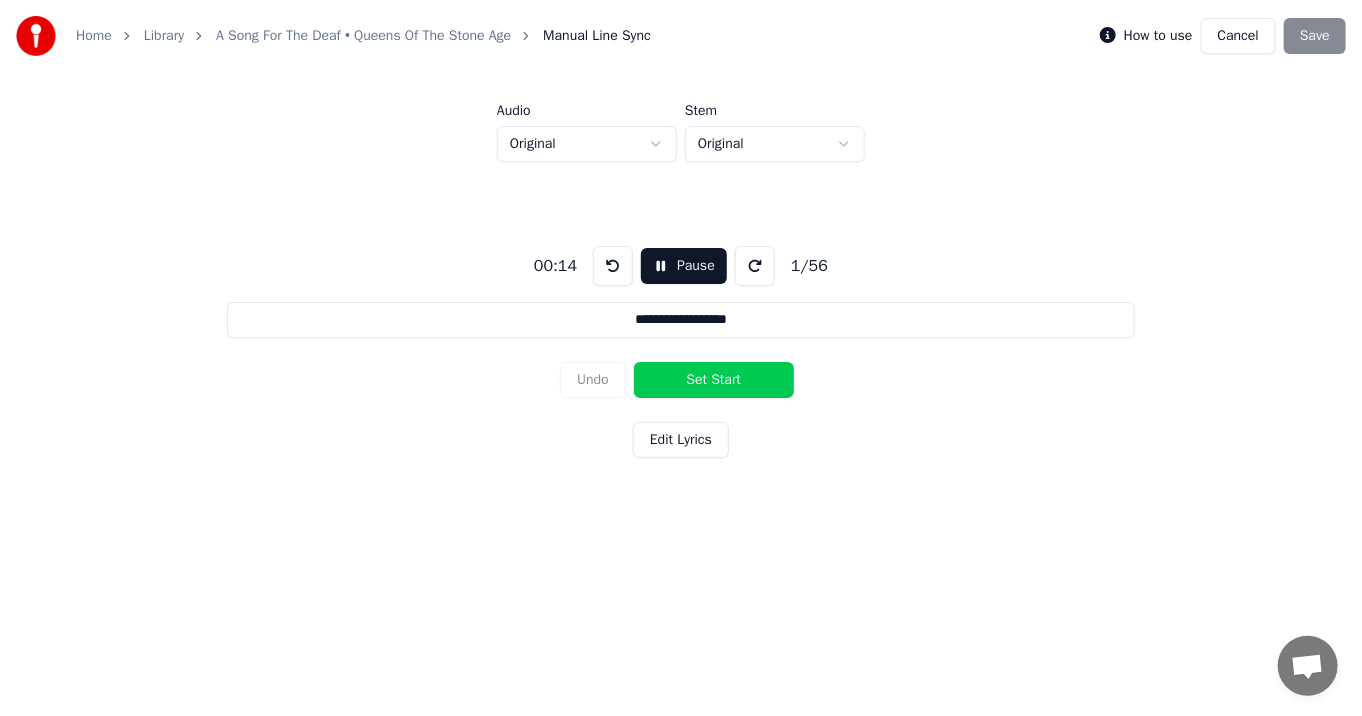 click at bounding box center [755, 266] 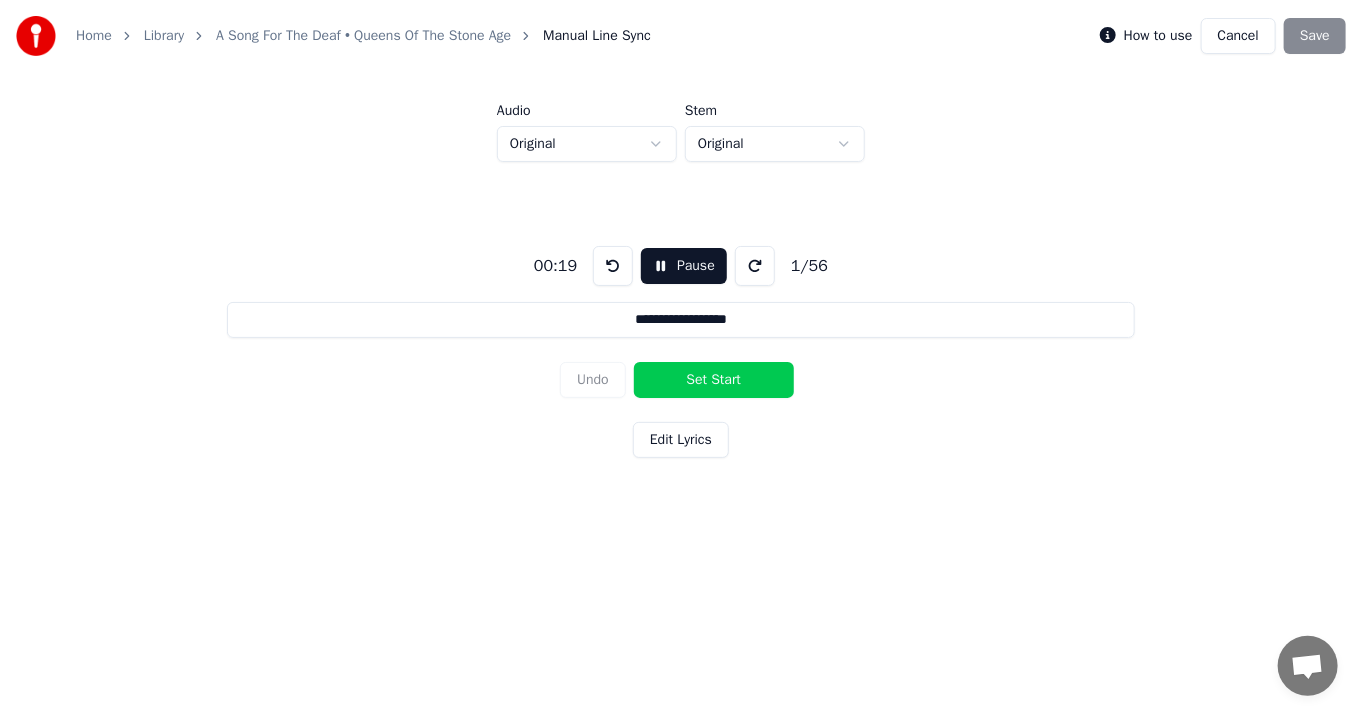 click at bounding box center (755, 266) 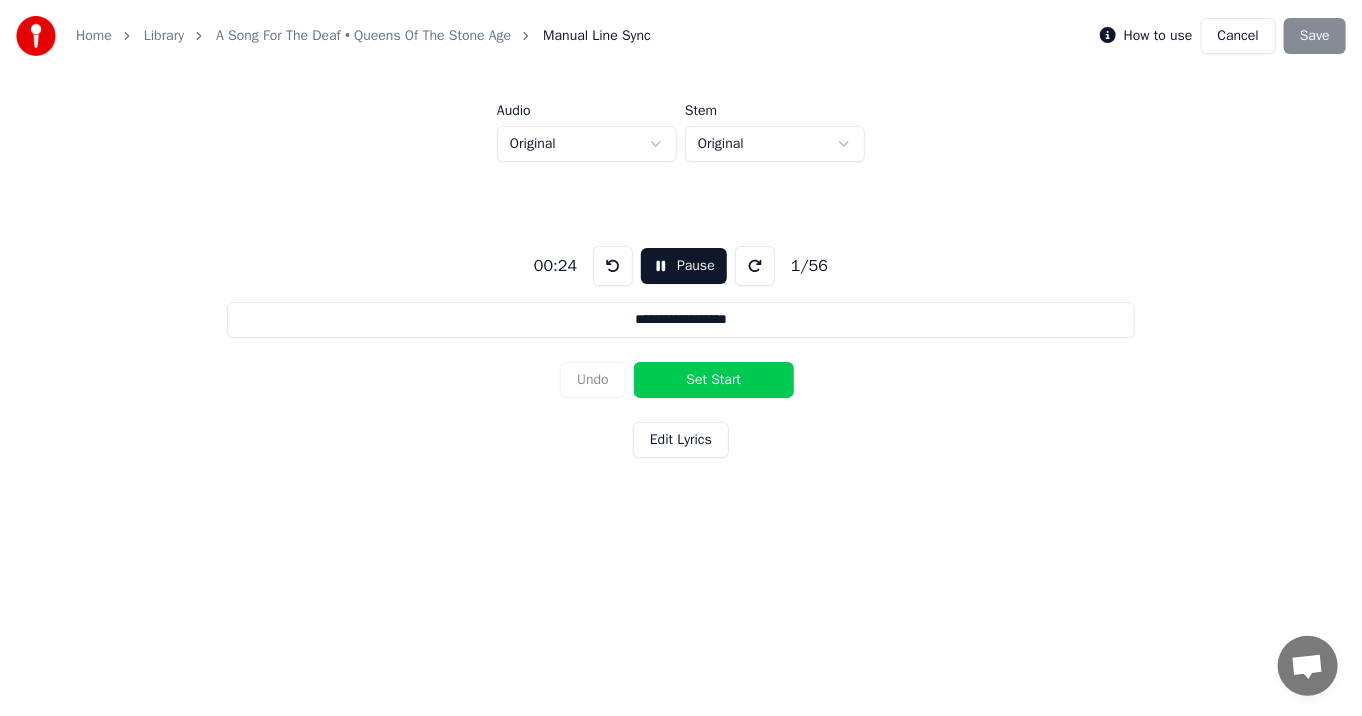 click at bounding box center (755, 266) 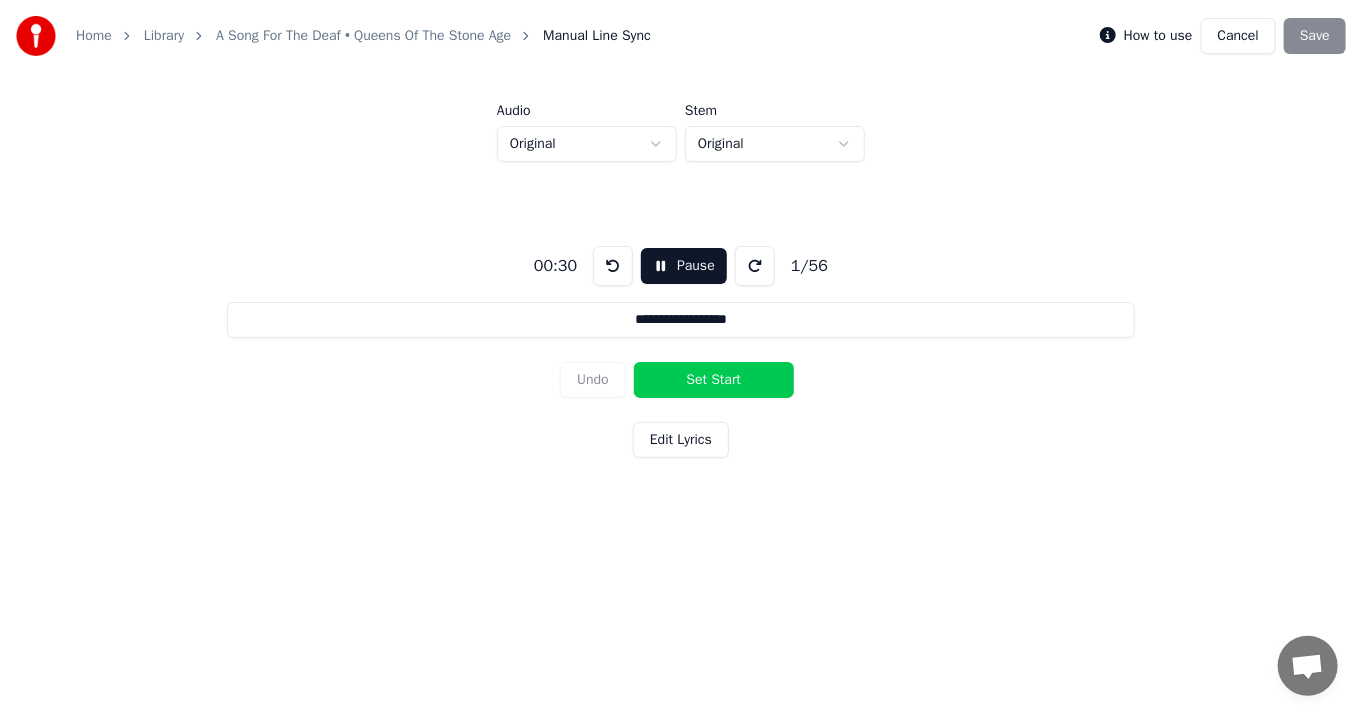 click at bounding box center (755, 266) 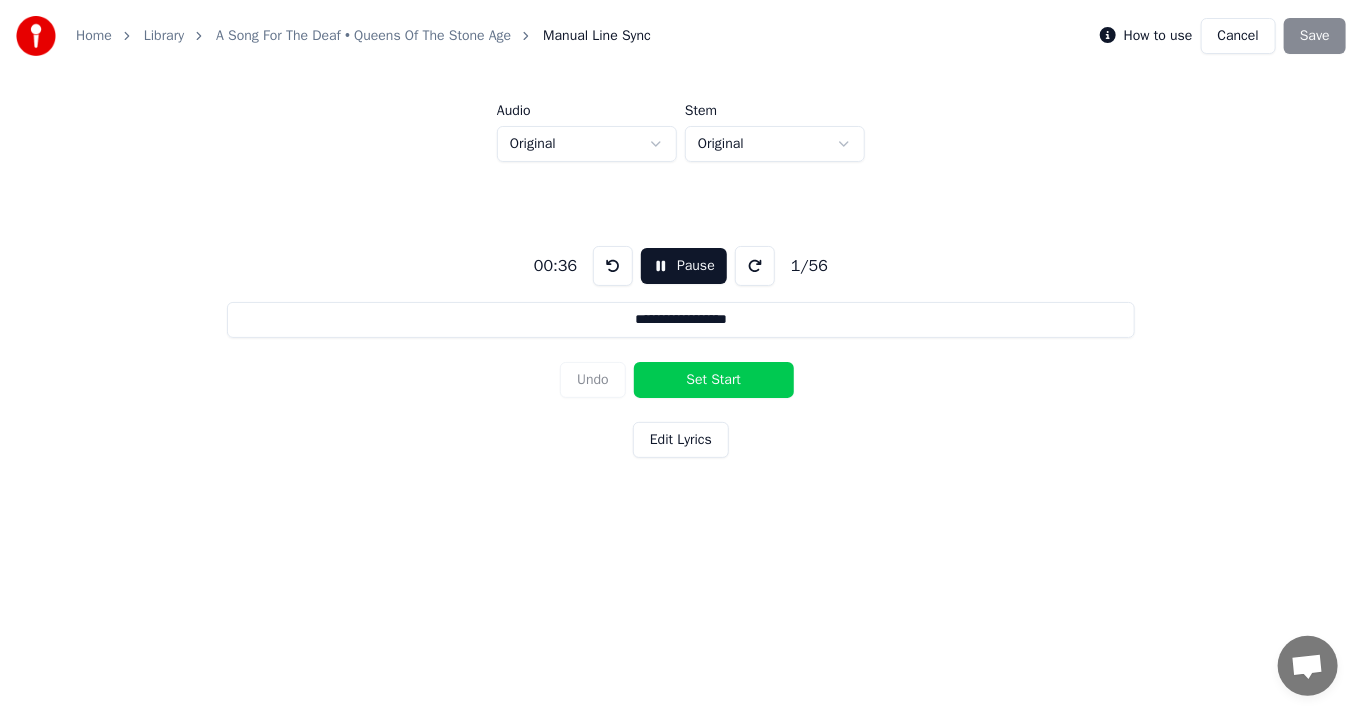click at bounding box center (613, 266) 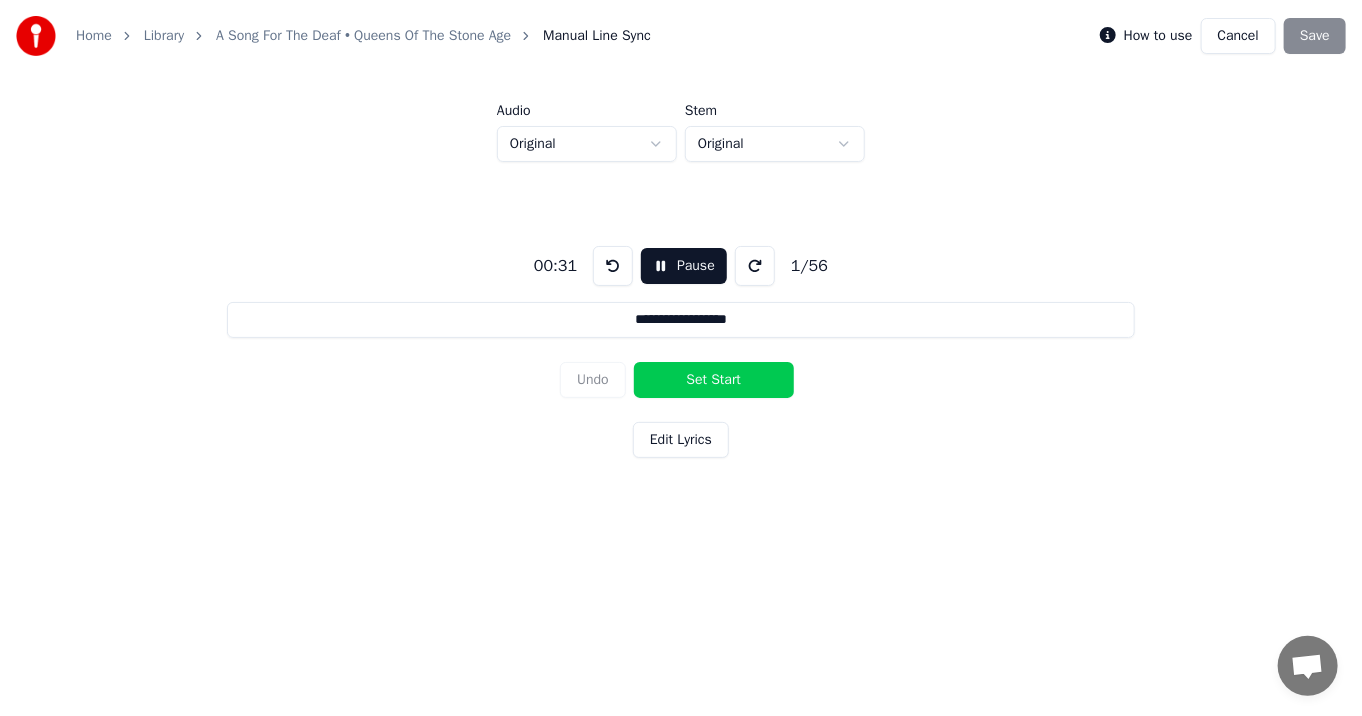 click at bounding box center [613, 266] 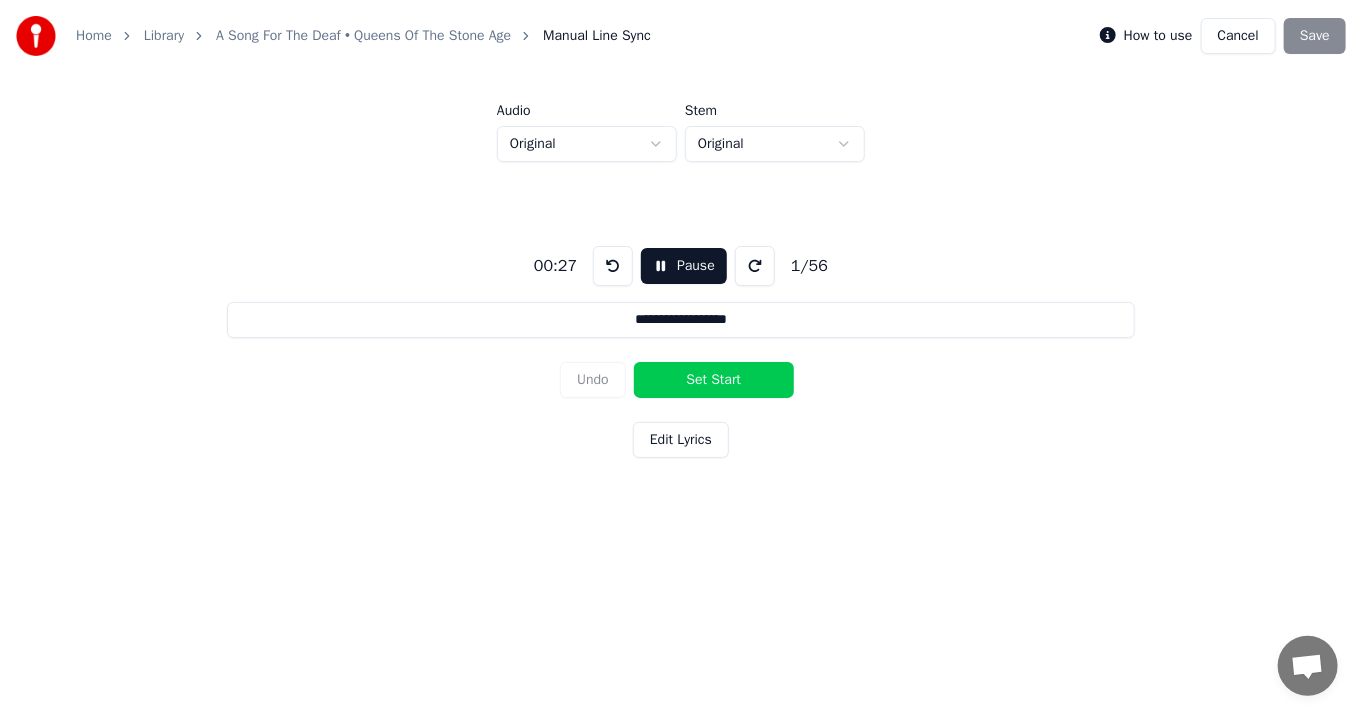 click at bounding box center (613, 266) 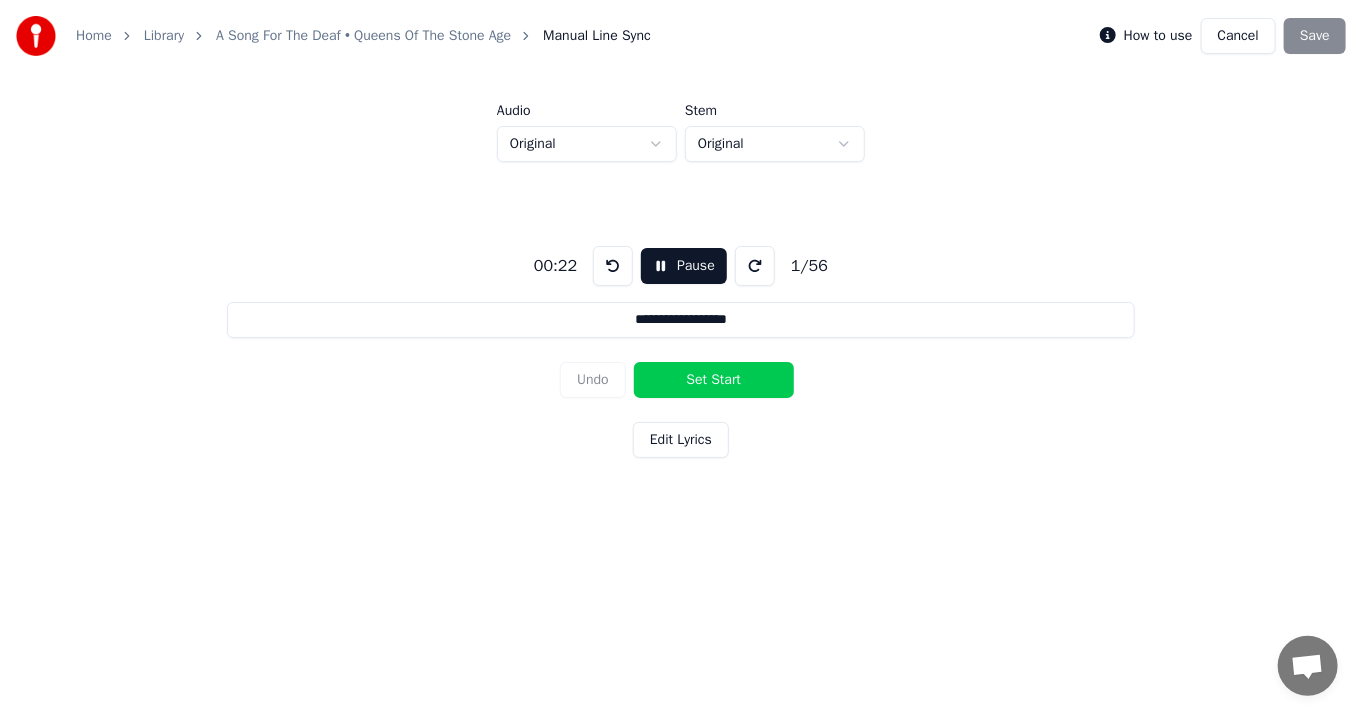 click at bounding box center (613, 266) 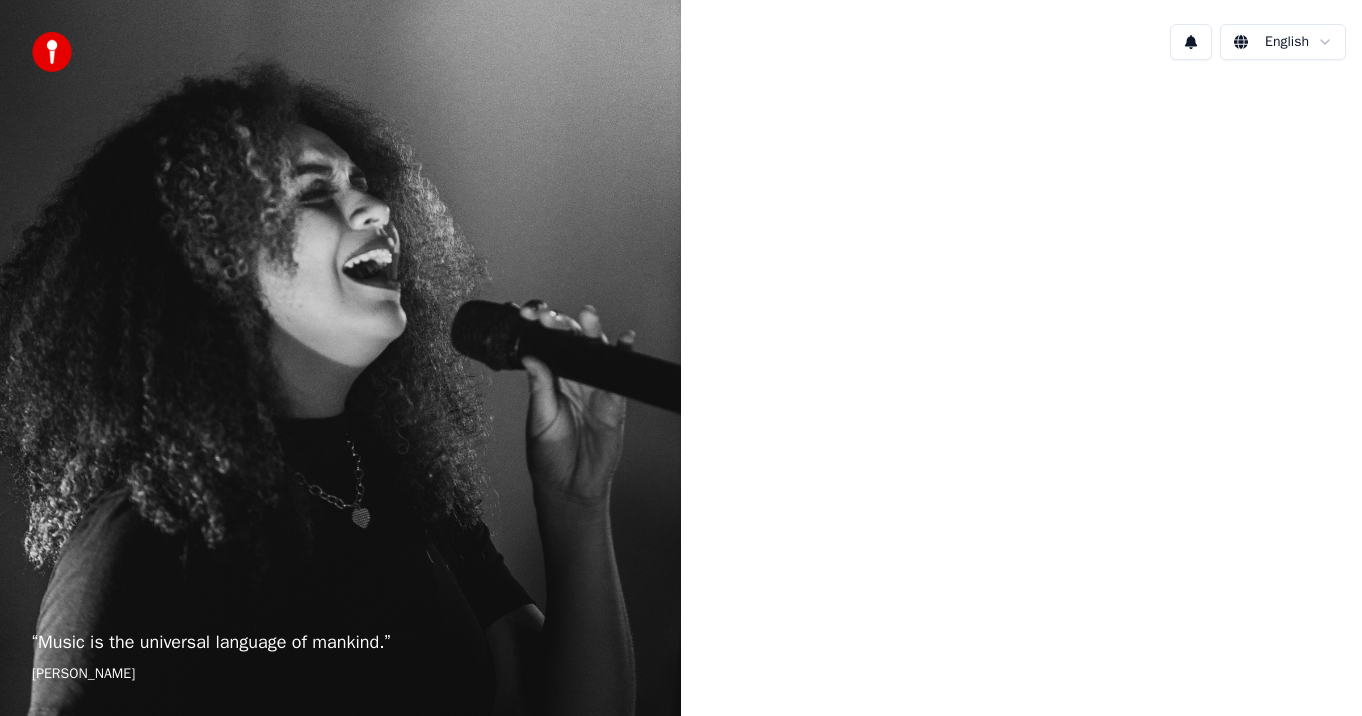scroll, scrollTop: 0, scrollLeft: 0, axis: both 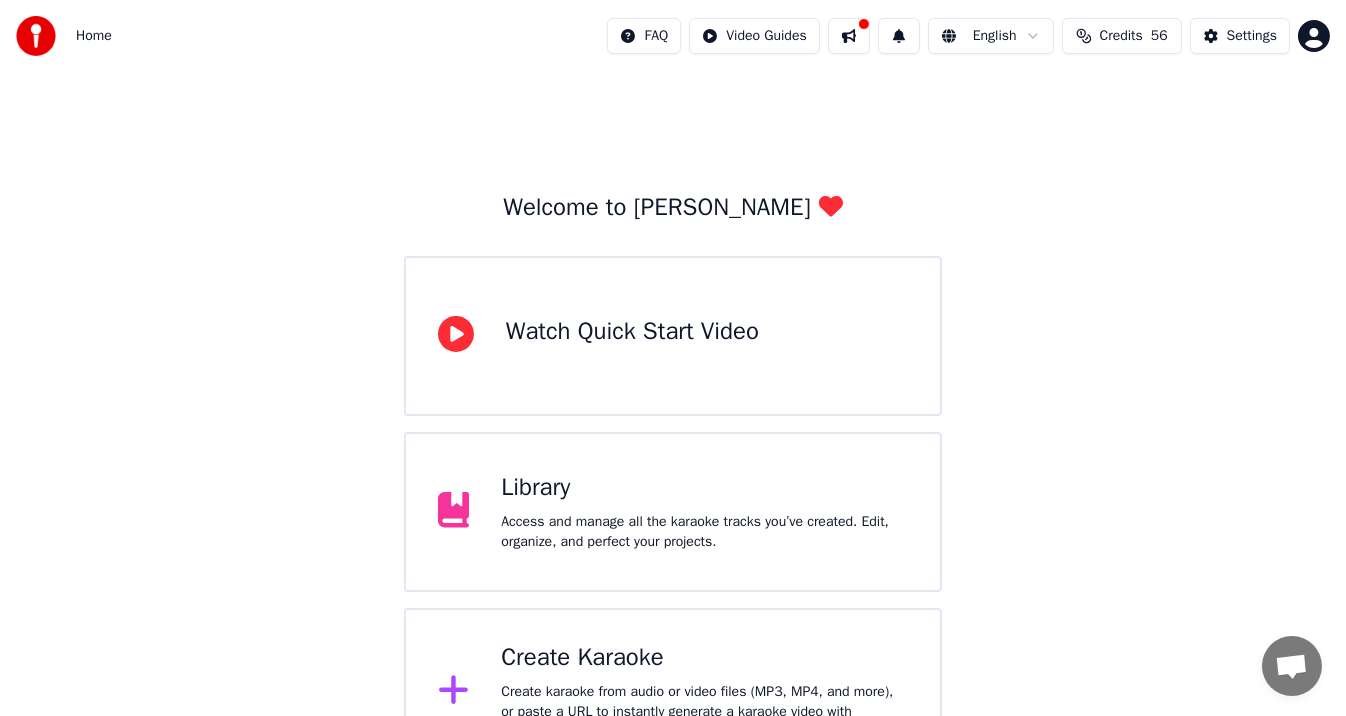 click on "Welcome to Youka Watch Quick Start Video Library Access and manage all the karaoke tracks you’ve created. Edit, organize, and perfect your projects. Create Karaoke Create karaoke from audio or video files (MP3, MP4, and more), or paste a URL to instantly generate a karaoke video with synchronized lyrics." at bounding box center [673, 484] 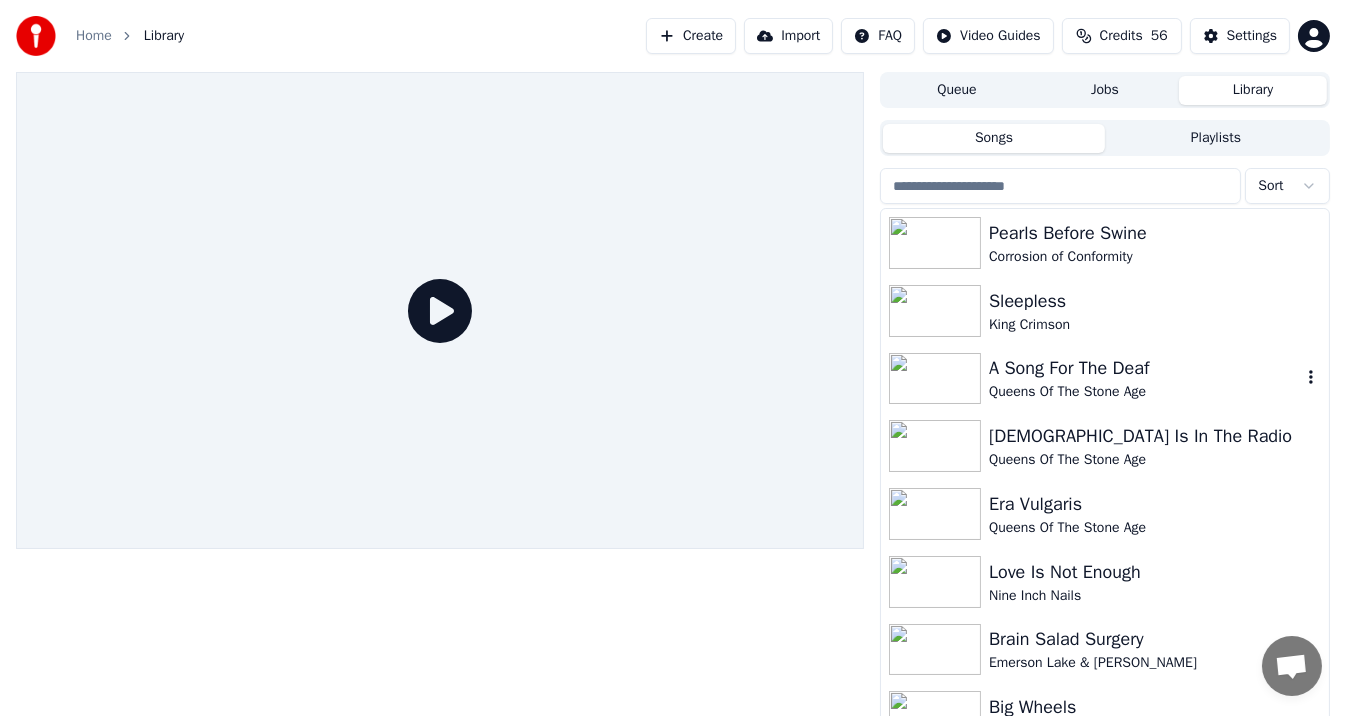 click on "Queens Of The Stone Age" at bounding box center [1145, 392] 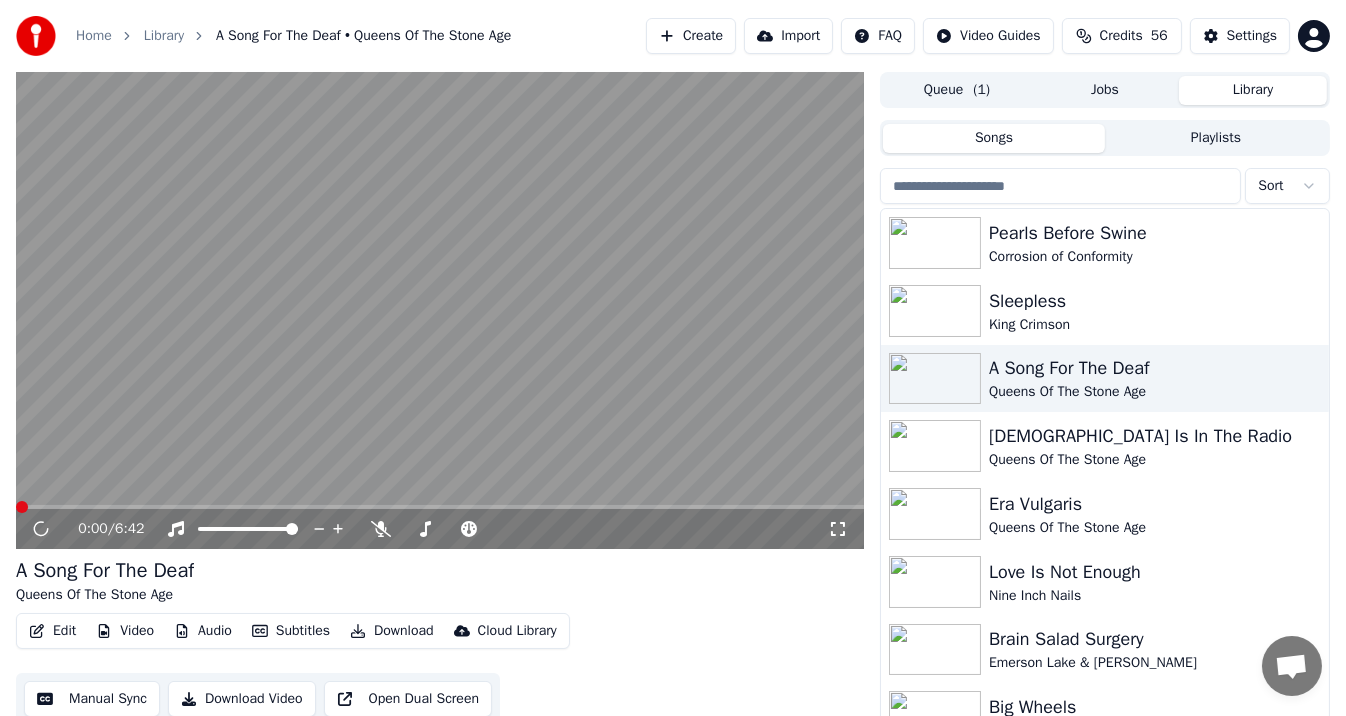 click at bounding box center (440, 310) 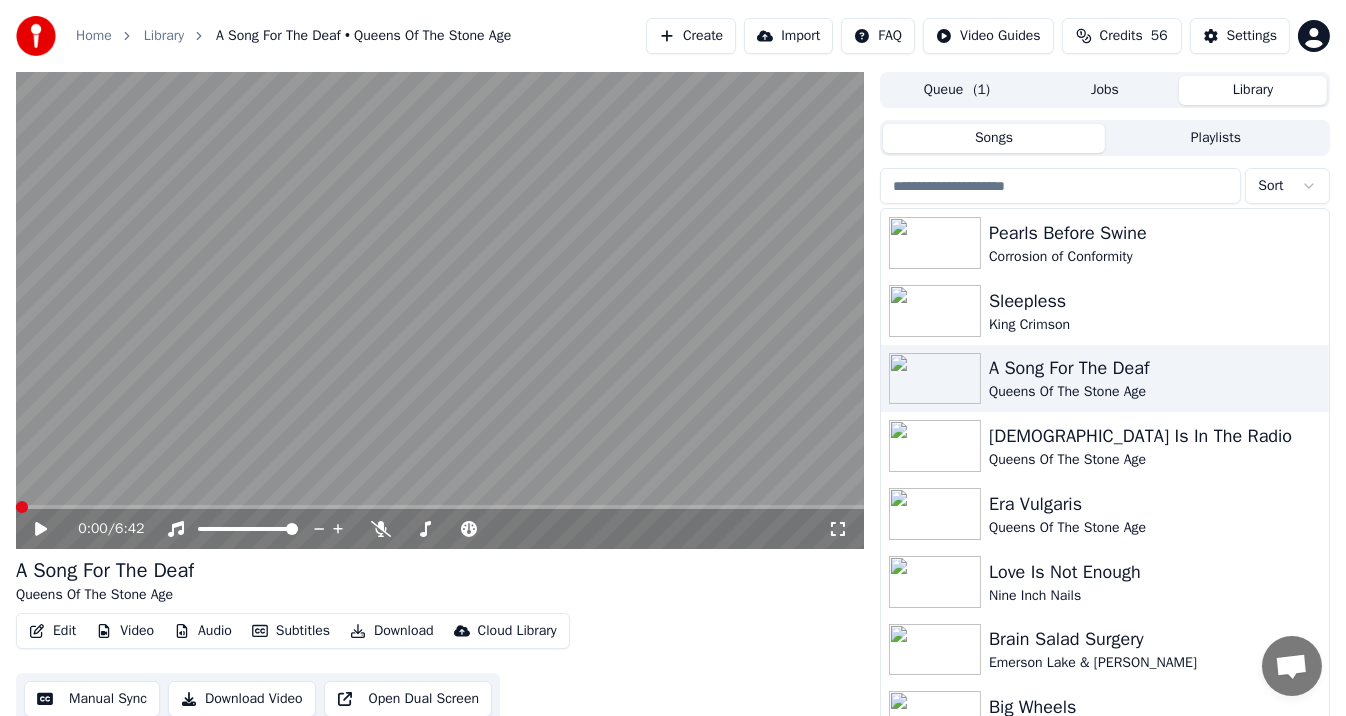 click on "Edit" at bounding box center [52, 631] 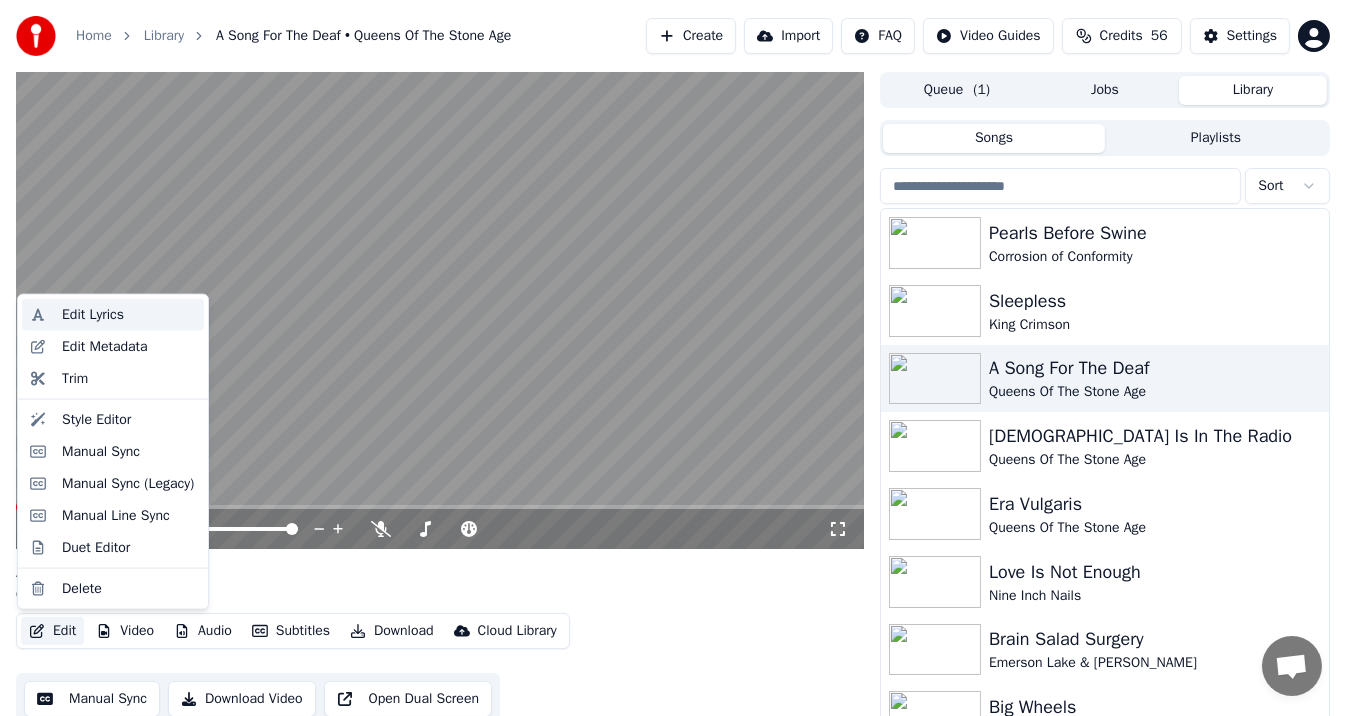click on "Edit Lyrics" at bounding box center [113, 315] 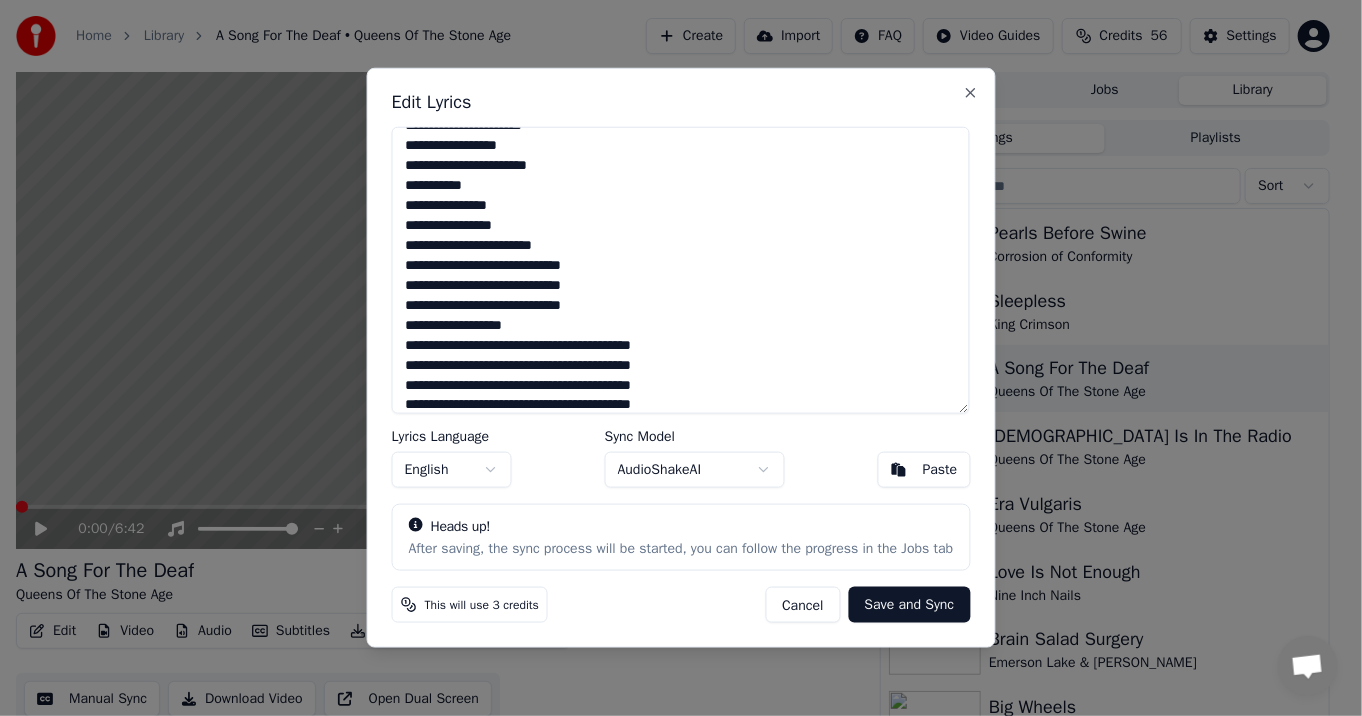 scroll, scrollTop: 850, scrollLeft: 0, axis: vertical 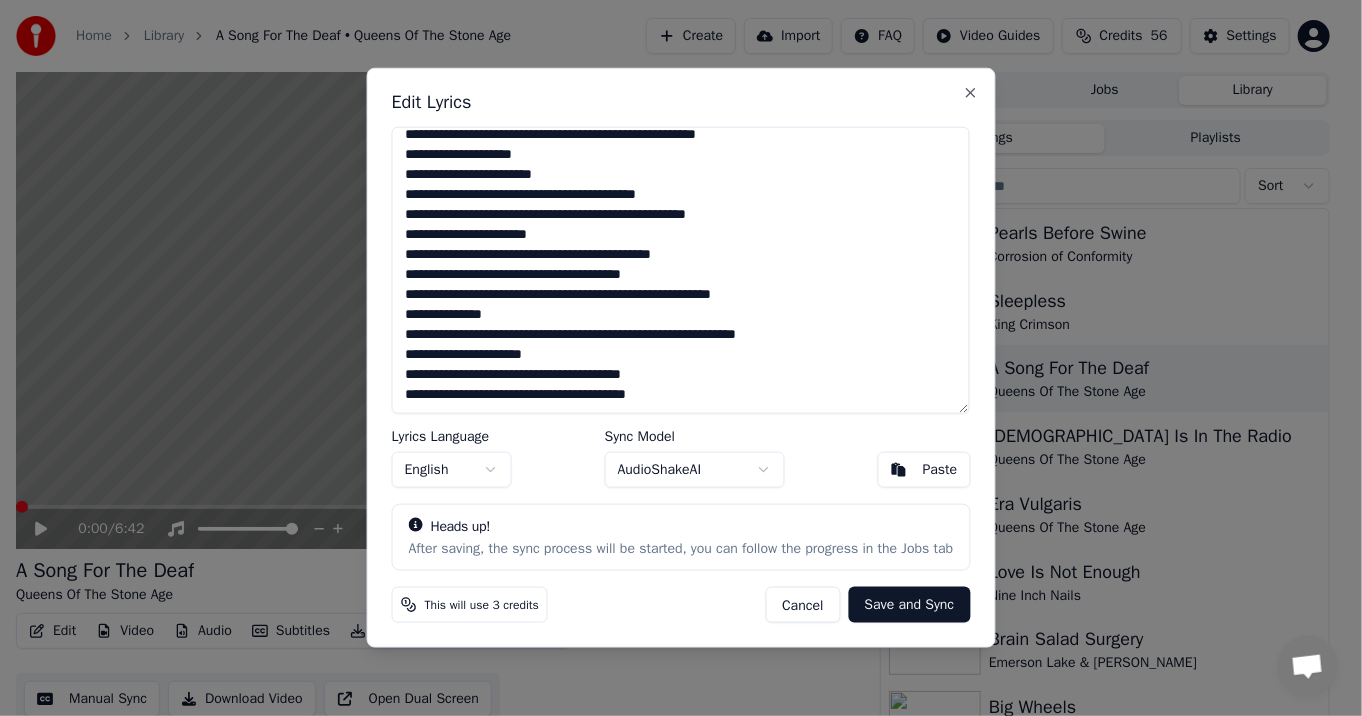 click at bounding box center [681, 270] 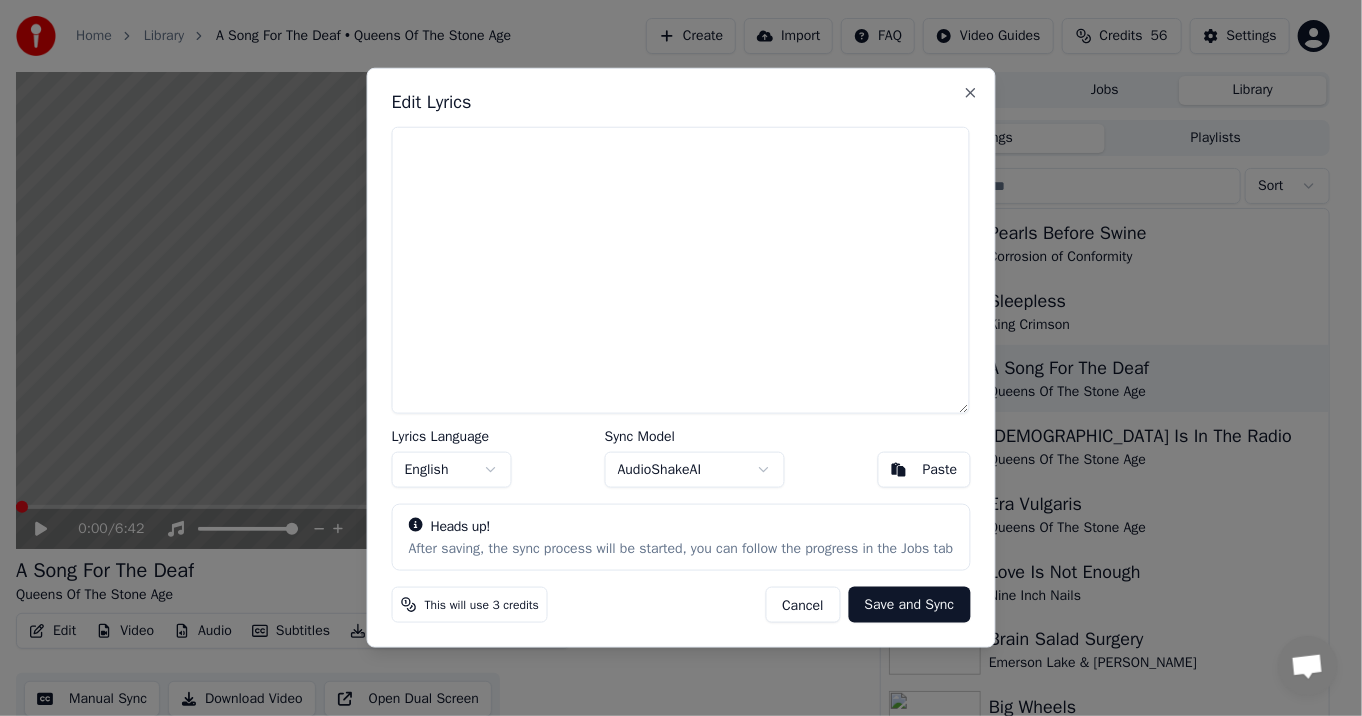 scroll, scrollTop: 0, scrollLeft: 0, axis: both 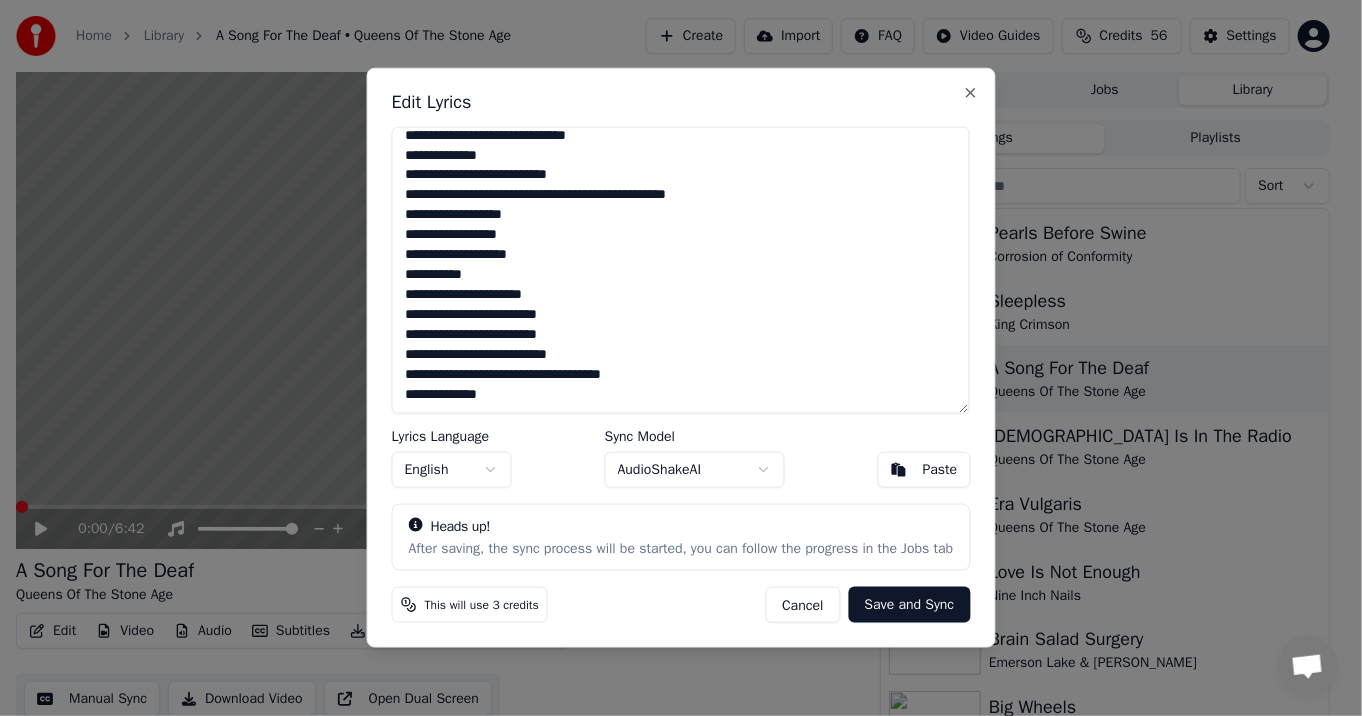 type on "**********" 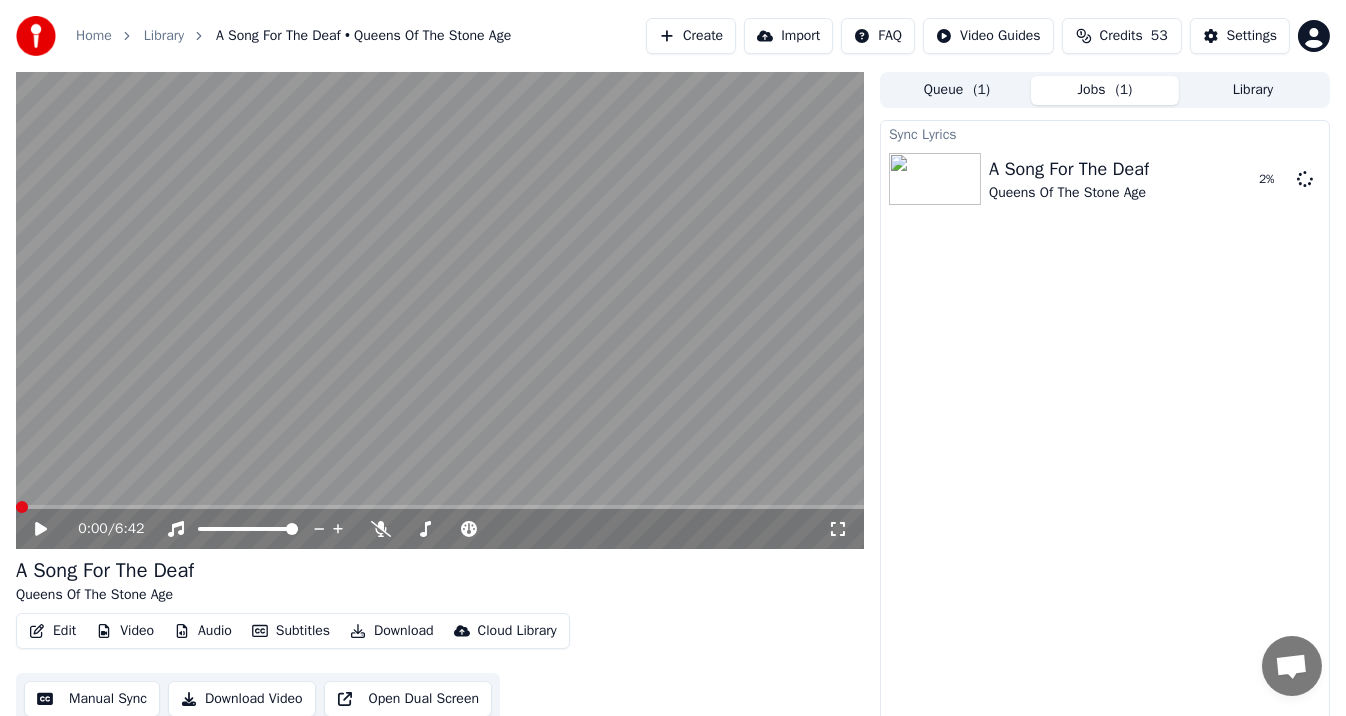 click on "Video" at bounding box center [125, 631] 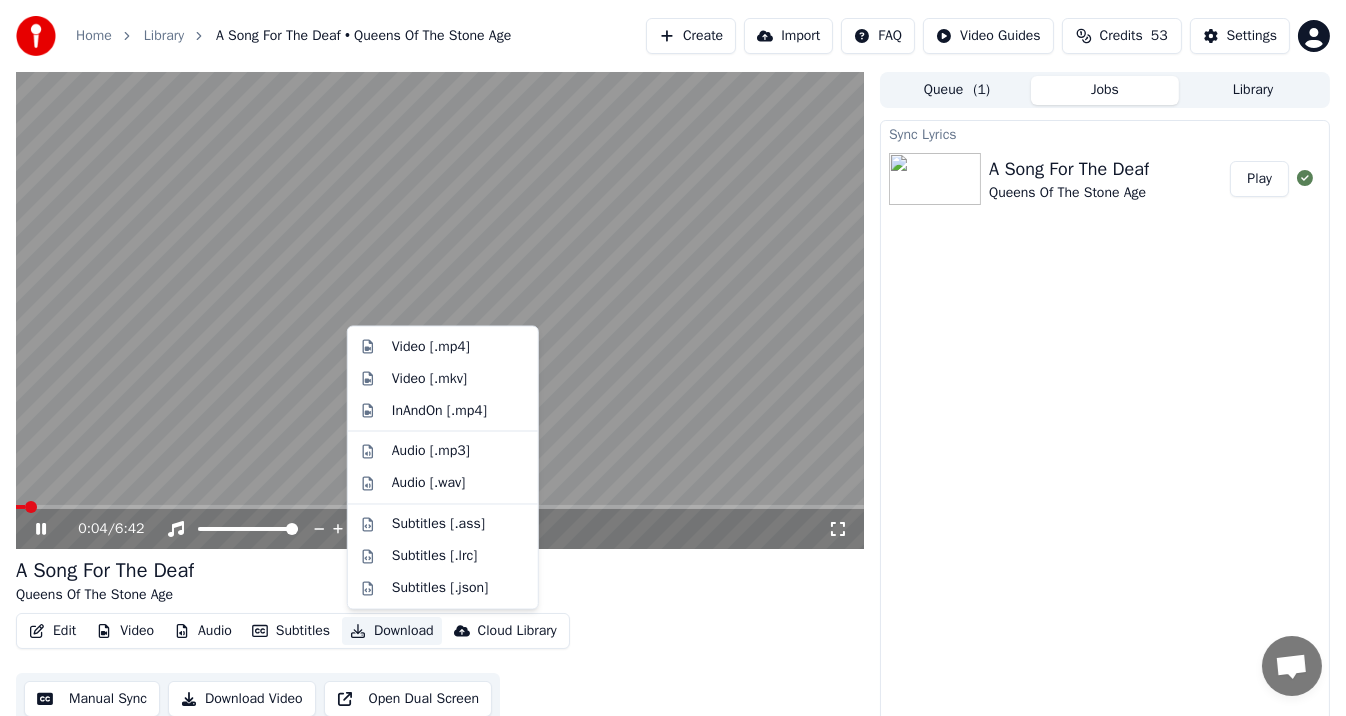 click on "A Song For The Deaf Queens Of The Stone Age" at bounding box center [440, 581] 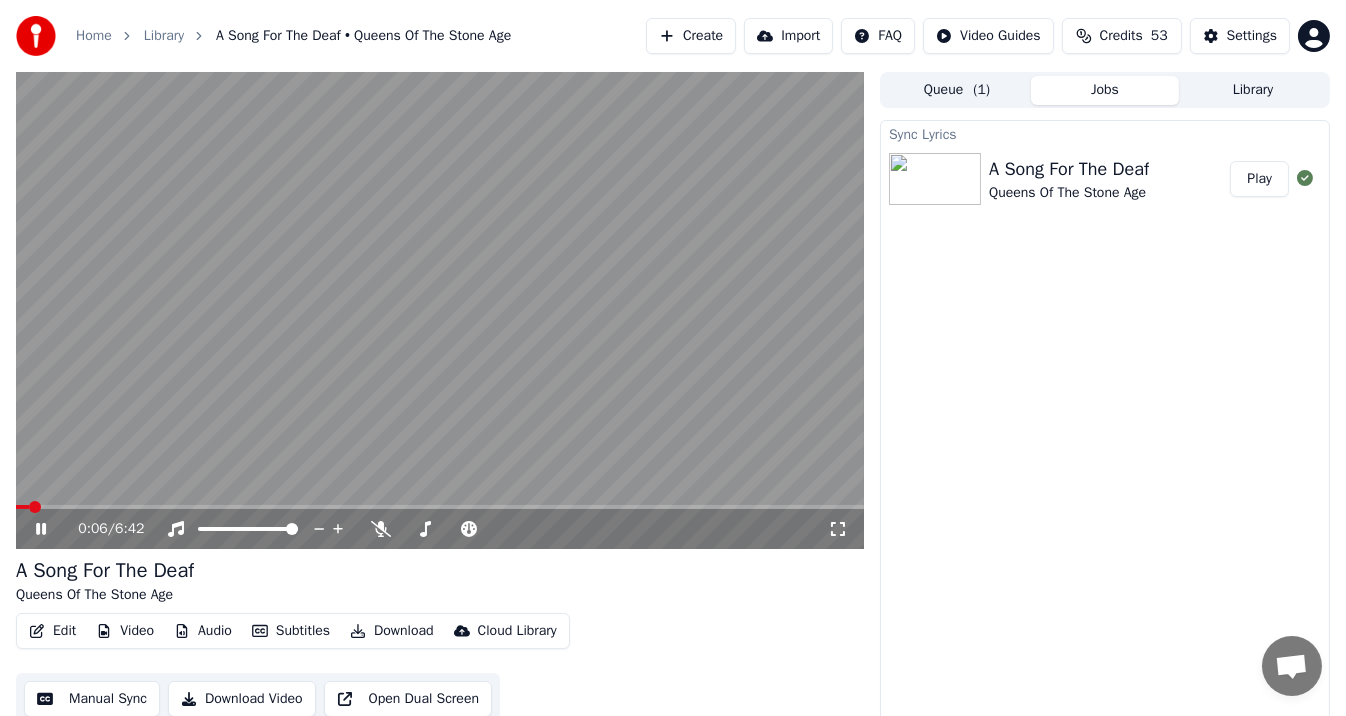 click on "Video" at bounding box center [125, 631] 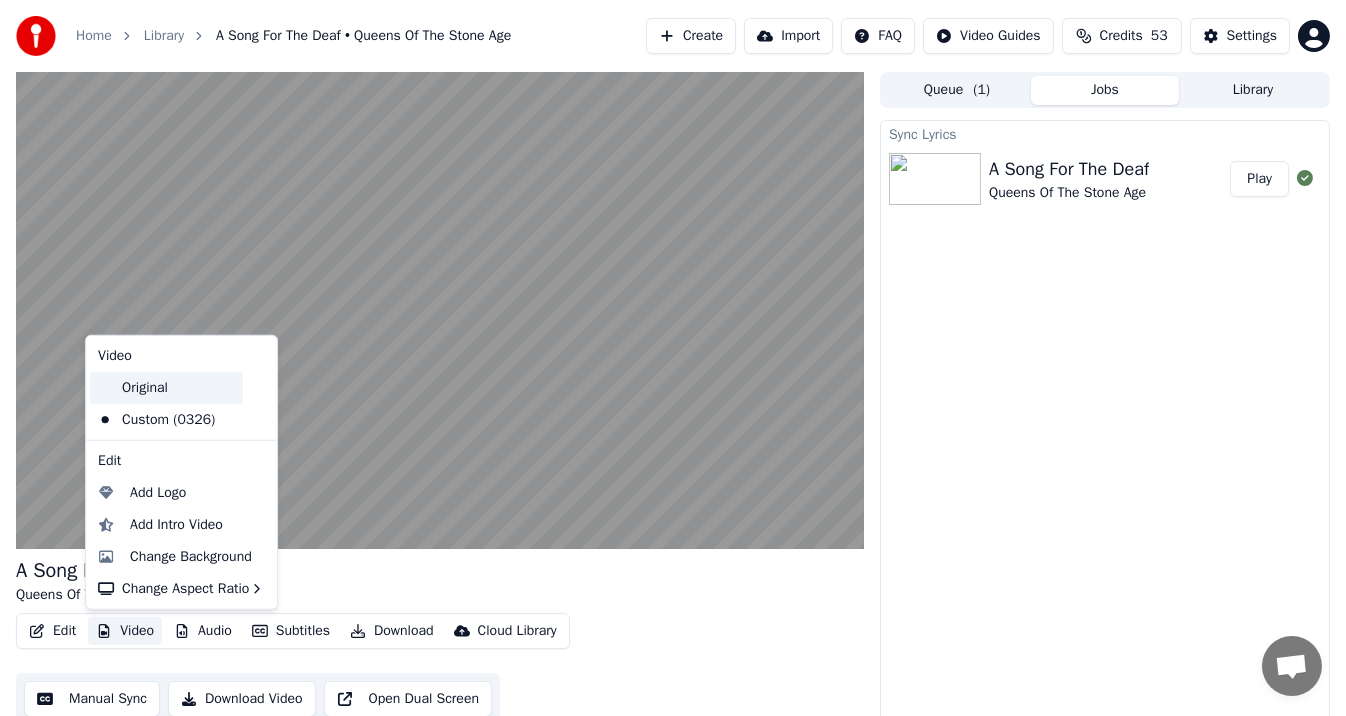click on "Original" at bounding box center [166, 388] 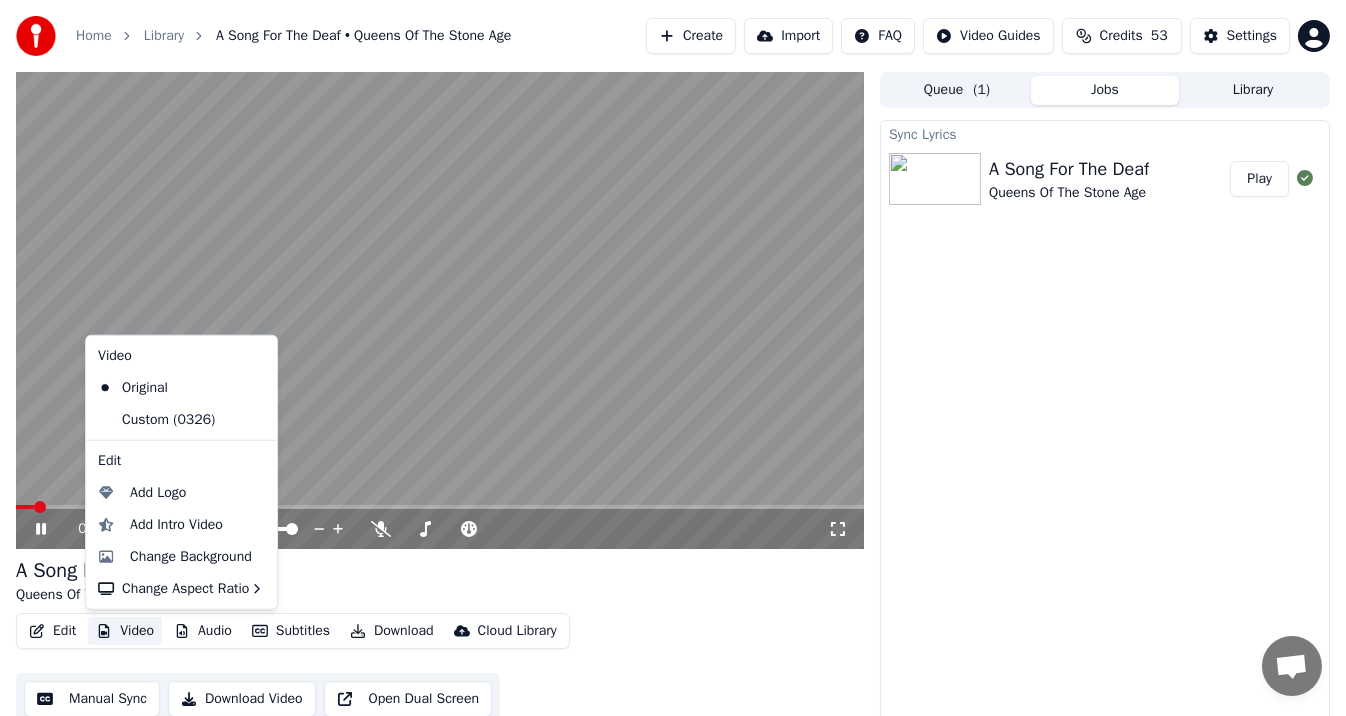 click on "Video" at bounding box center [125, 631] 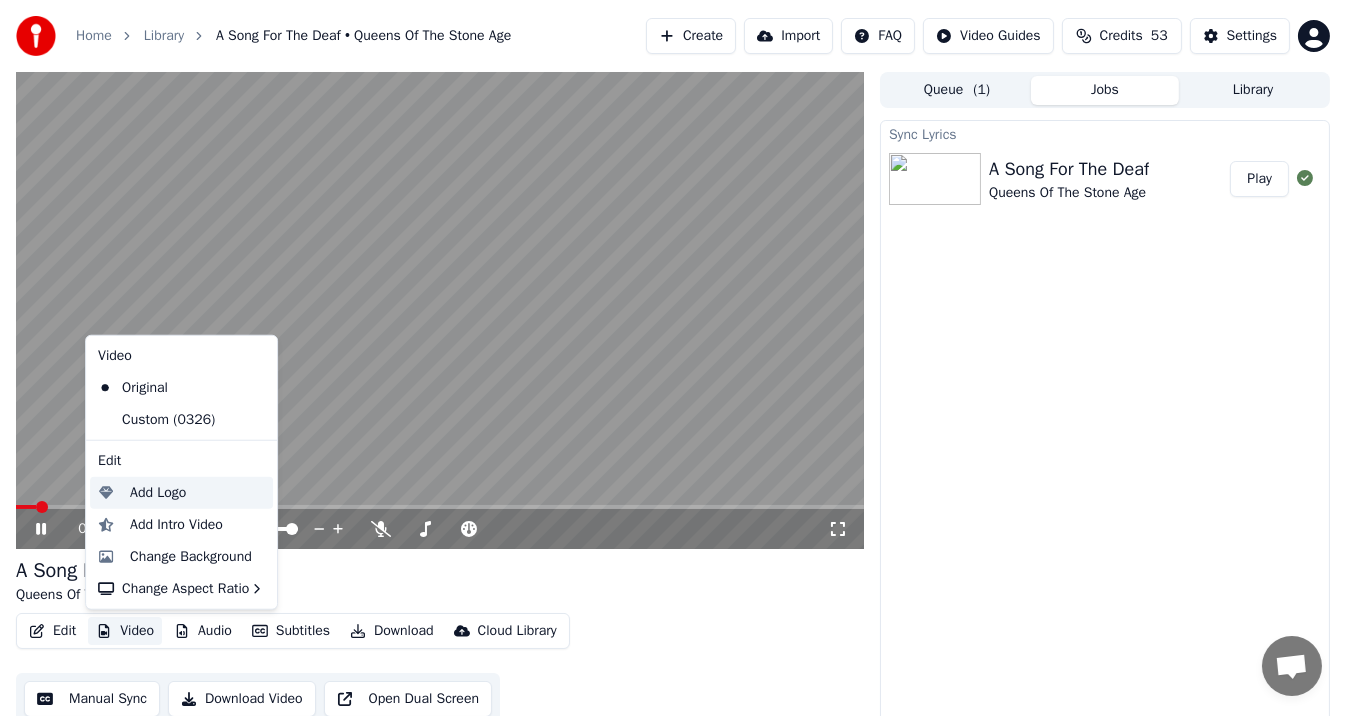click on "Add Logo" at bounding box center [158, 493] 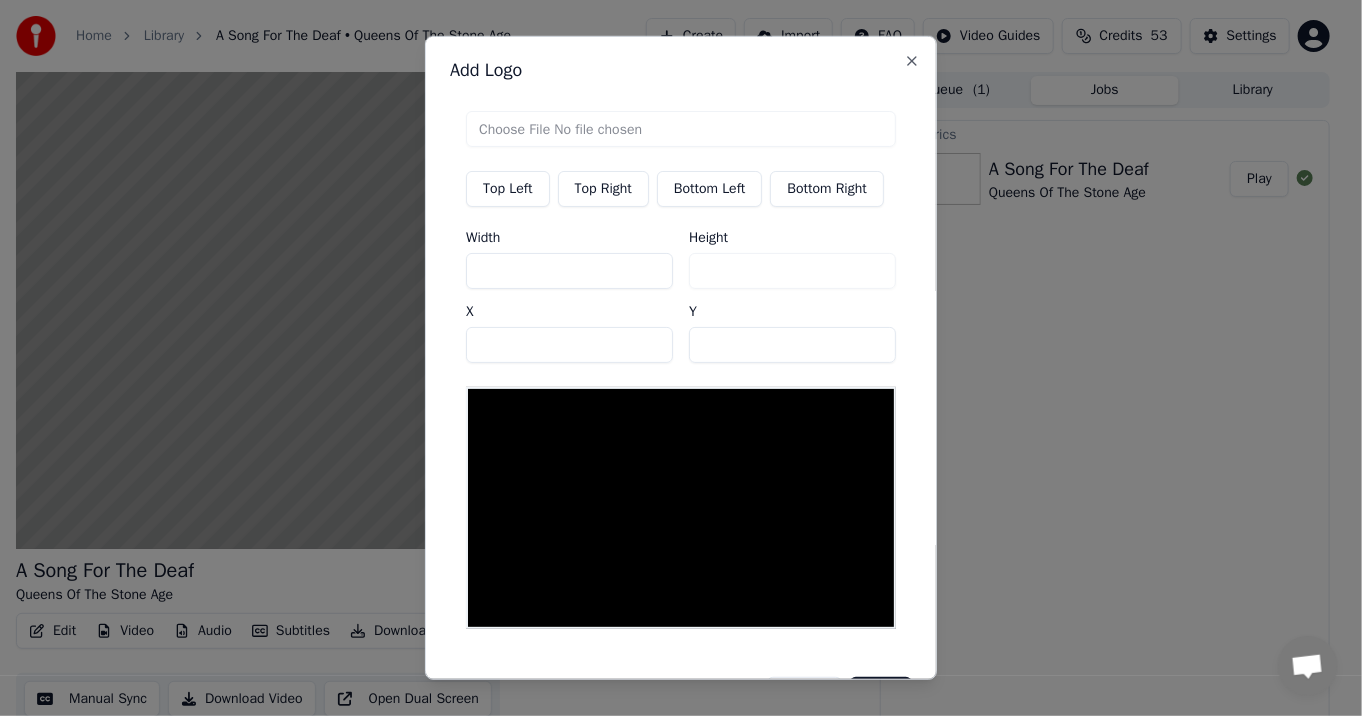 click at bounding box center [681, 129] 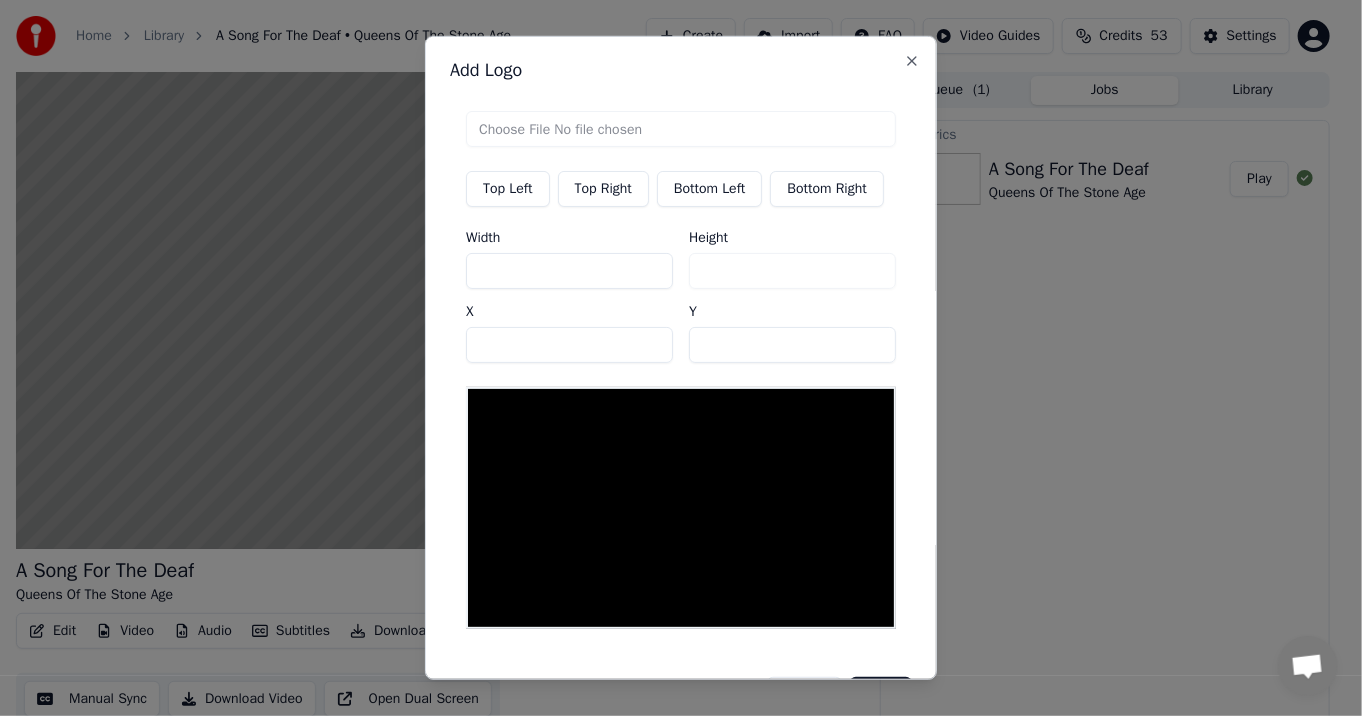 type on "**********" 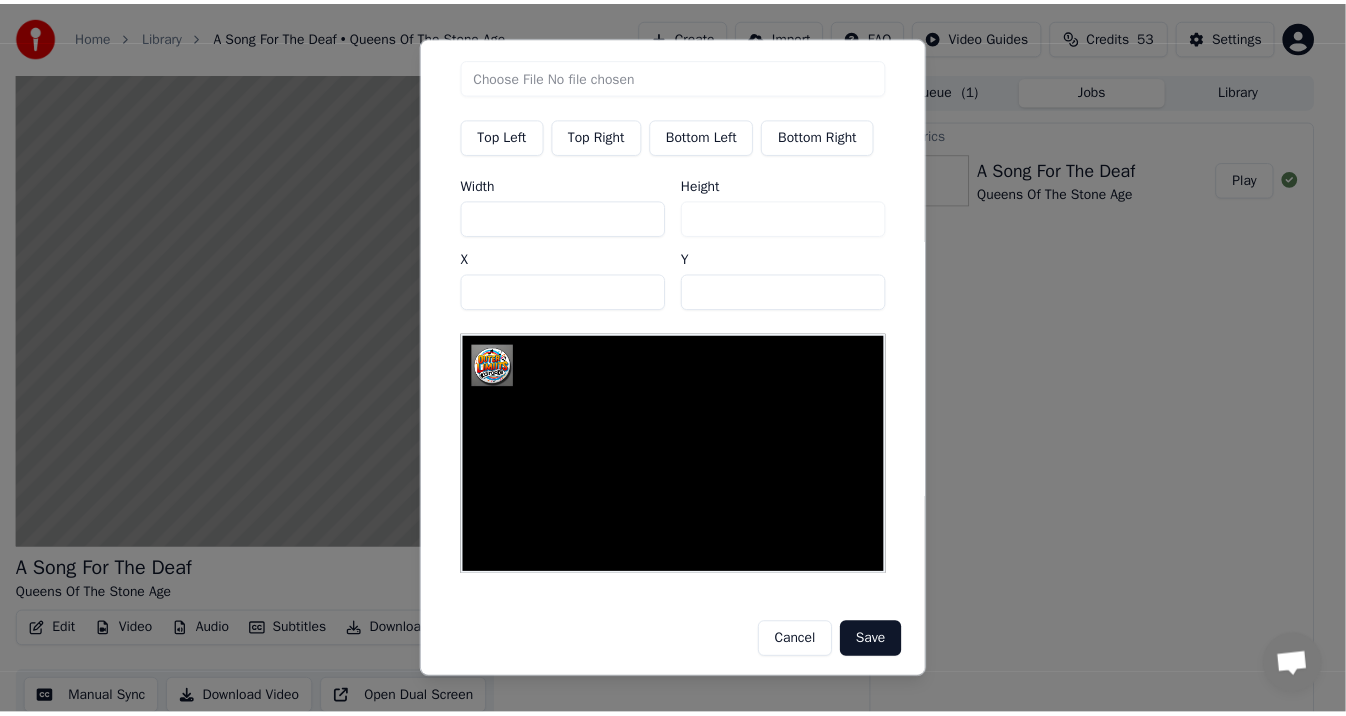 scroll, scrollTop: 57, scrollLeft: 0, axis: vertical 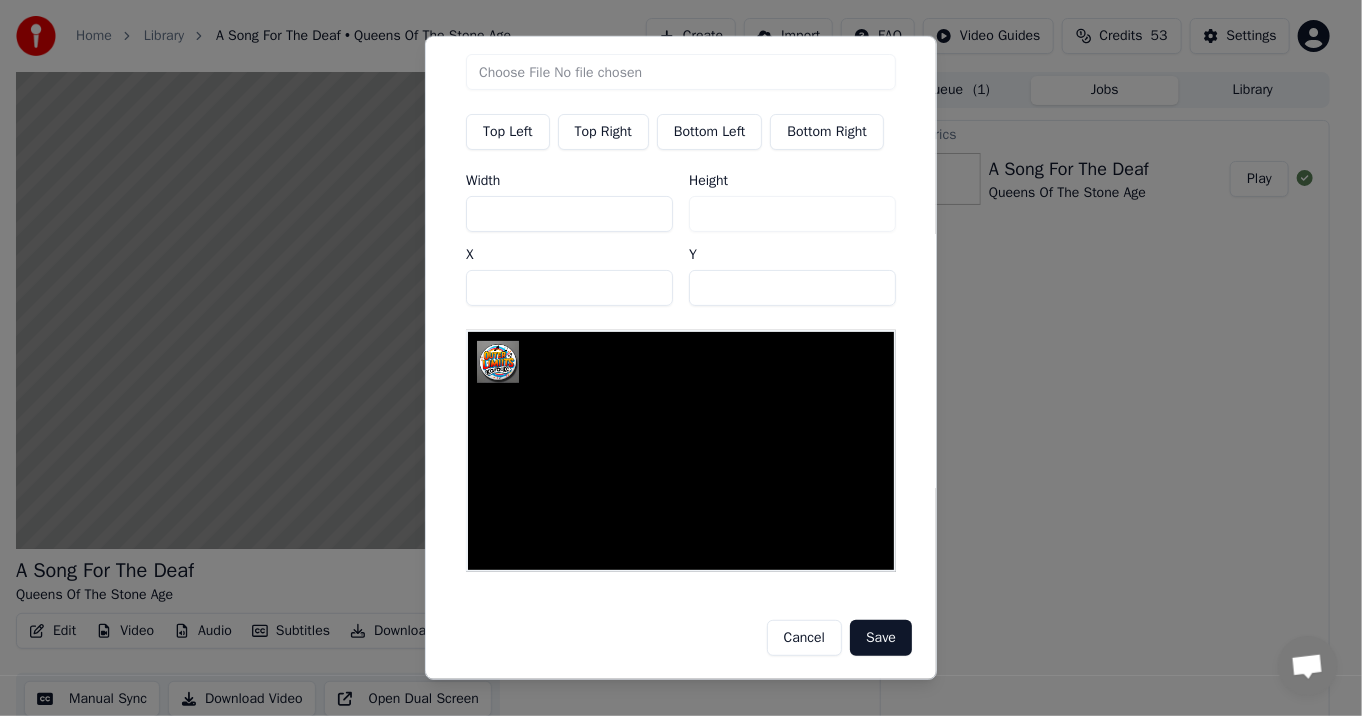 click on "Save" at bounding box center (881, 638) 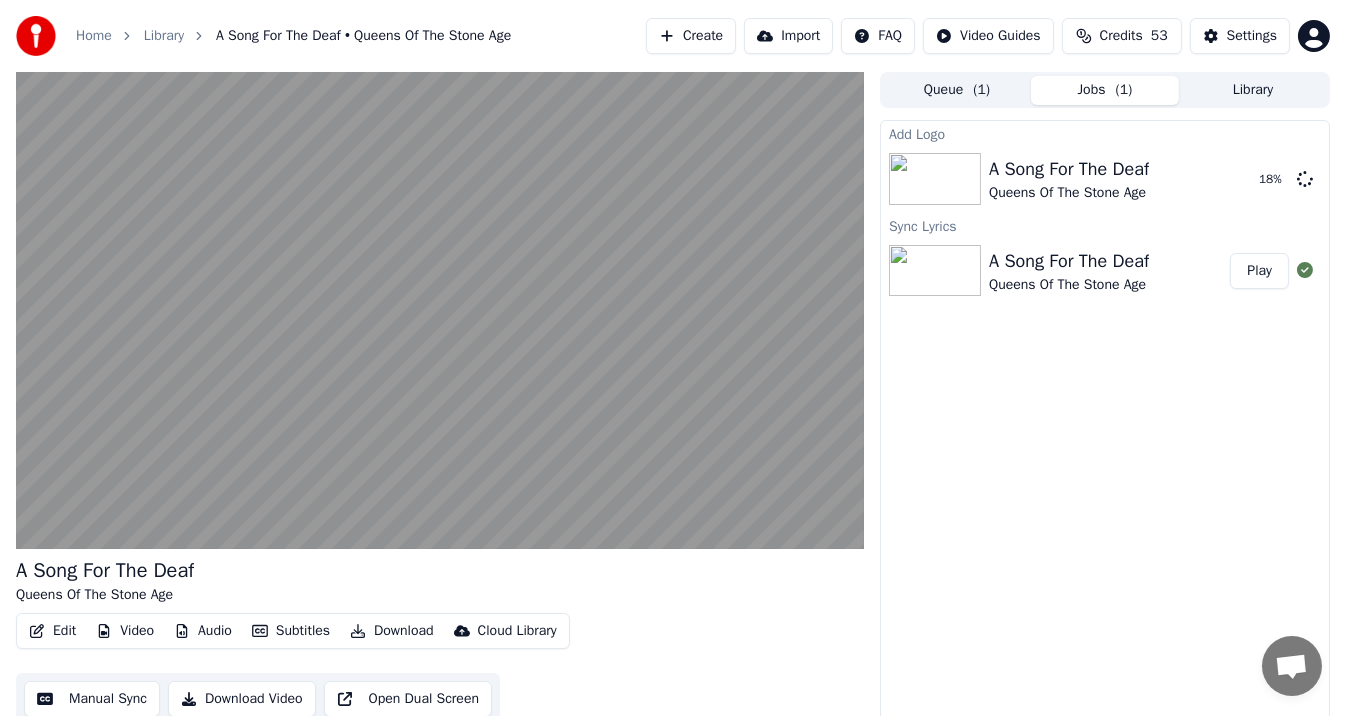 click on "Add Logo A Song For The Deaf Queens Of The Stone Age [DEMOGRAPHIC_DATA] % Sync Lyrics A Song For The Deaf Queens Of The Stone Age Play" at bounding box center (1105, 424) 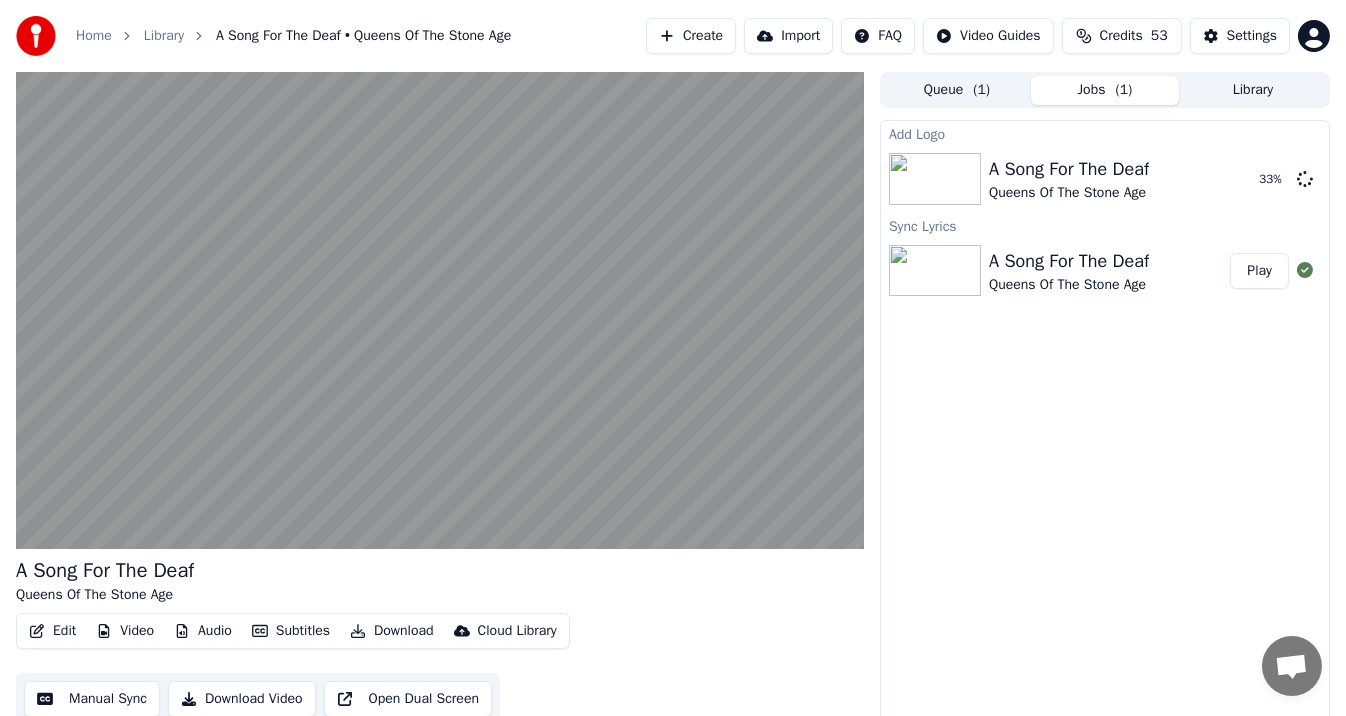 click on "A Song For The Deaf Queens Of The Stone Age Edit Video Audio Subtitles Download Cloud Library Manual Sync Download Video Open Dual Screen Queue ( 1 ) Jobs ( 1 ) Library Add Logo A Song For The Deaf Queens Of The Stone Age [DEMOGRAPHIC_DATA] % Sync Lyrics A Song For The Deaf Queens Of The Stone Age Play" at bounding box center [673, 400] 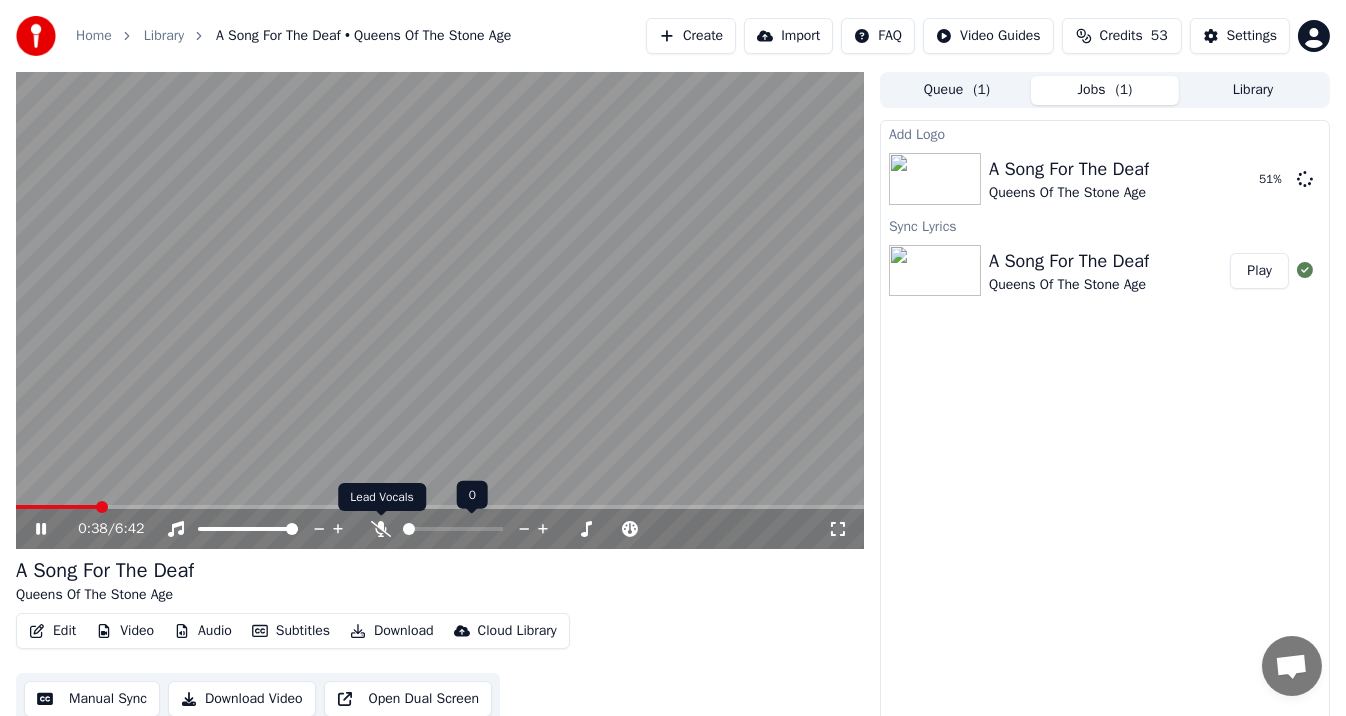 click 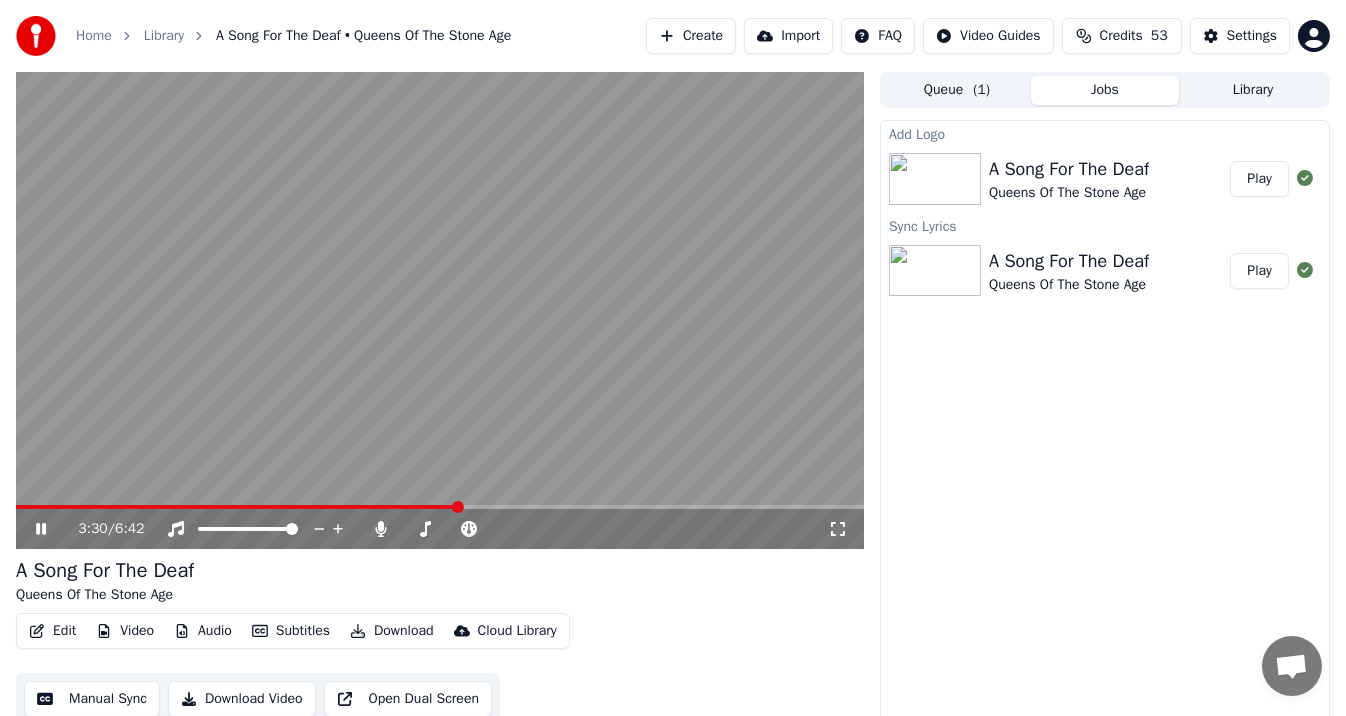 click 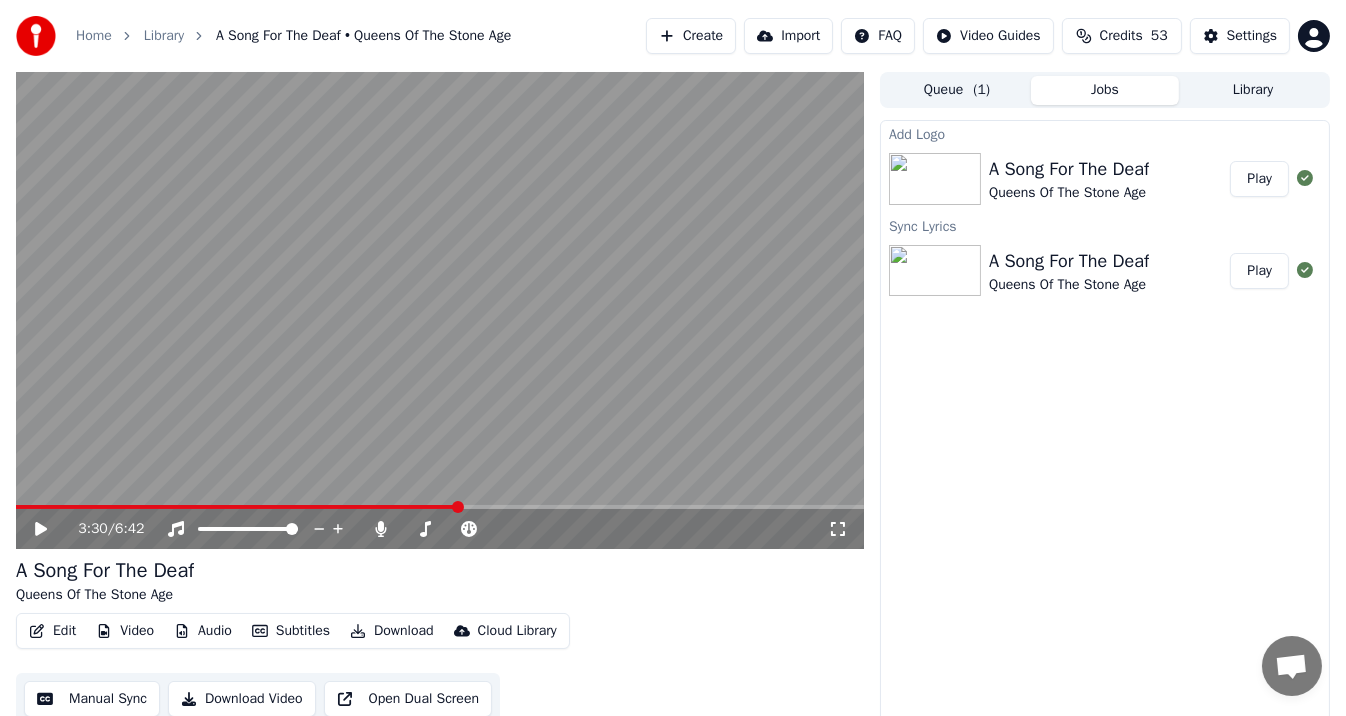 click on "Edit" at bounding box center [52, 631] 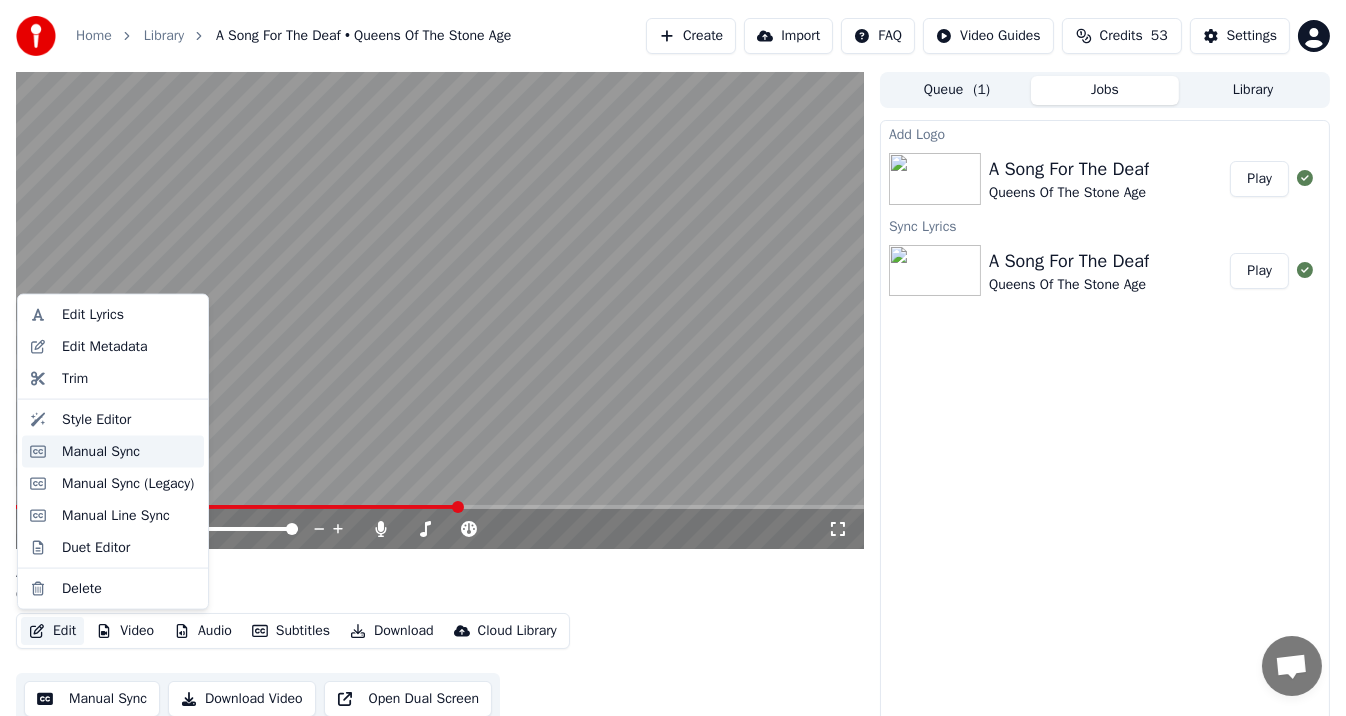 click on "Manual Sync" at bounding box center [101, 452] 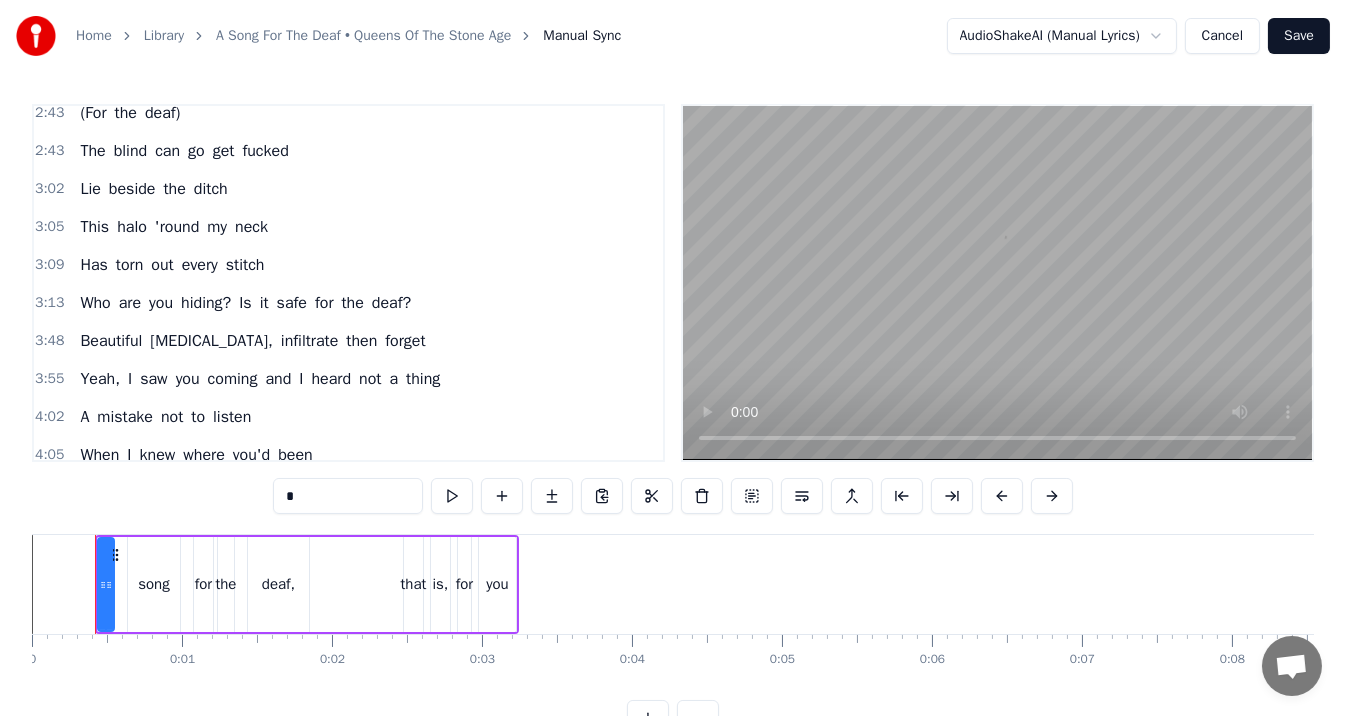 scroll, scrollTop: 775, scrollLeft: 0, axis: vertical 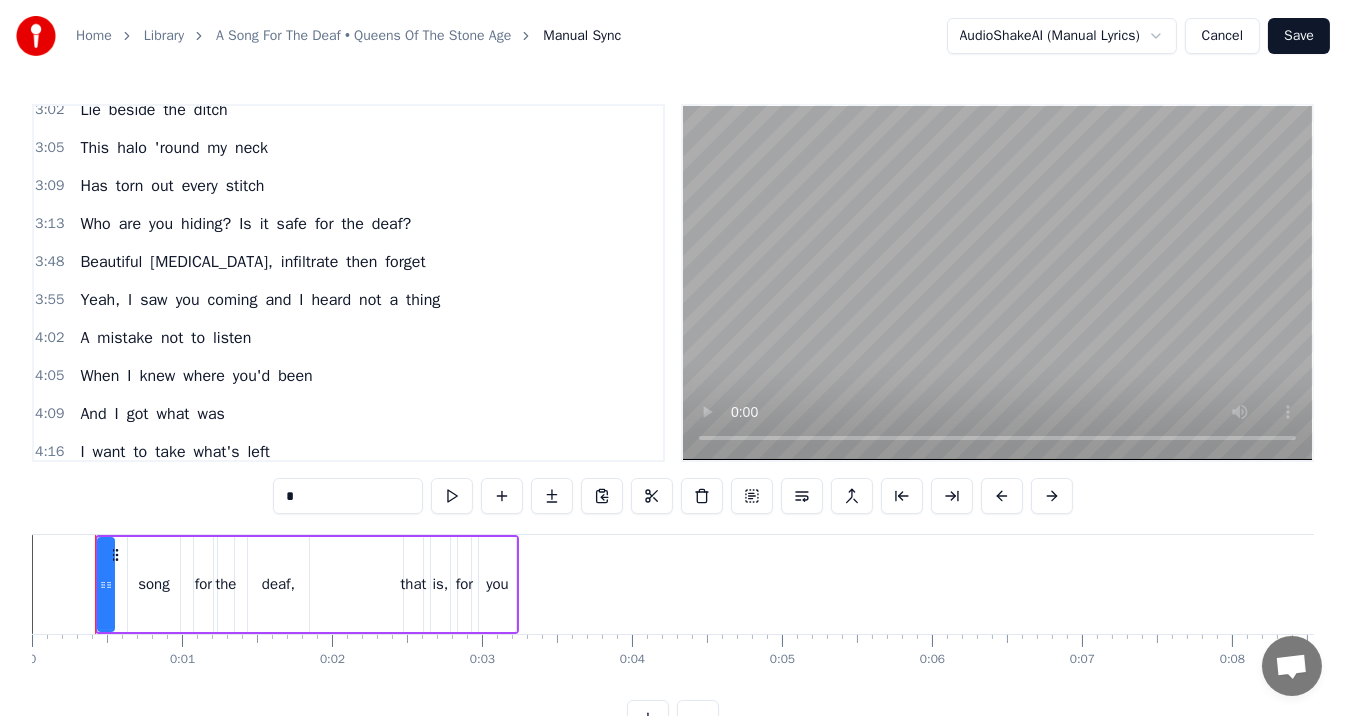 click on "are" at bounding box center [130, 224] 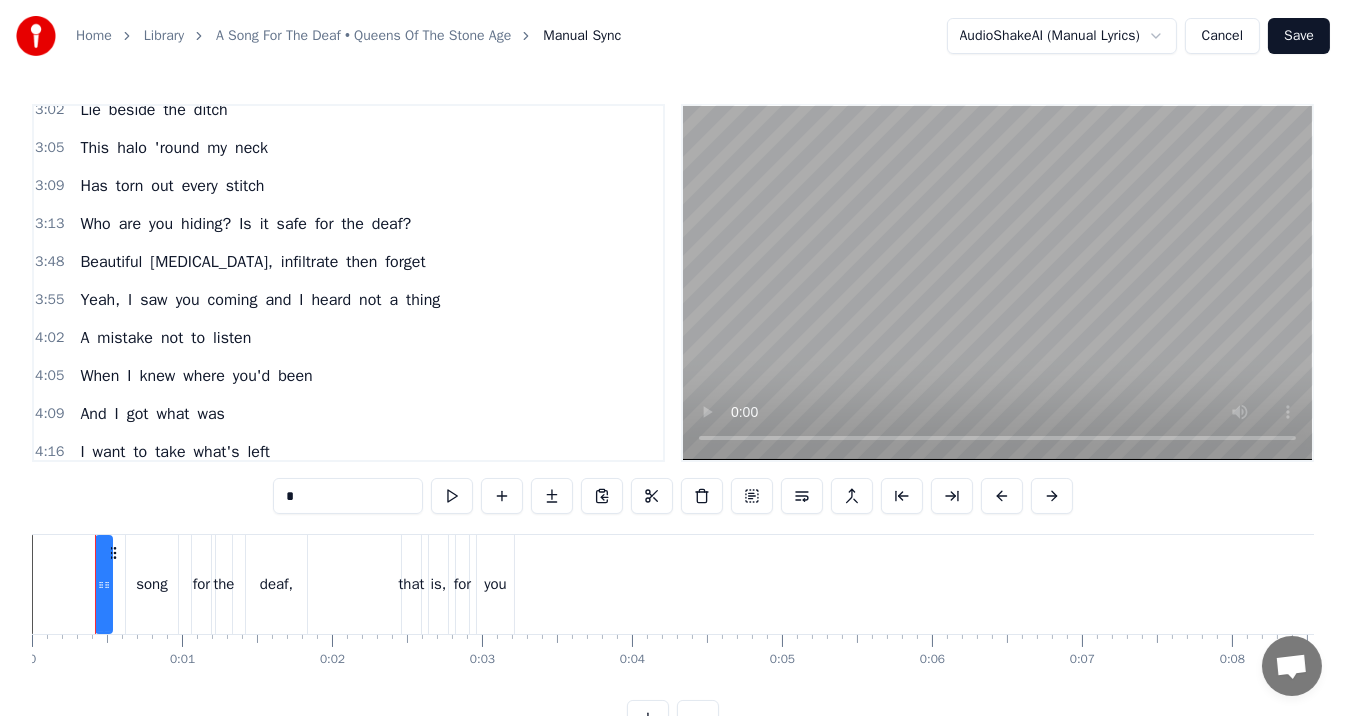 click on "Who are you hiding? Is it safe for the deaf?" at bounding box center [245, 224] 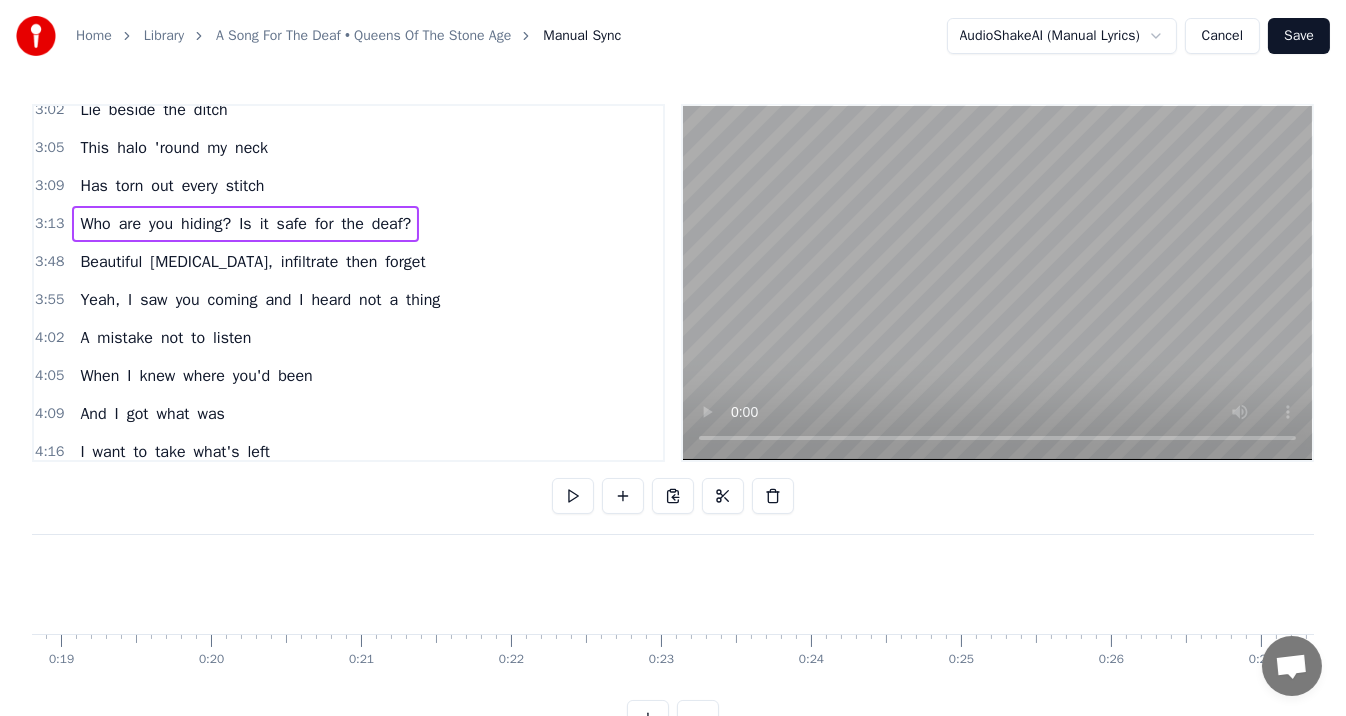 click on "Who are you hiding? Is it safe for the deaf?" at bounding box center [245, 224] 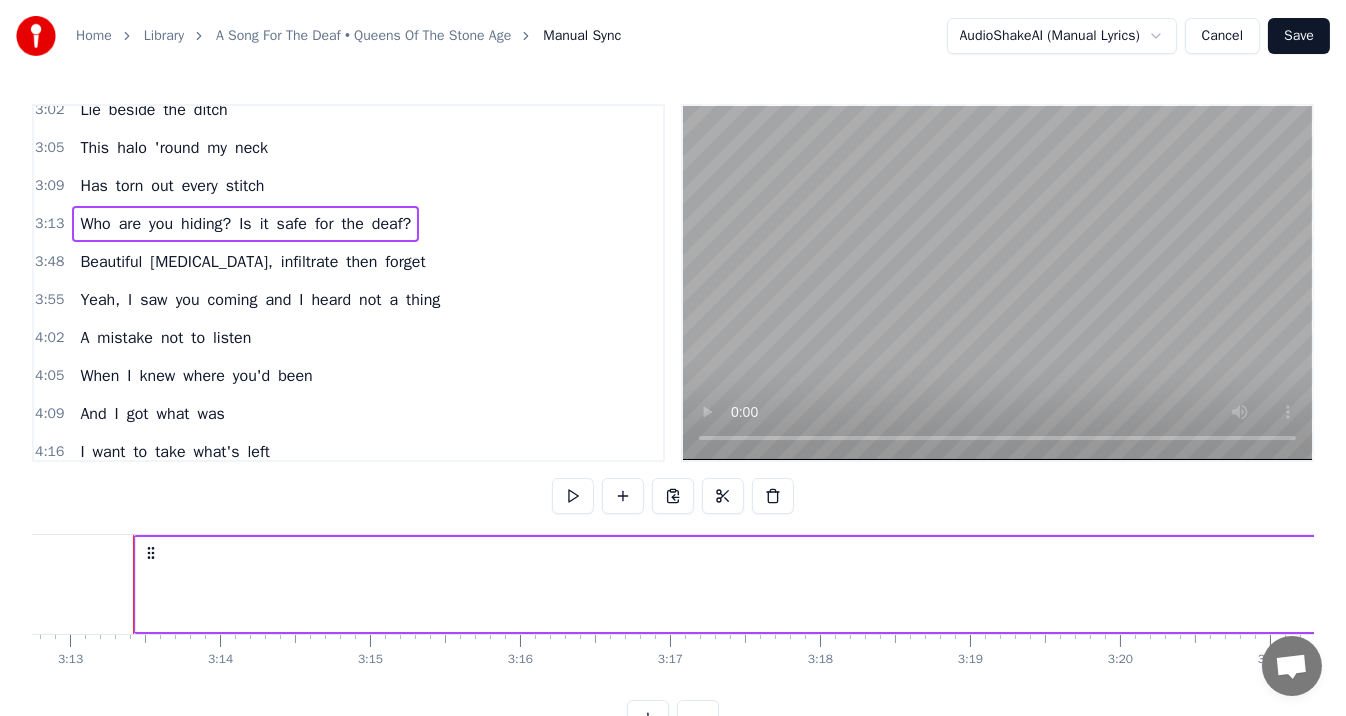 scroll, scrollTop: 0, scrollLeft: 28248, axis: horizontal 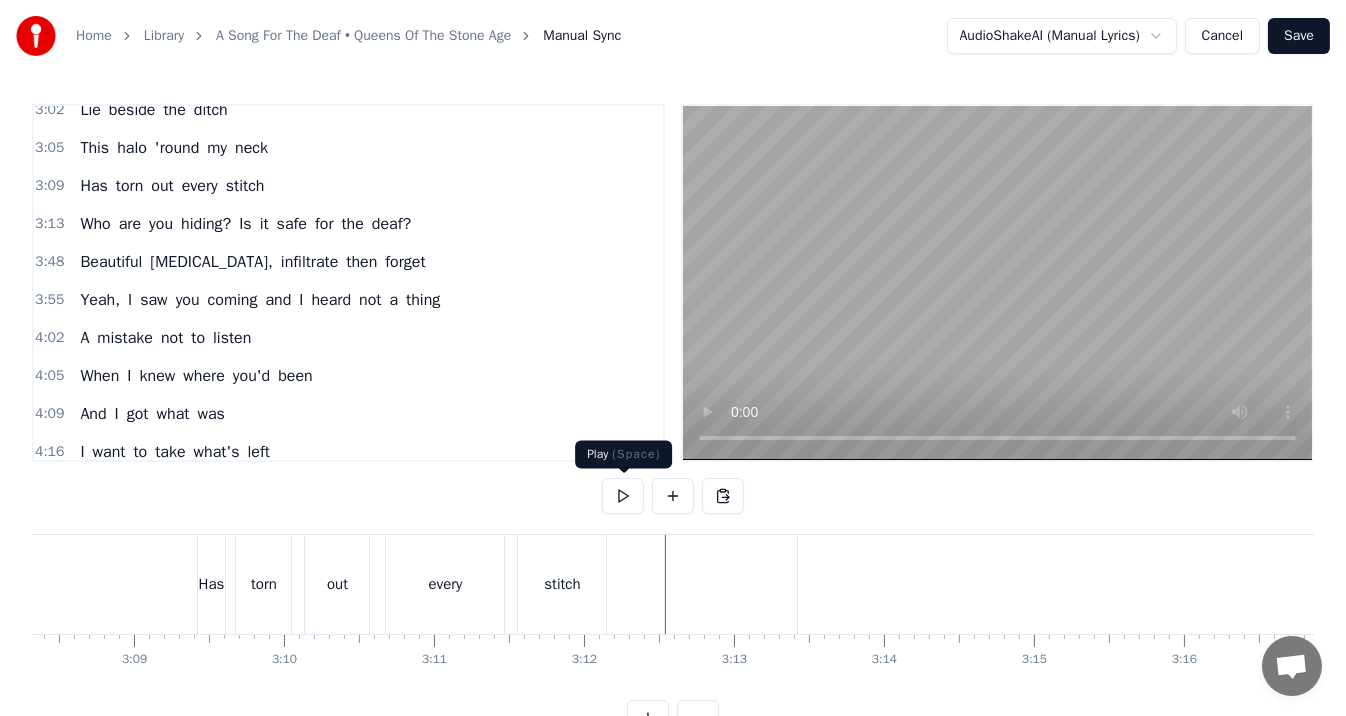 click at bounding box center [623, 496] 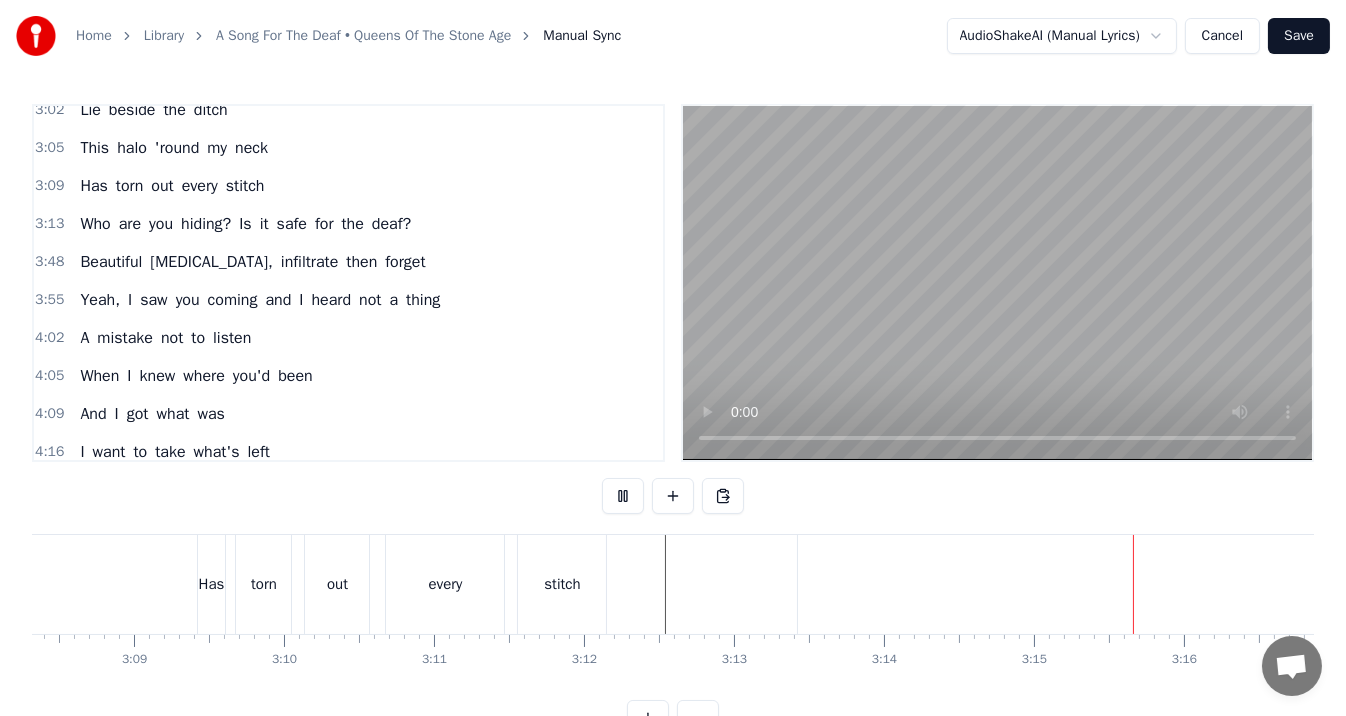 click on "Who" at bounding box center [2984, 584] 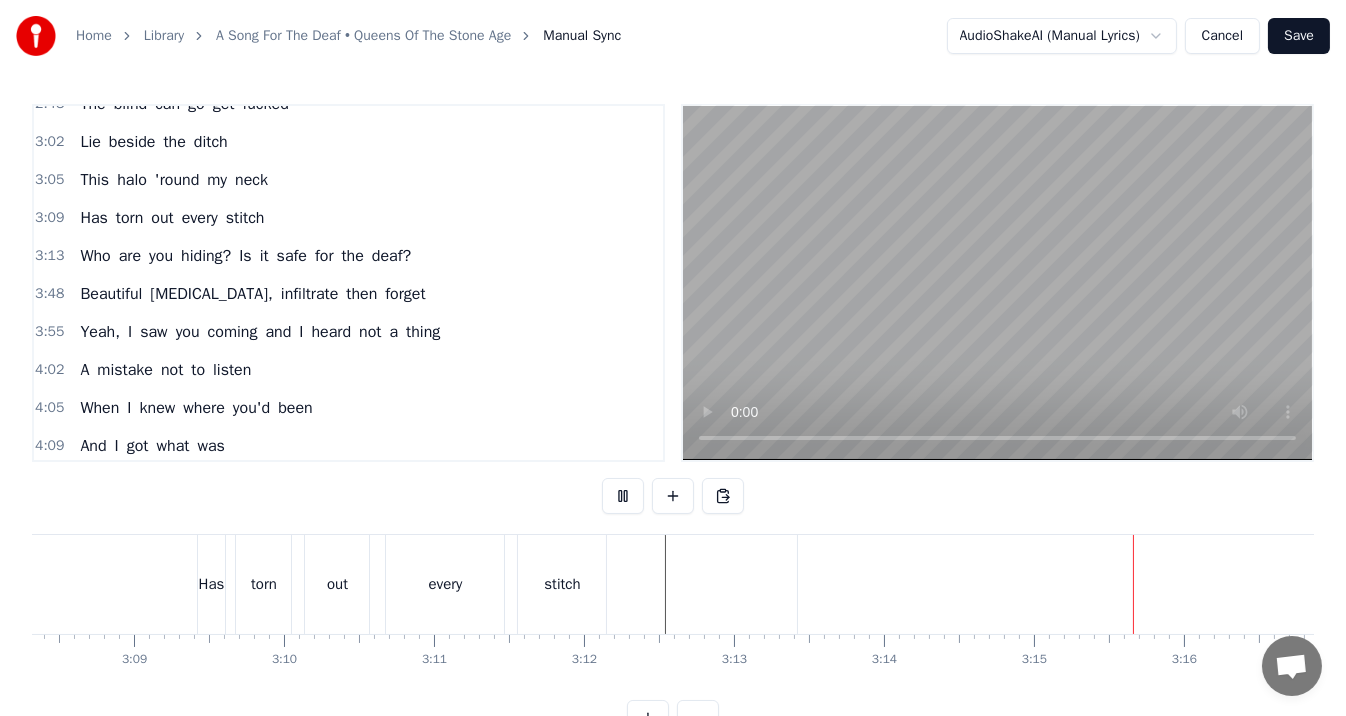 scroll, scrollTop: 673, scrollLeft: 0, axis: vertical 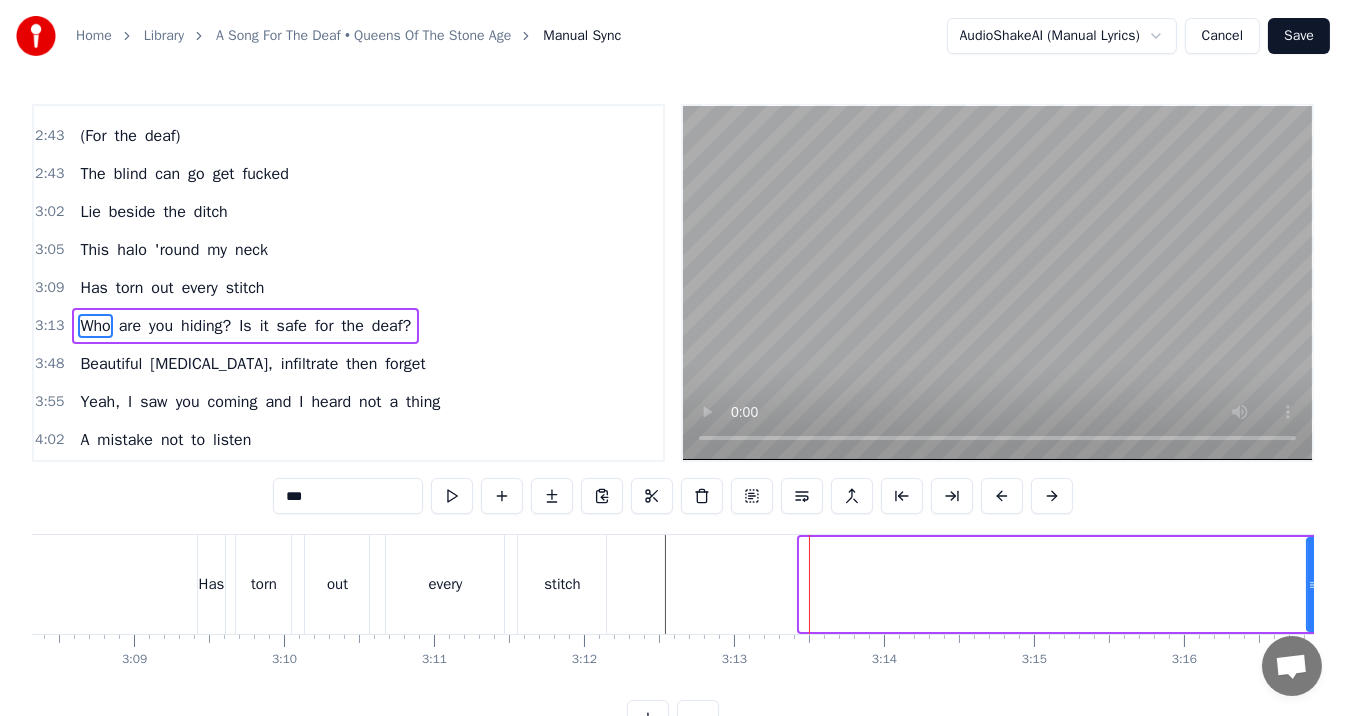 drag, startPoint x: 800, startPoint y: 582, endPoint x: 1307, endPoint y: 554, distance: 507.77258 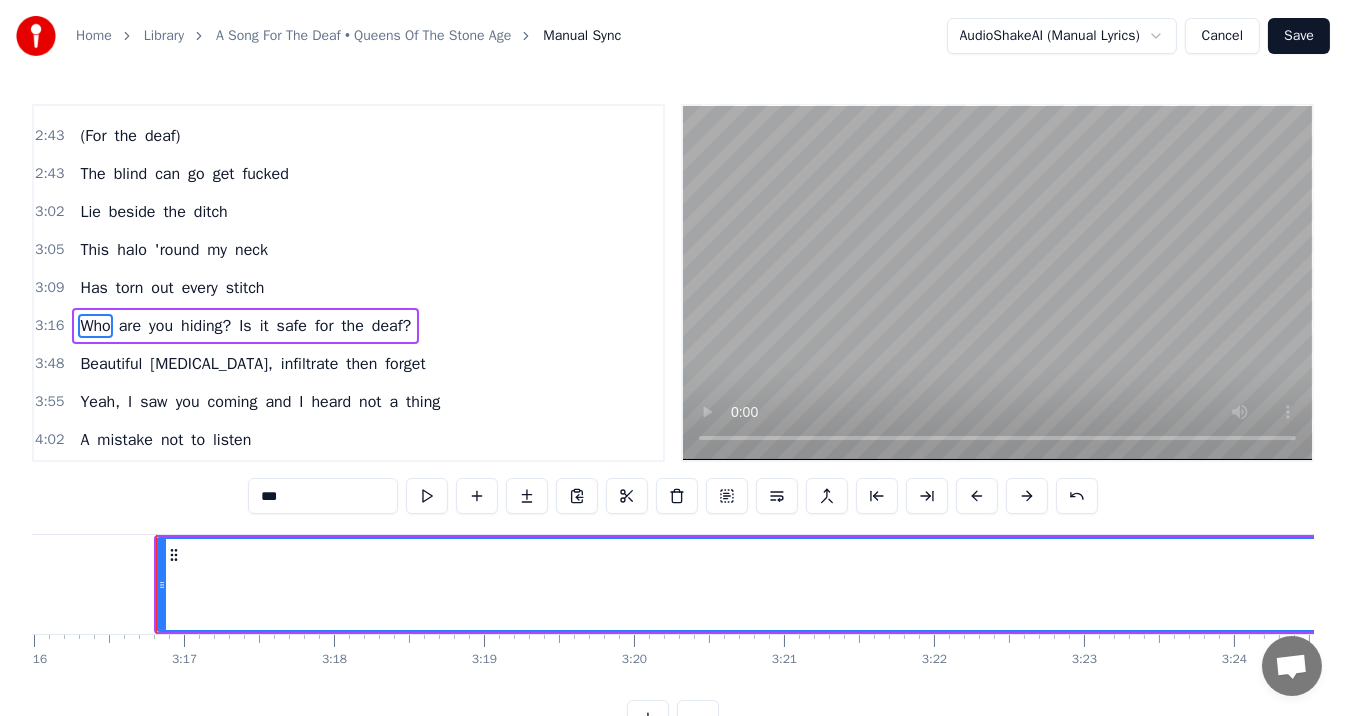 scroll, scrollTop: 0, scrollLeft: 29421, axis: horizontal 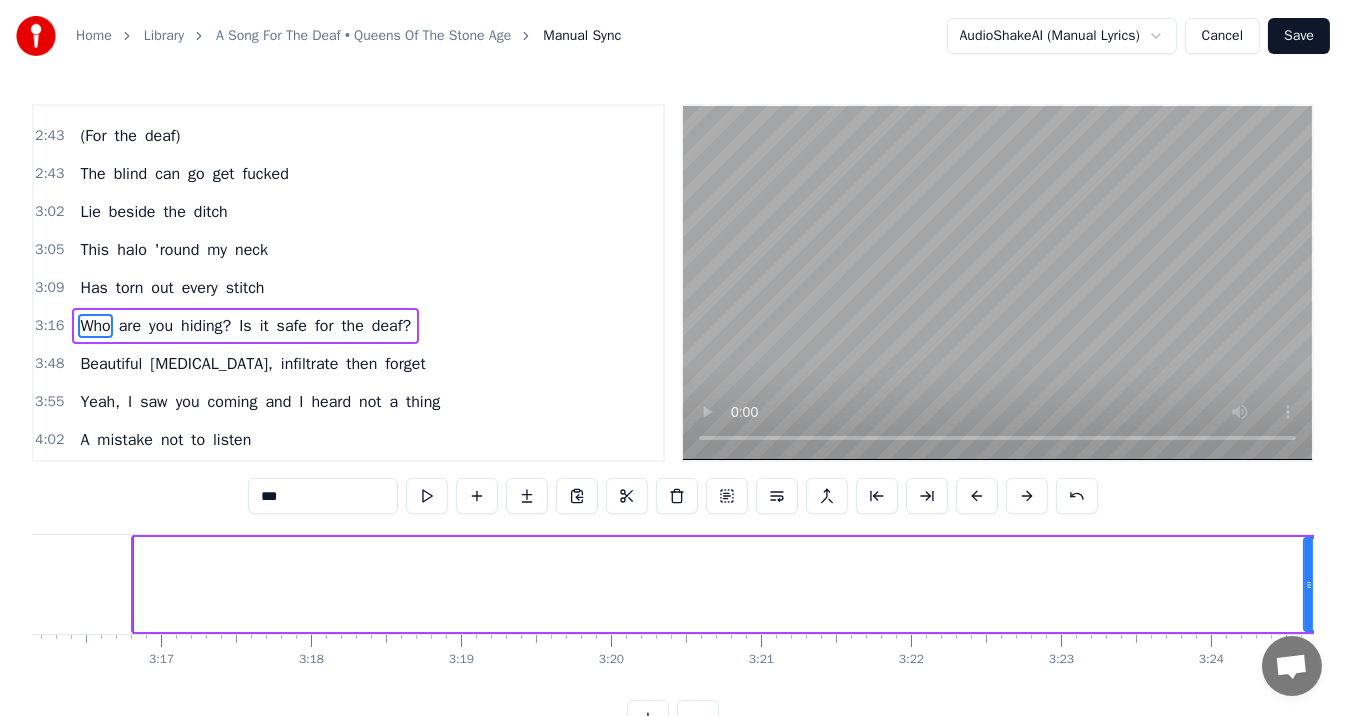 drag, startPoint x: 139, startPoint y: 583, endPoint x: 1310, endPoint y: 587, distance: 1171.0068 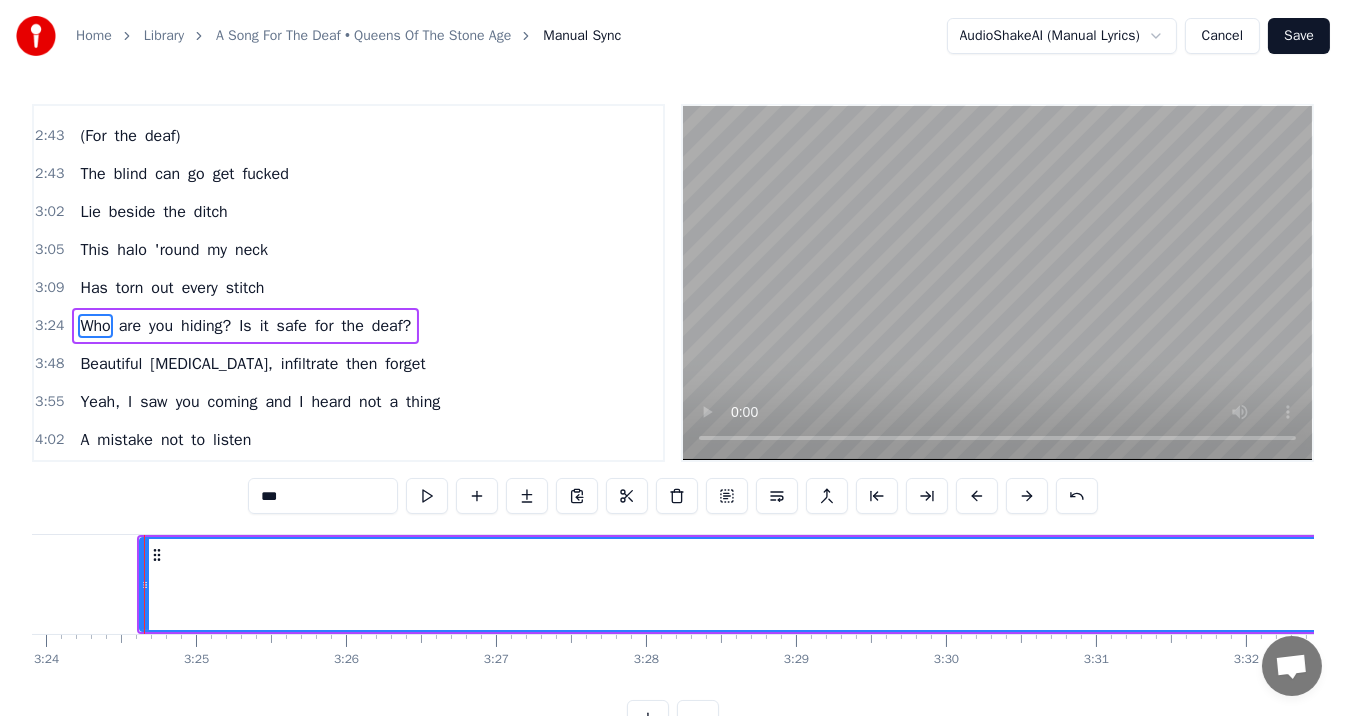 scroll, scrollTop: 0, scrollLeft: 30597, axis: horizontal 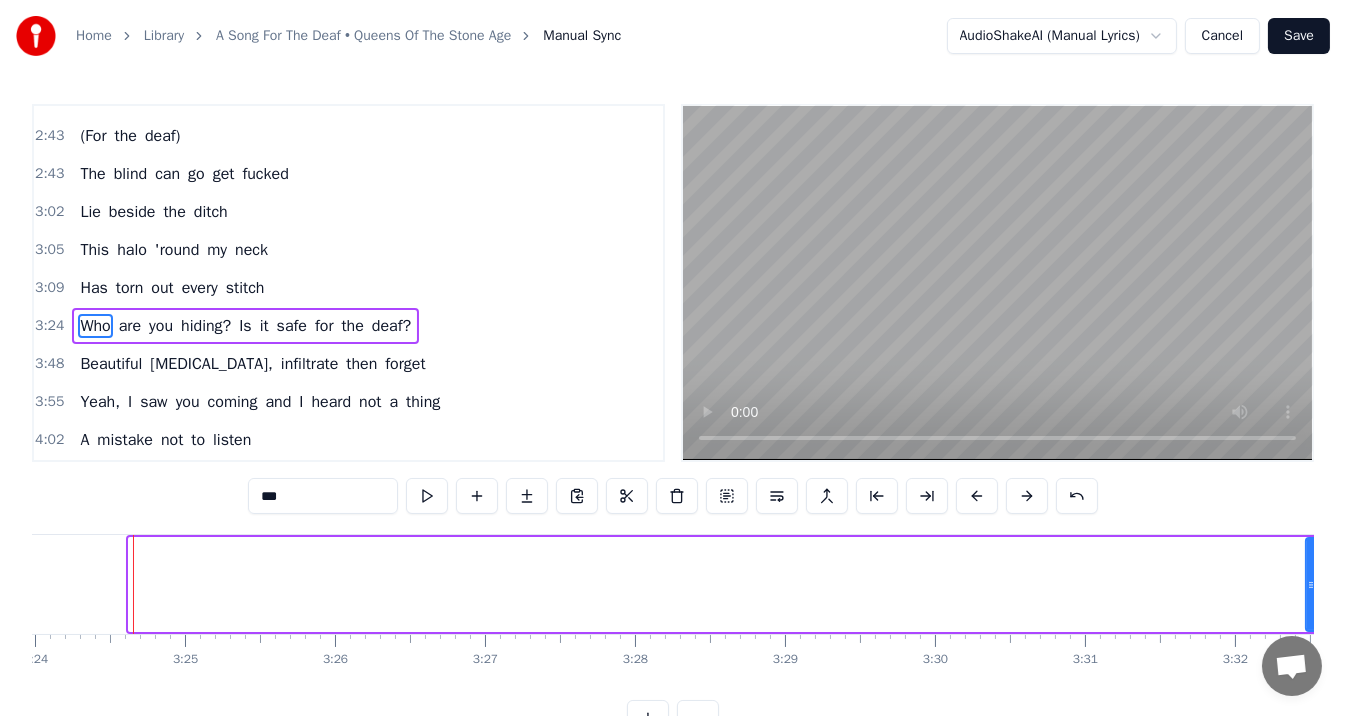 drag, startPoint x: 129, startPoint y: 581, endPoint x: 1306, endPoint y: 562, distance: 1177.1533 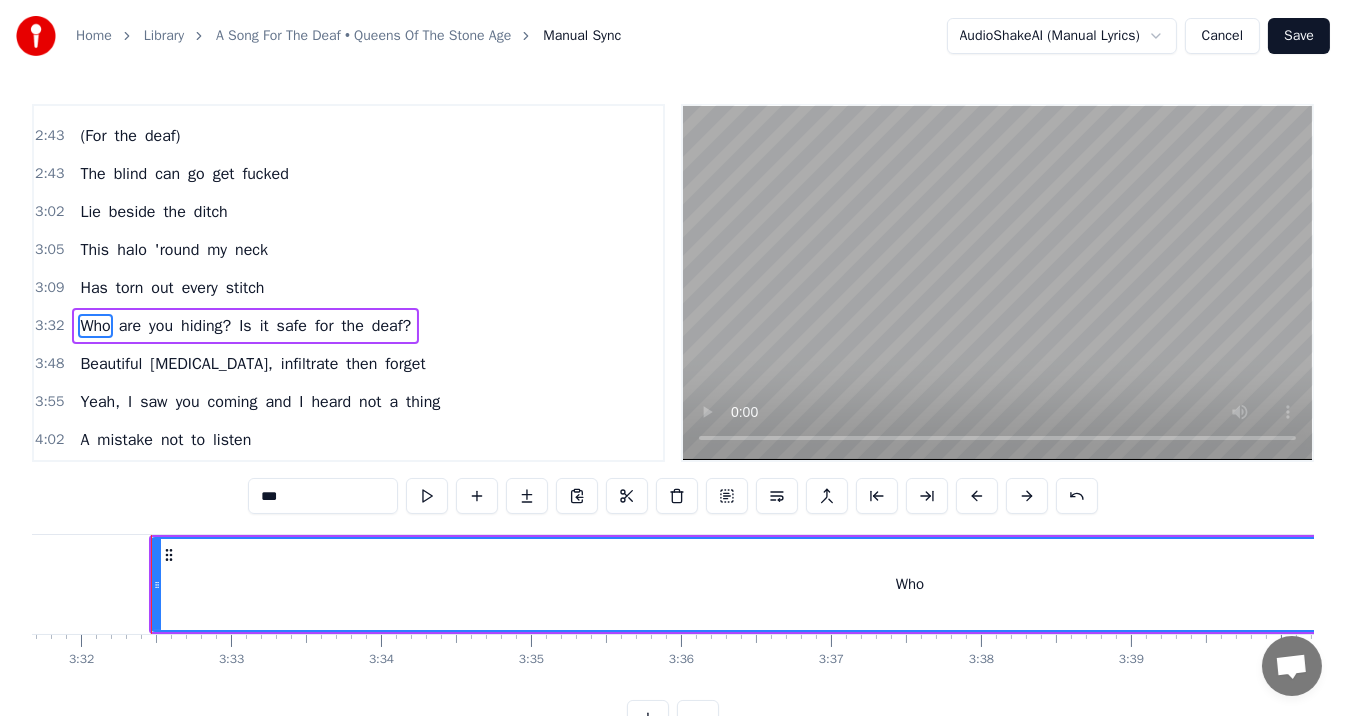 scroll, scrollTop: 0, scrollLeft: 31769, axis: horizontal 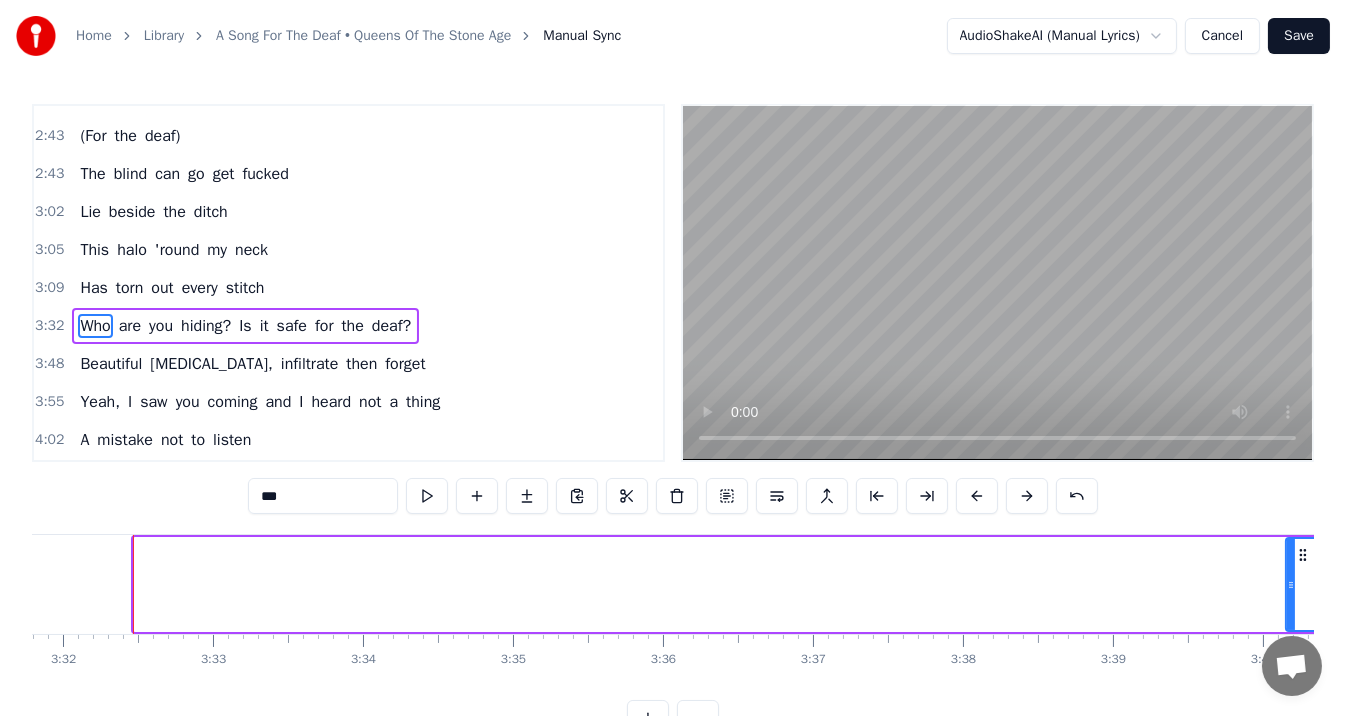 drag, startPoint x: 138, startPoint y: 584, endPoint x: 1290, endPoint y: 570, distance: 1152.0851 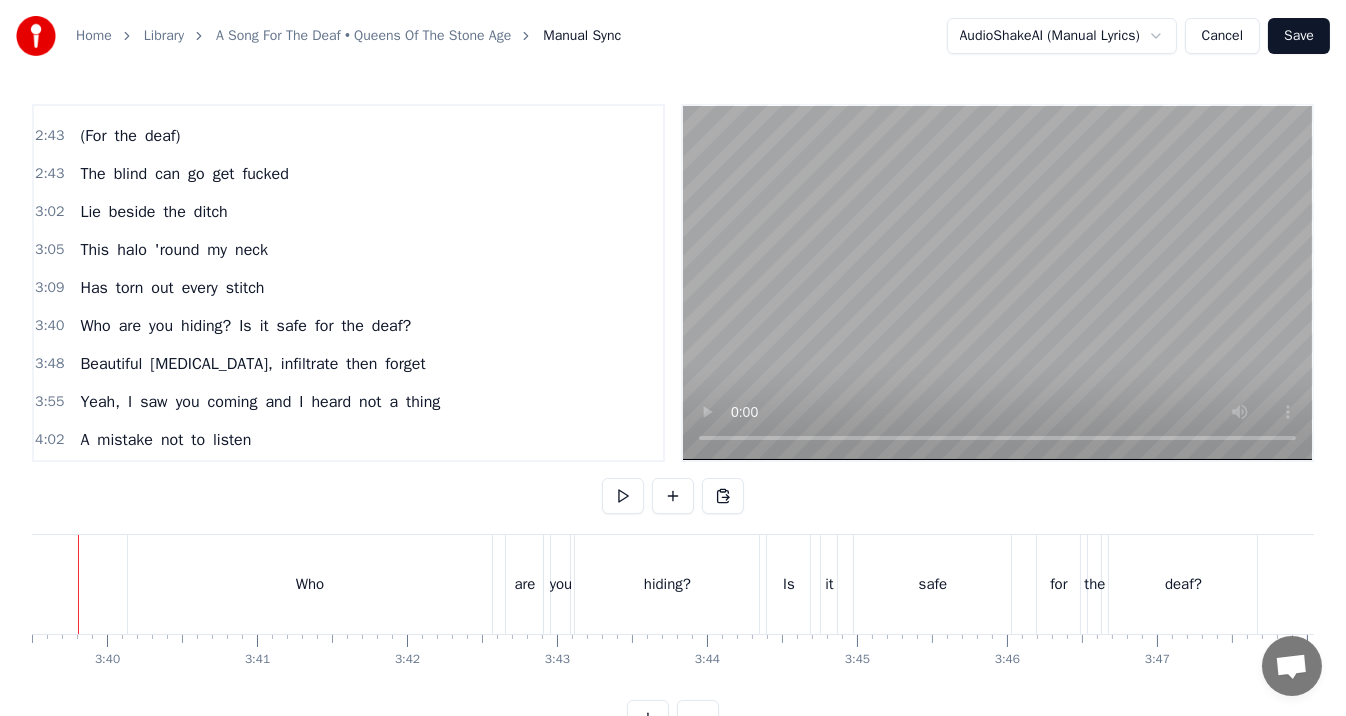 scroll, scrollTop: 0, scrollLeft: 32870, axis: horizontal 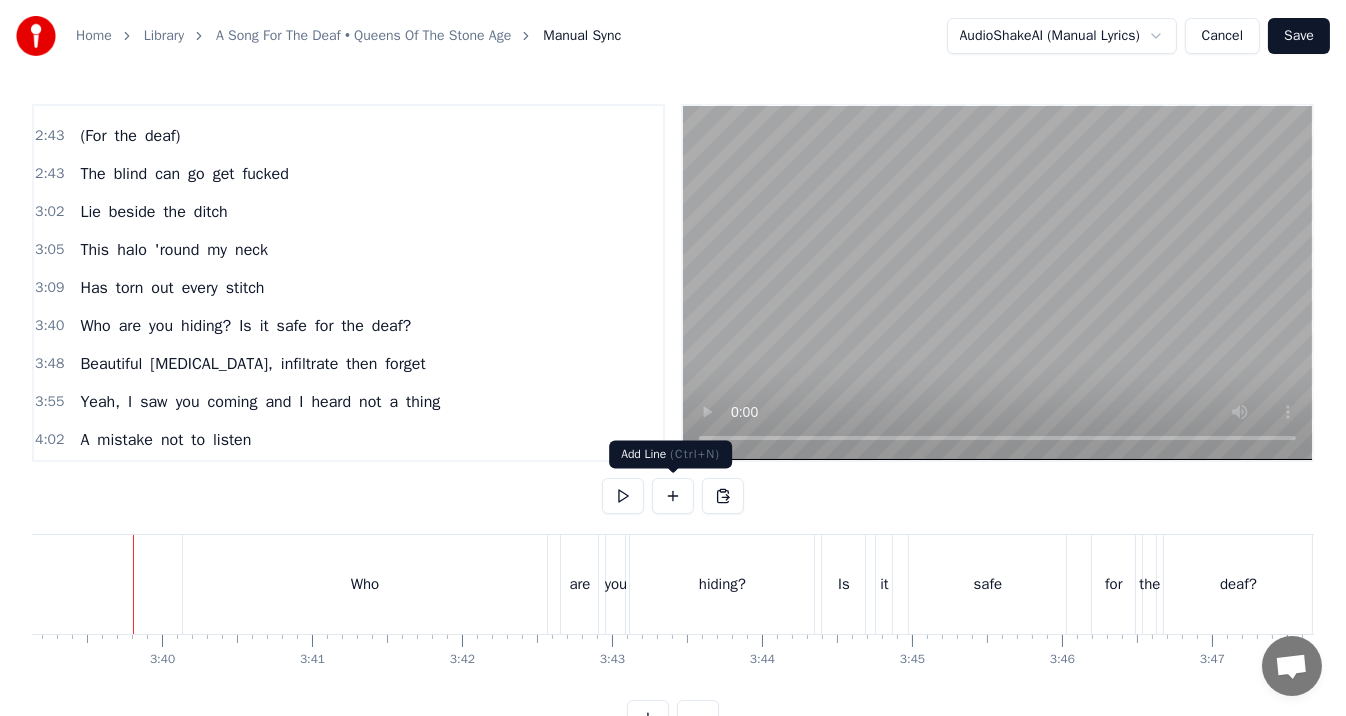 click at bounding box center [623, 496] 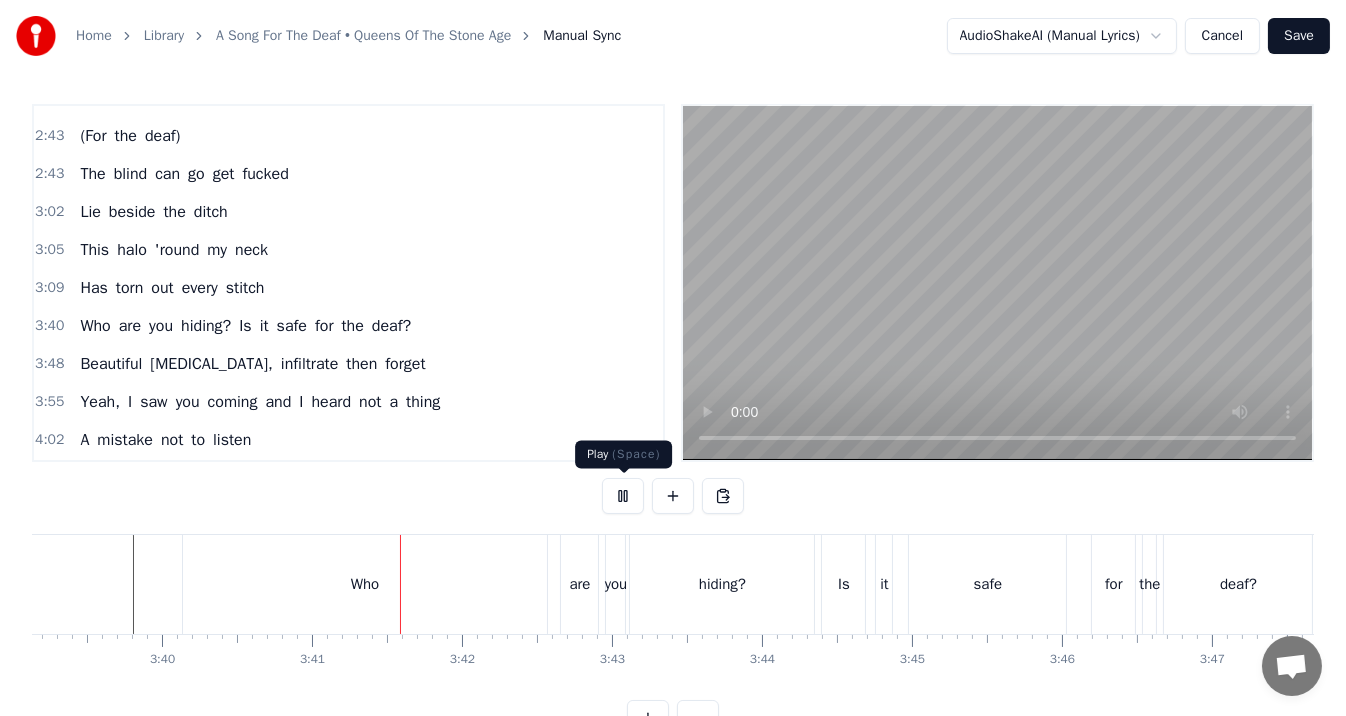 click at bounding box center (623, 496) 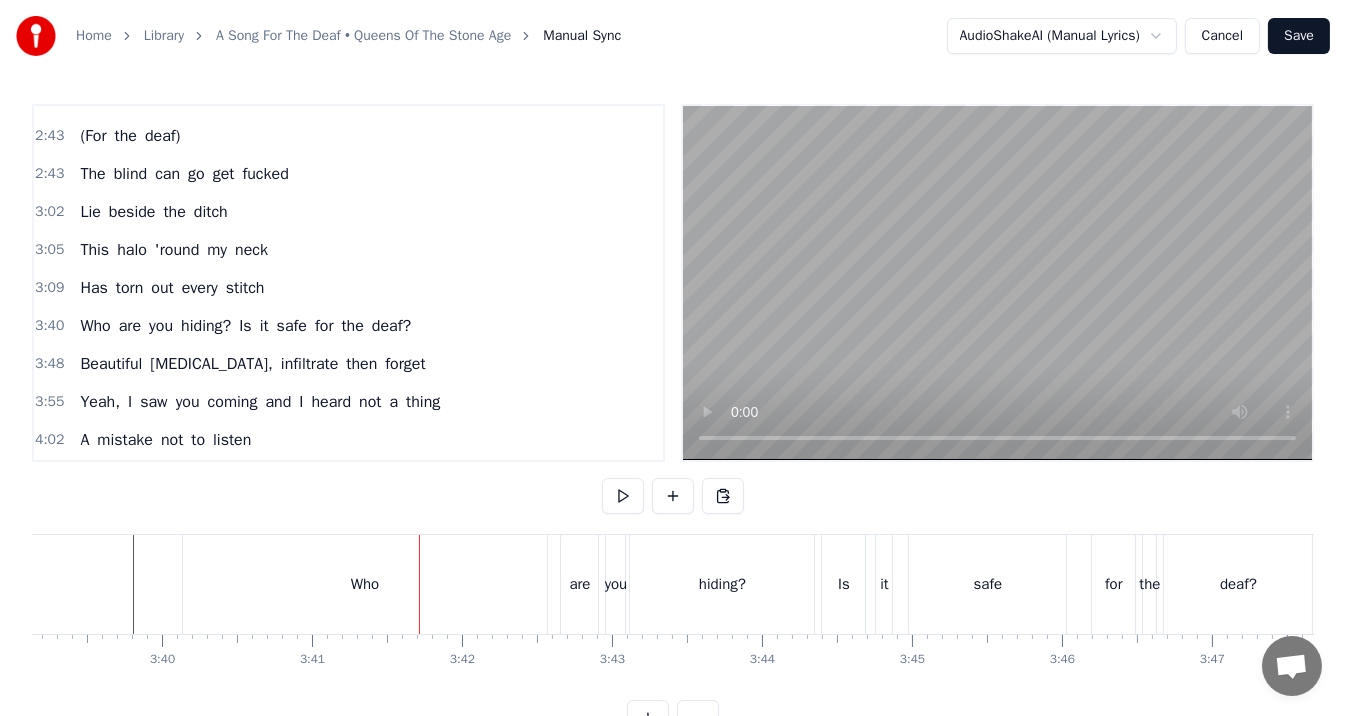 click on "Who" at bounding box center (365, 584) 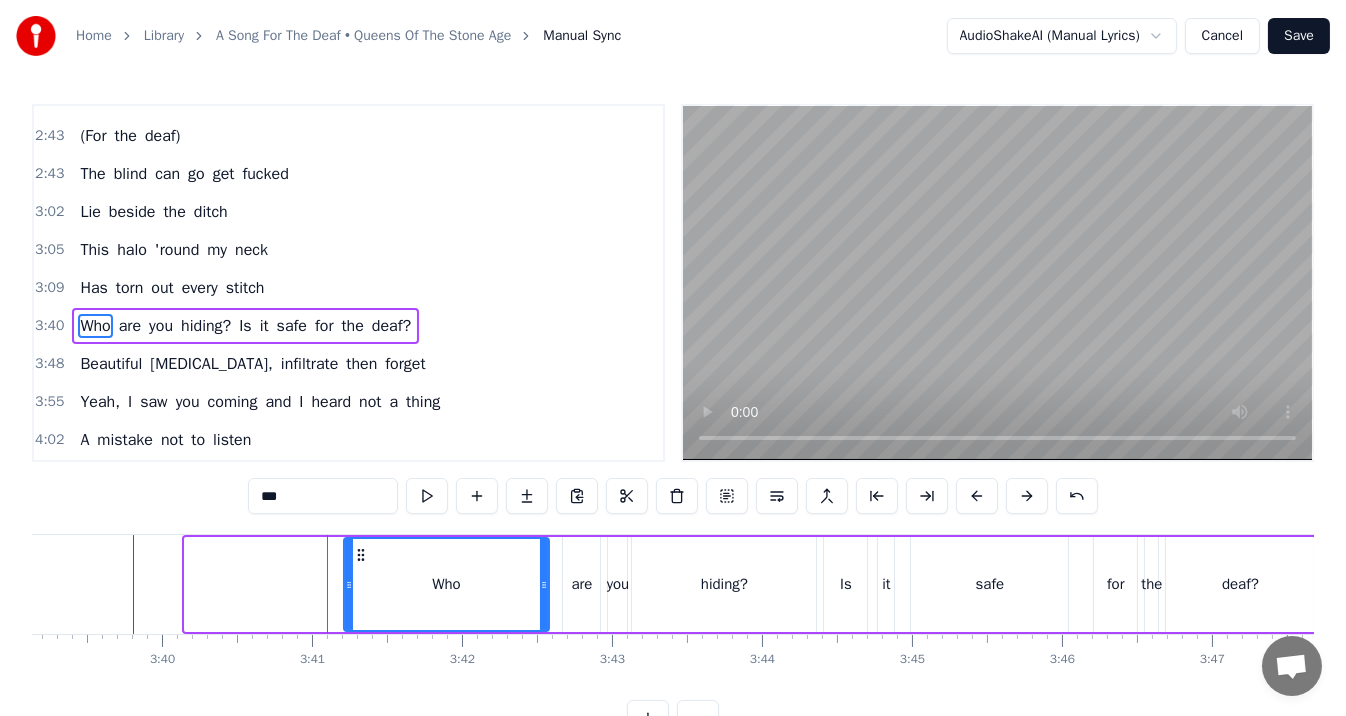 drag, startPoint x: 190, startPoint y: 577, endPoint x: 349, endPoint y: 577, distance: 159 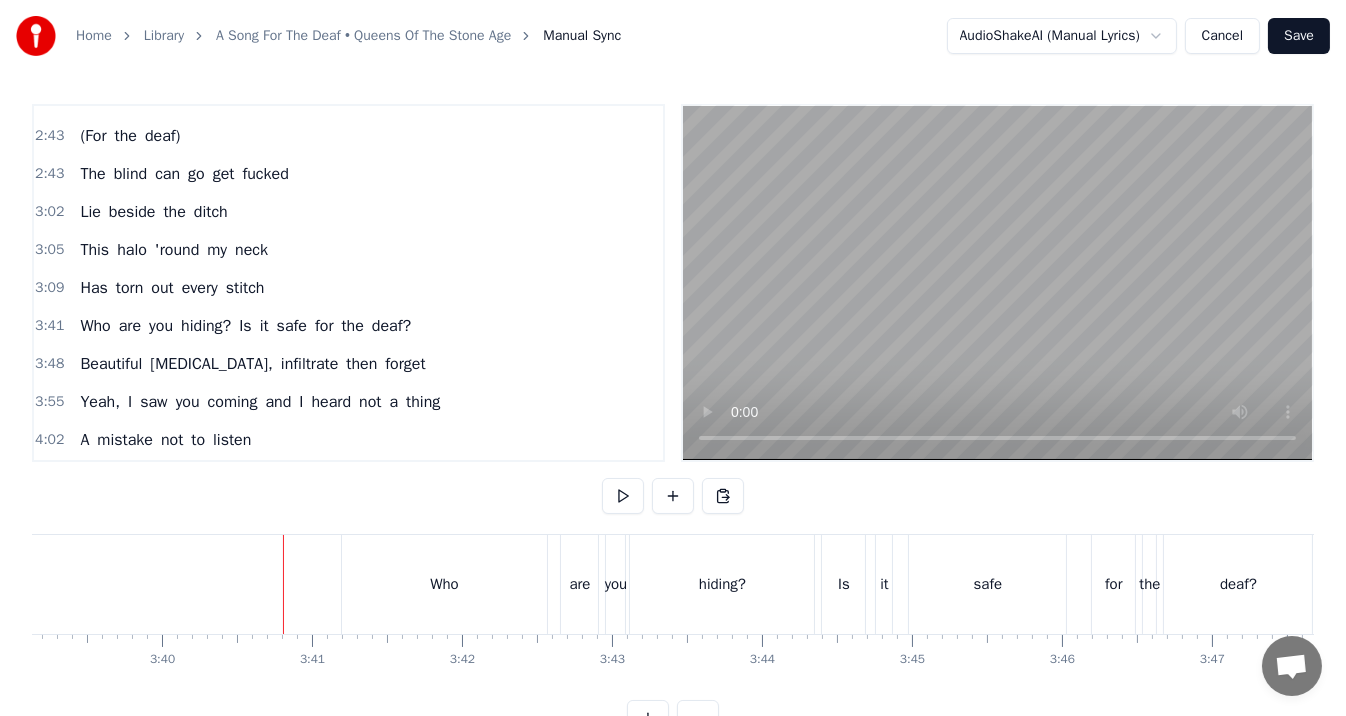 click at bounding box center (623, 496) 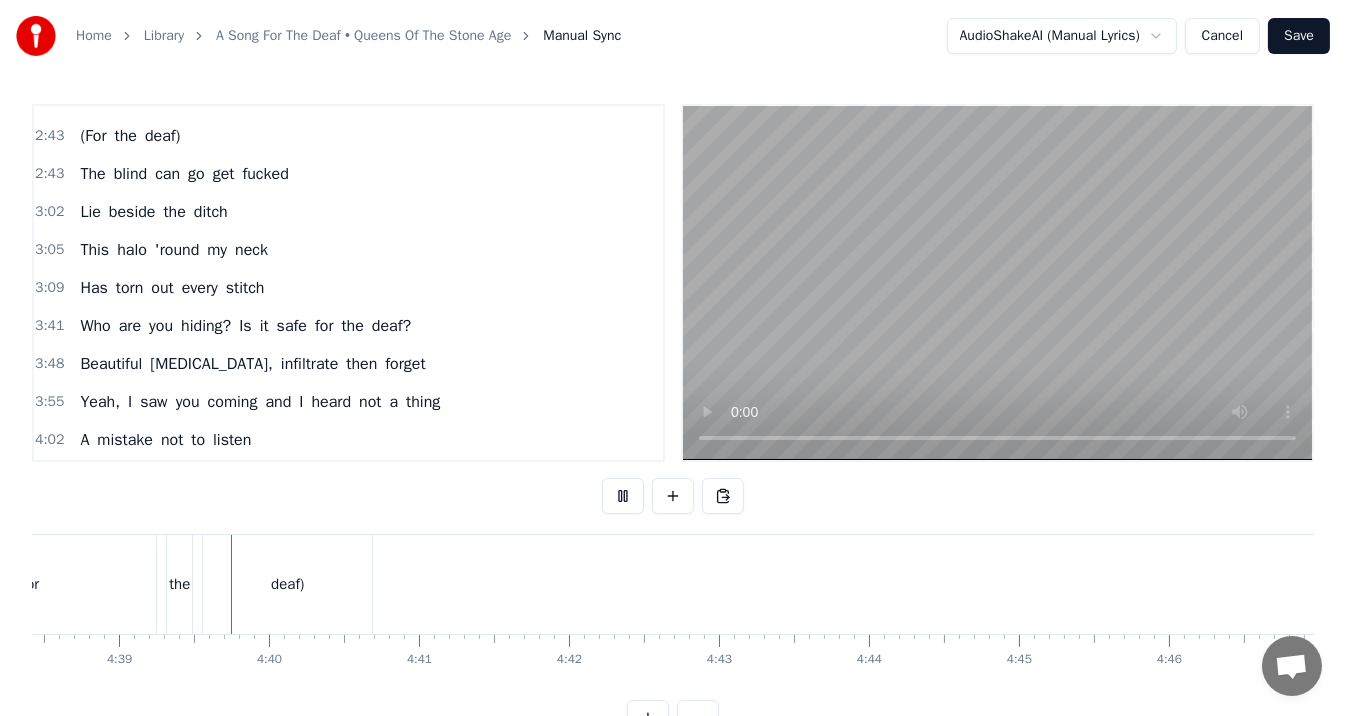 scroll, scrollTop: 0, scrollLeft: 41776, axis: horizontal 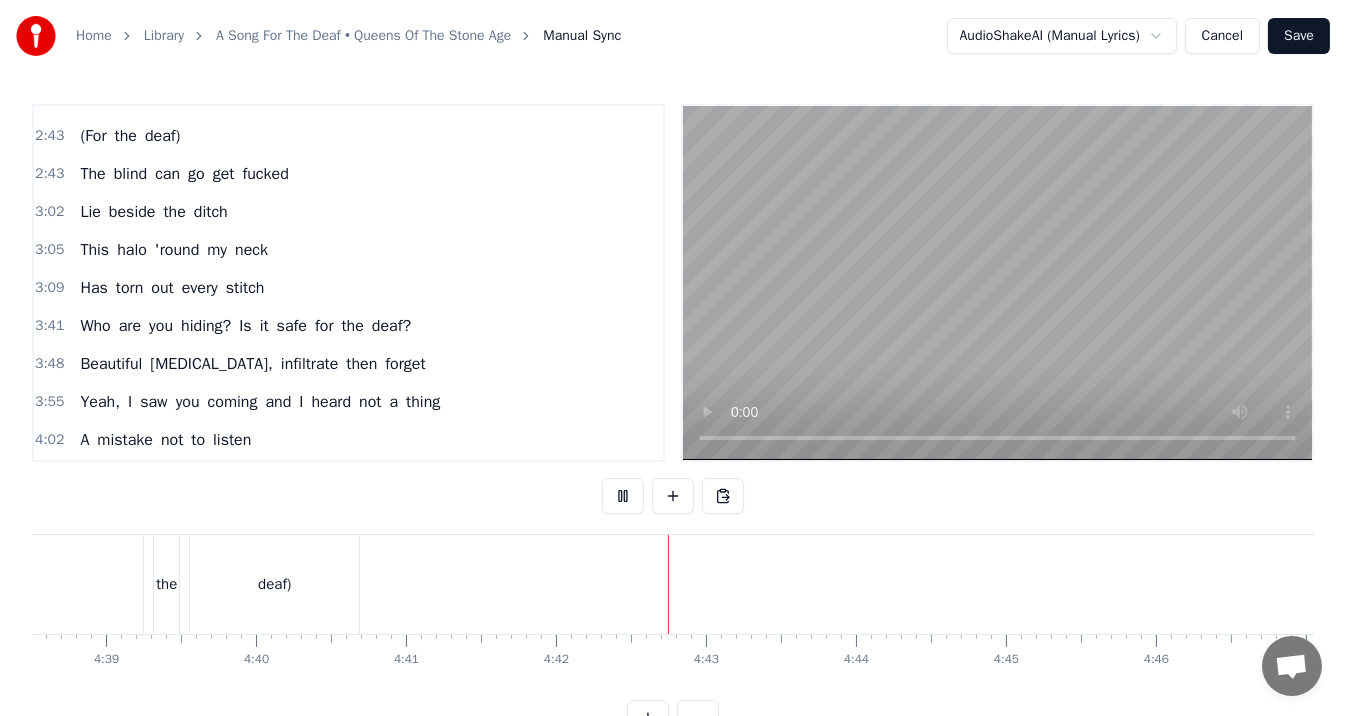 click at bounding box center (623, 496) 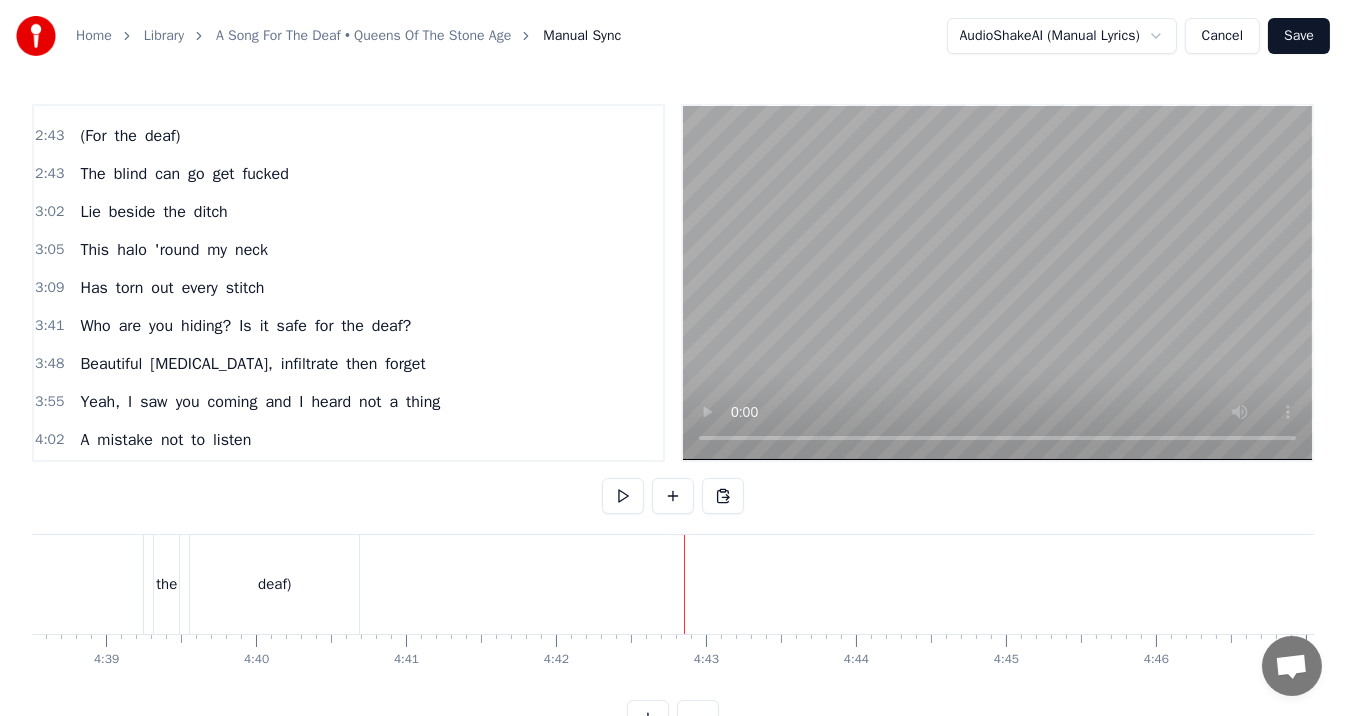 click on "deaf)" at bounding box center [274, 584] 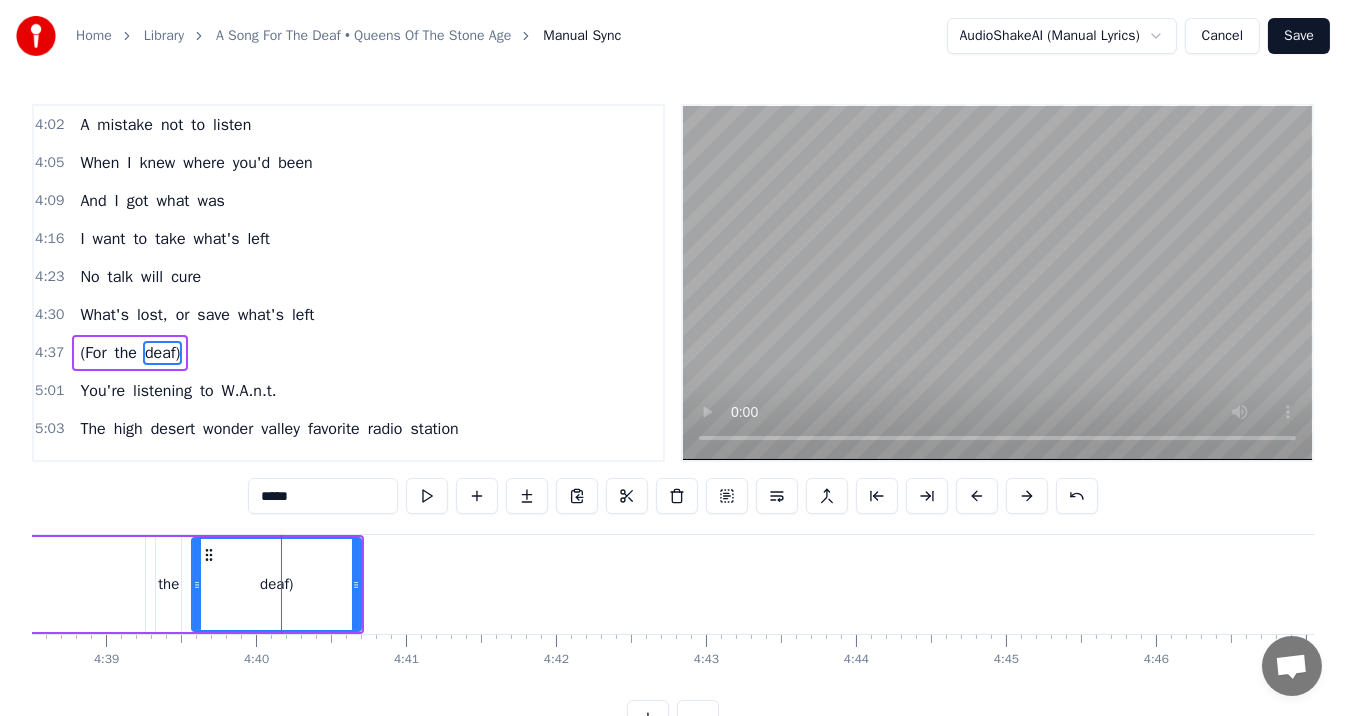 scroll, scrollTop: 999, scrollLeft: 0, axis: vertical 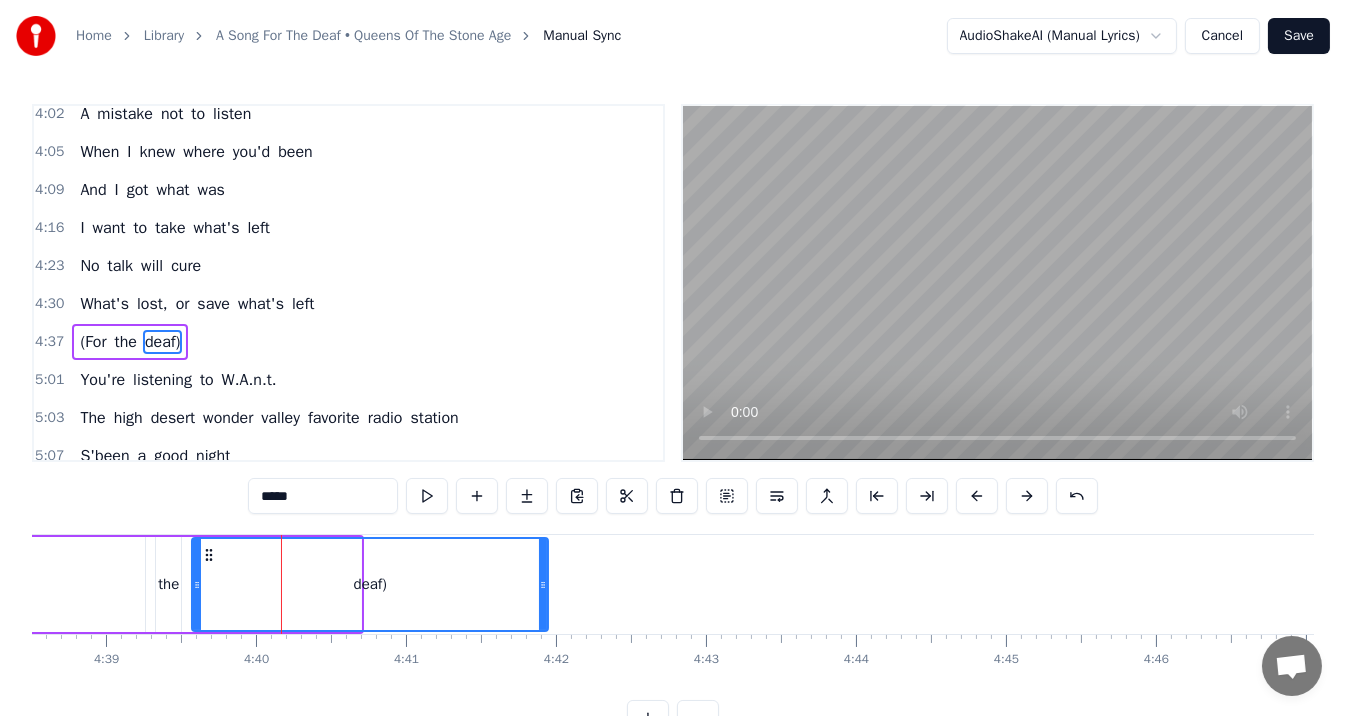 drag, startPoint x: 357, startPoint y: 582, endPoint x: 545, endPoint y: 578, distance: 188.04254 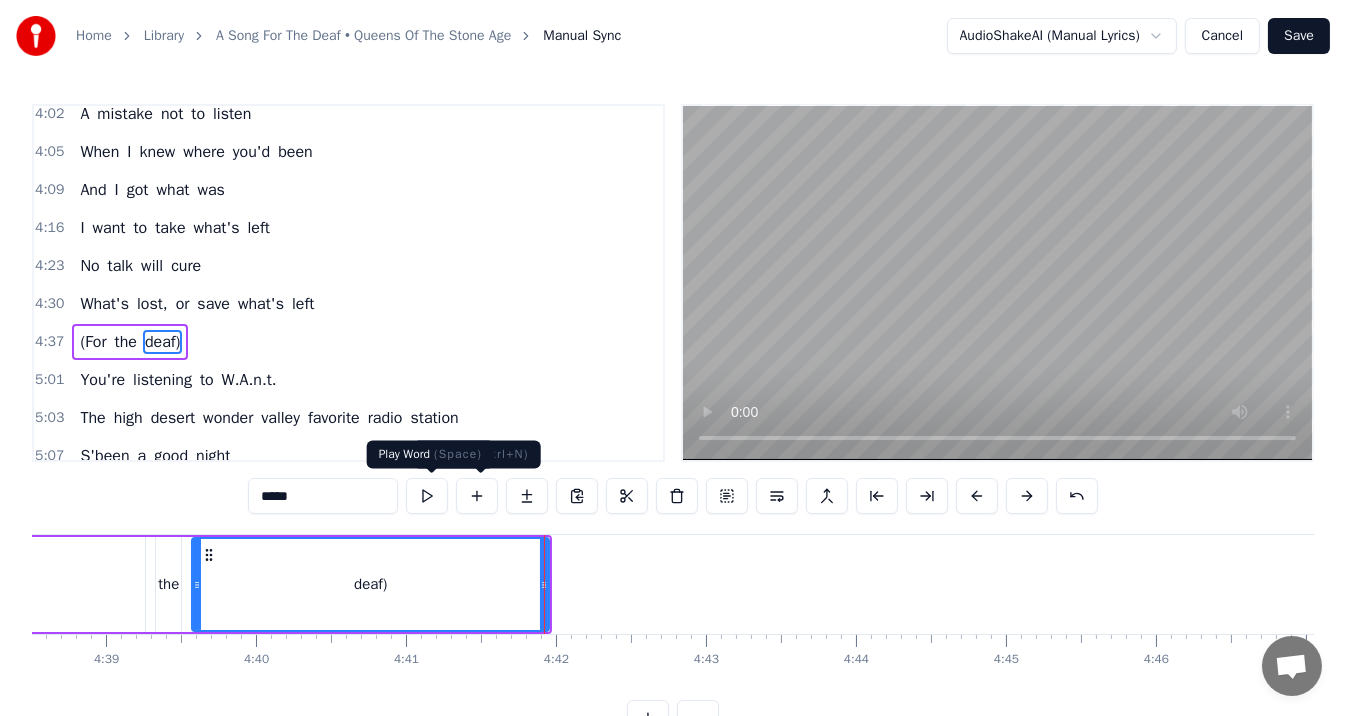 click at bounding box center [427, 496] 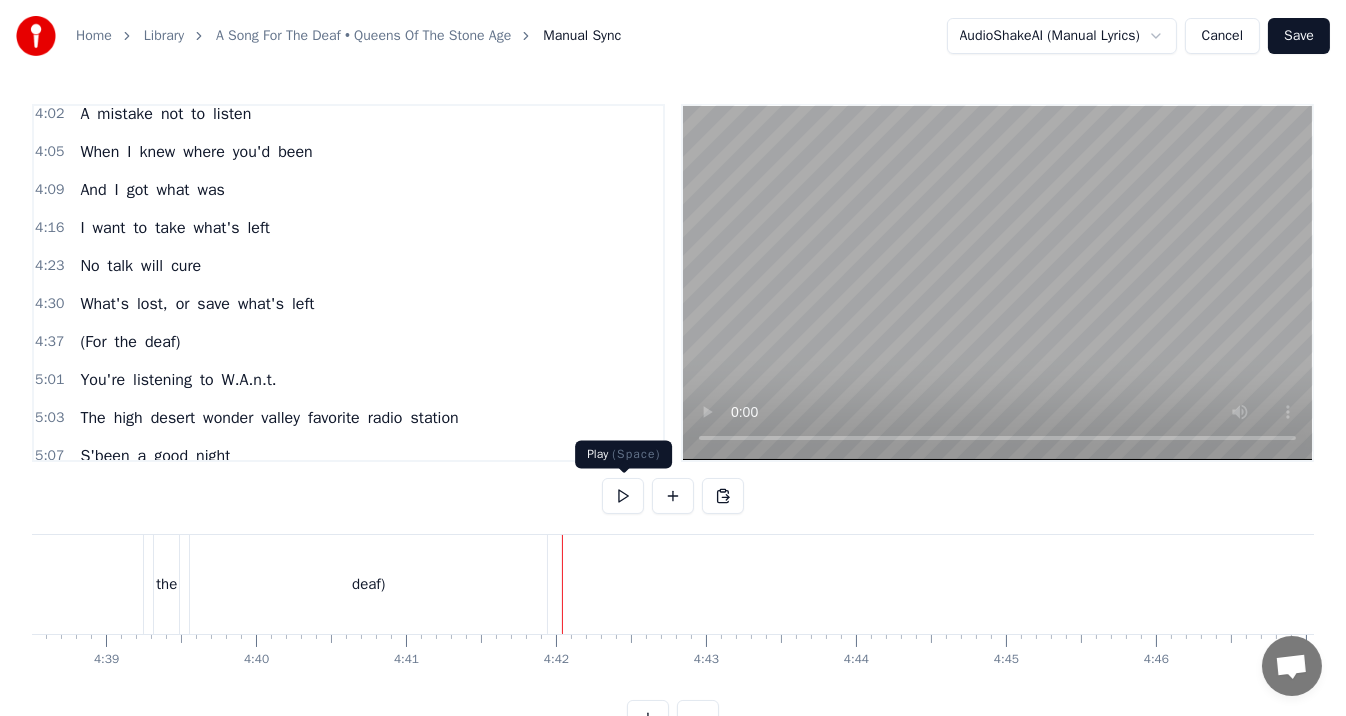 click at bounding box center [623, 496] 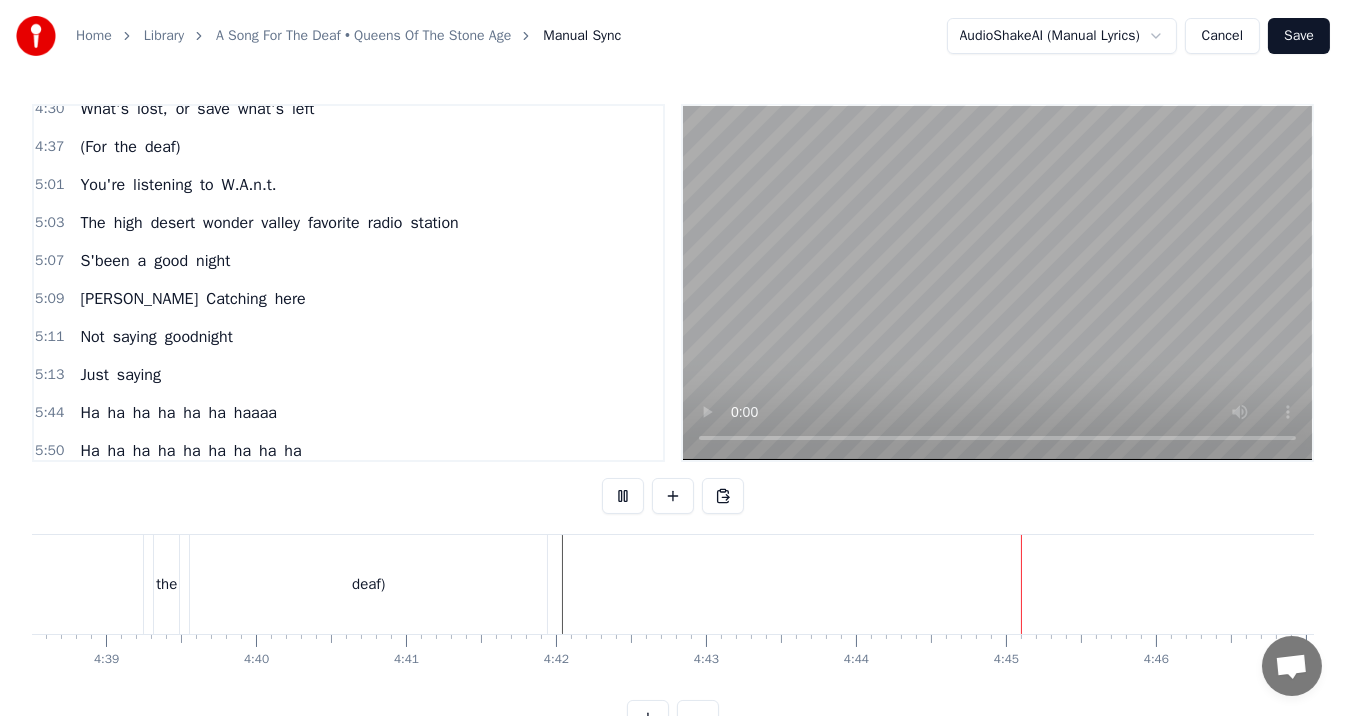 scroll, scrollTop: 1199, scrollLeft: 0, axis: vertical 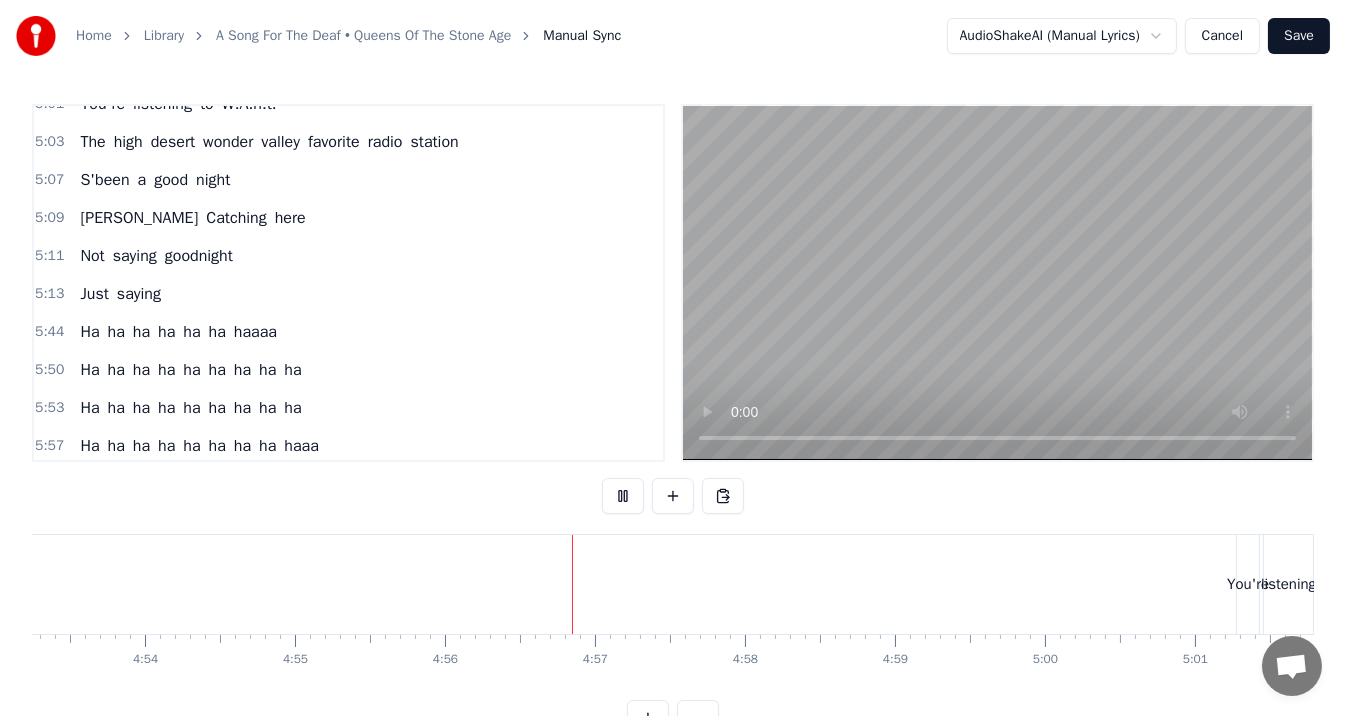 click on "Save" at bounding box center [1299, 36] 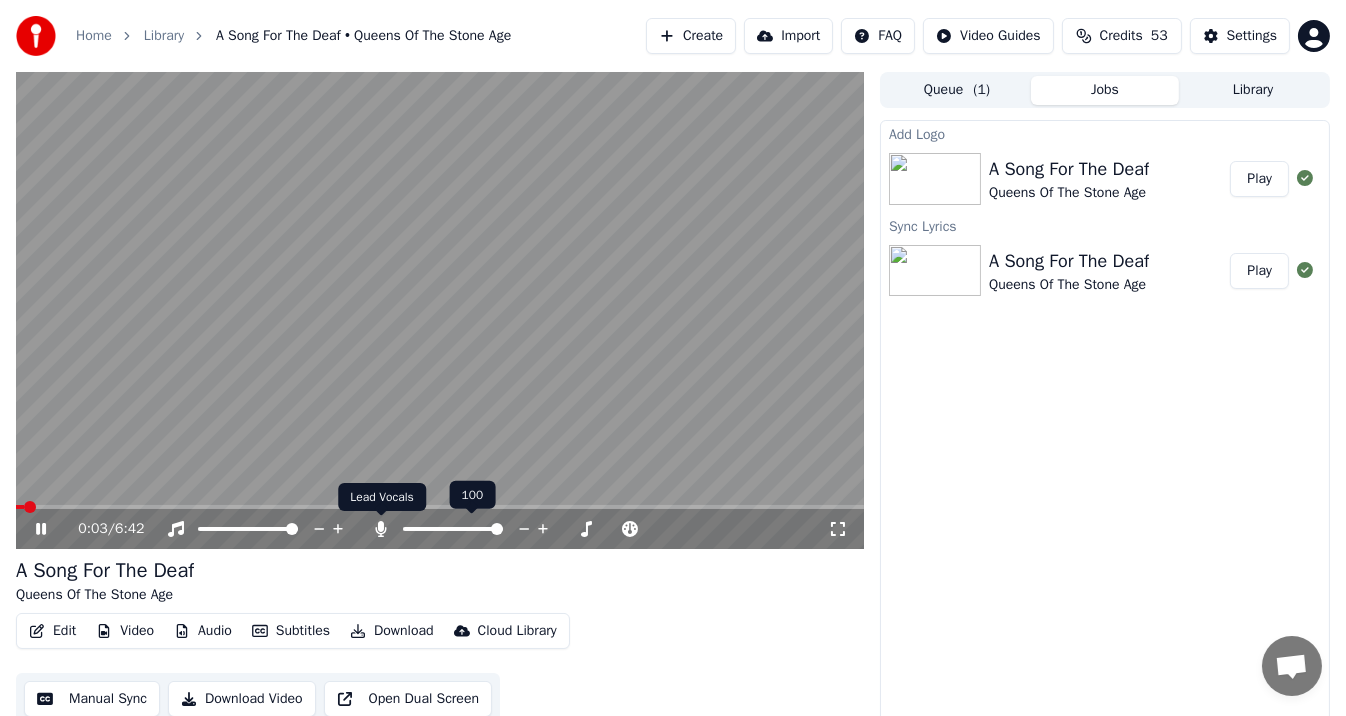 click 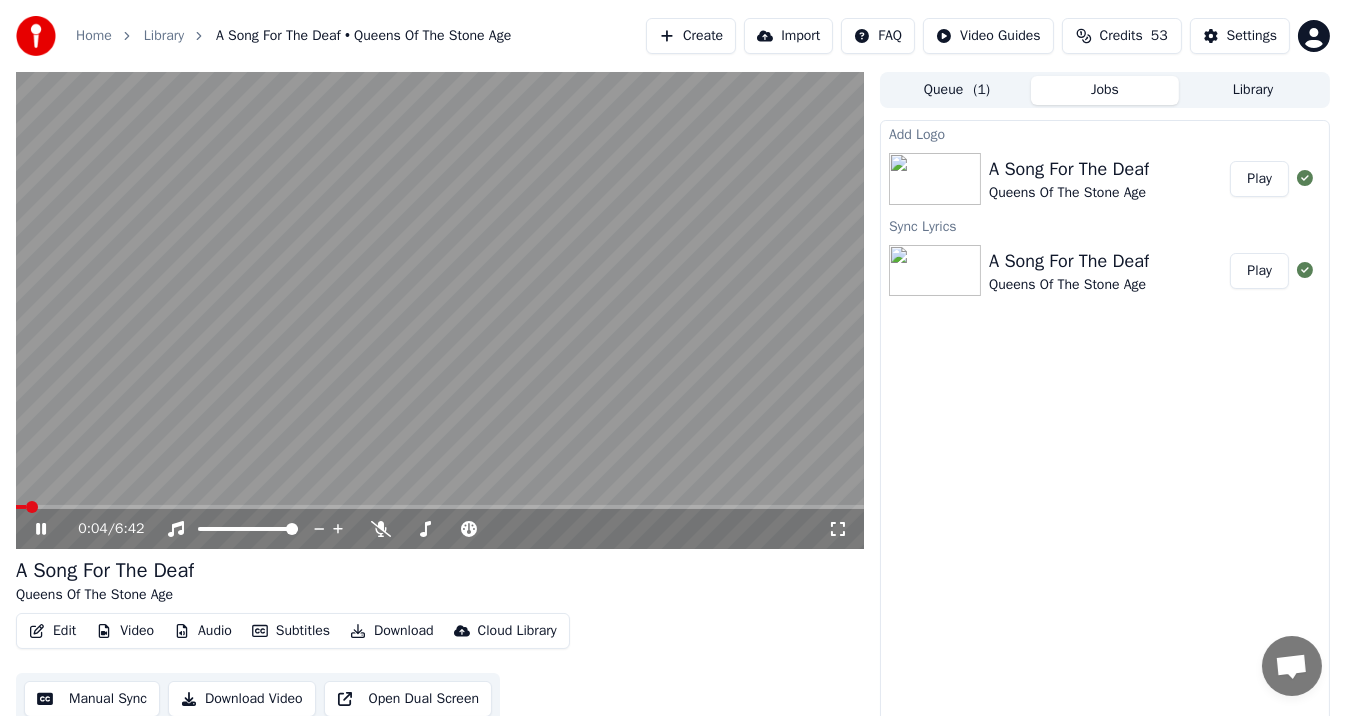 click at bounding box center [32, 507] 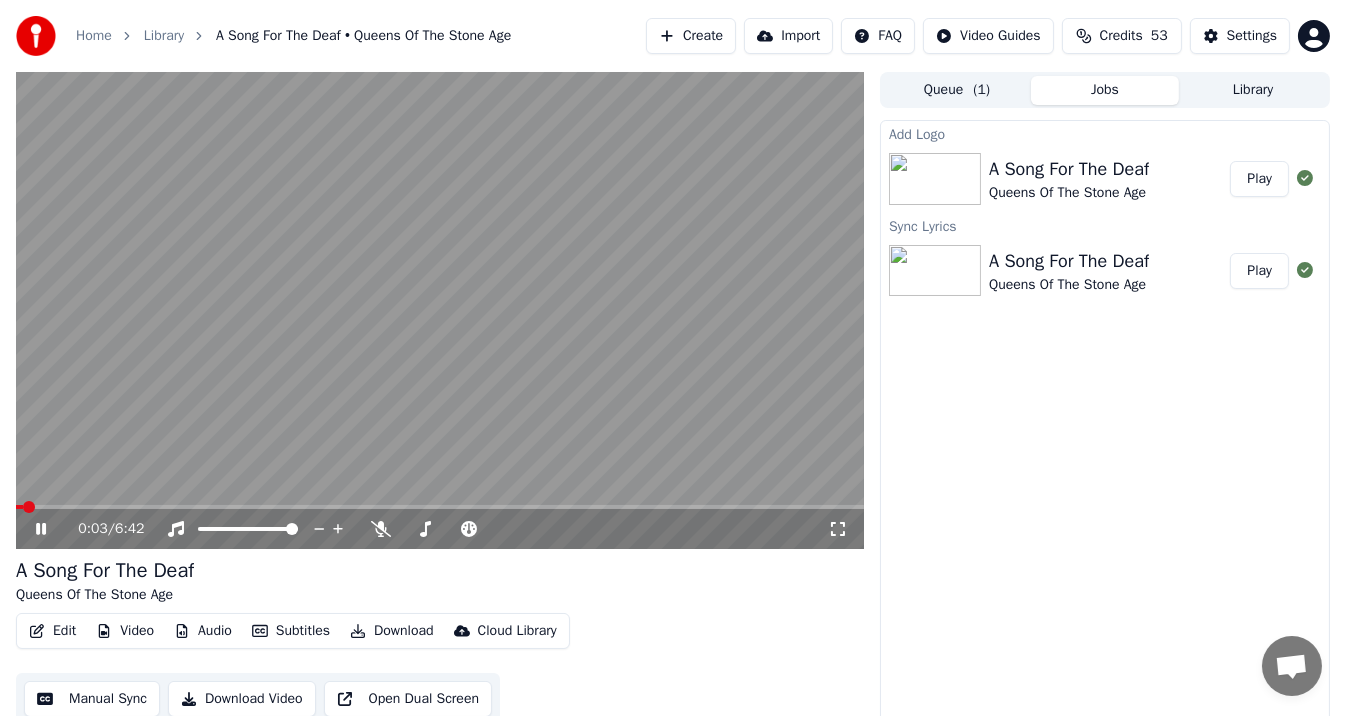 click at bounding box center [440, 310] 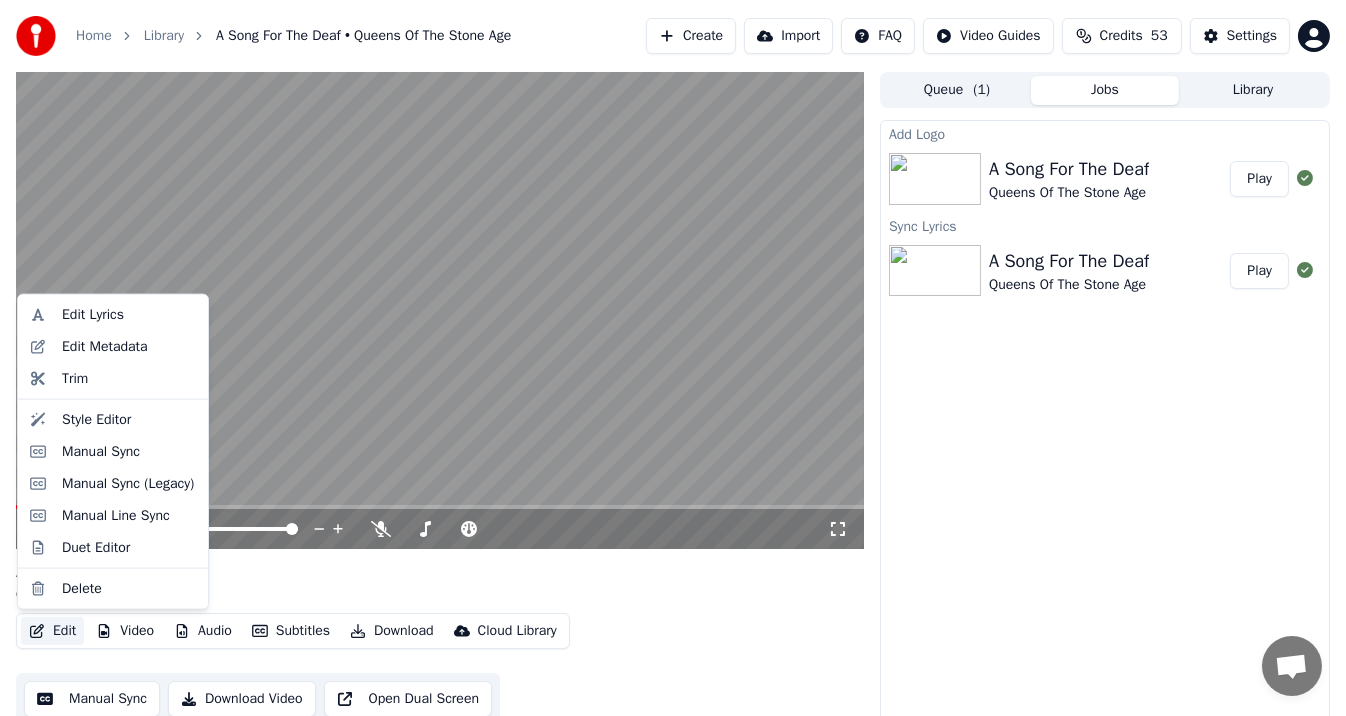 click 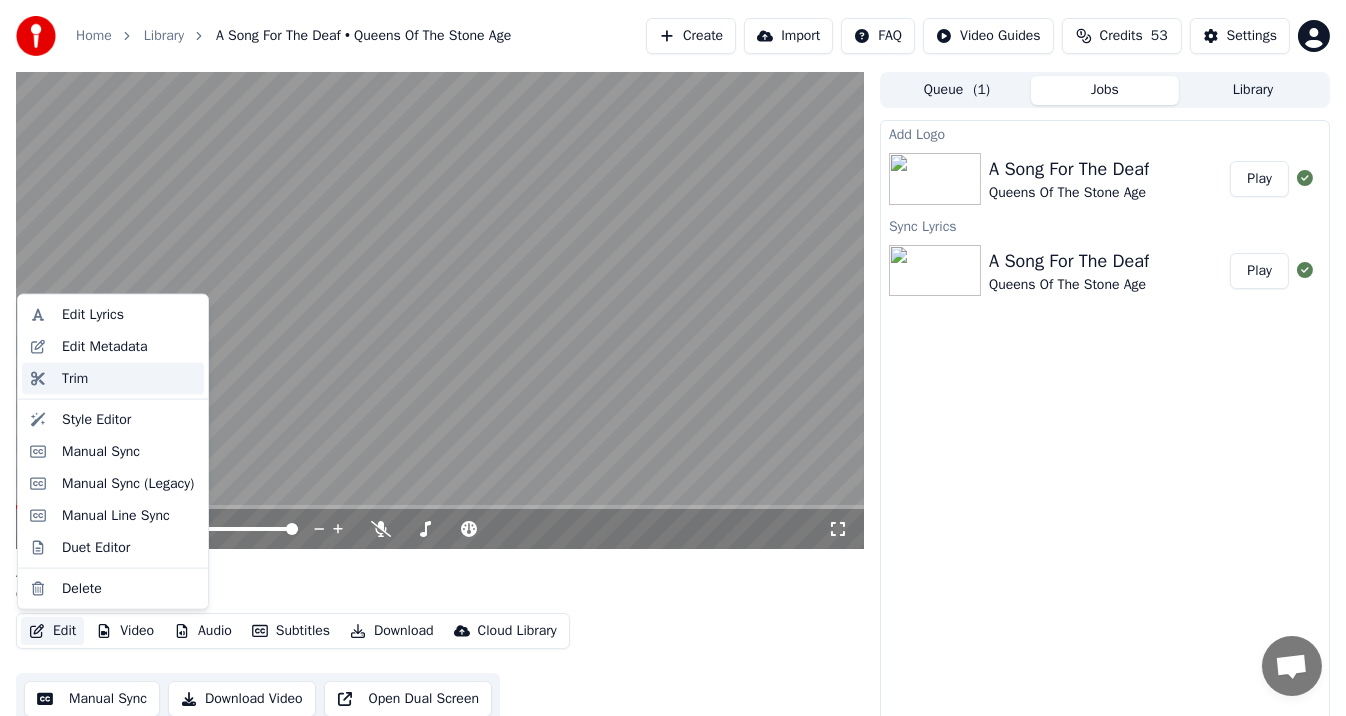 click on "Trim" at bounding box center (129, 379) 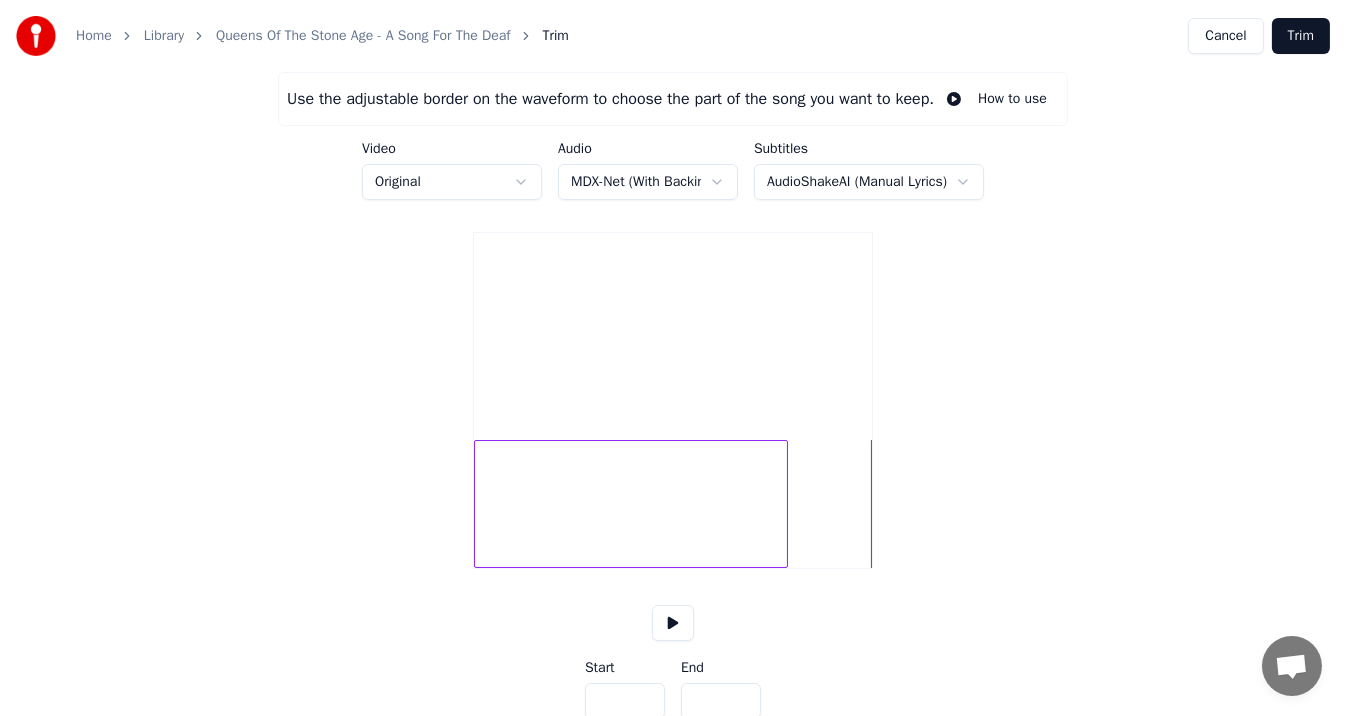 click at bounding box center [784, 504] 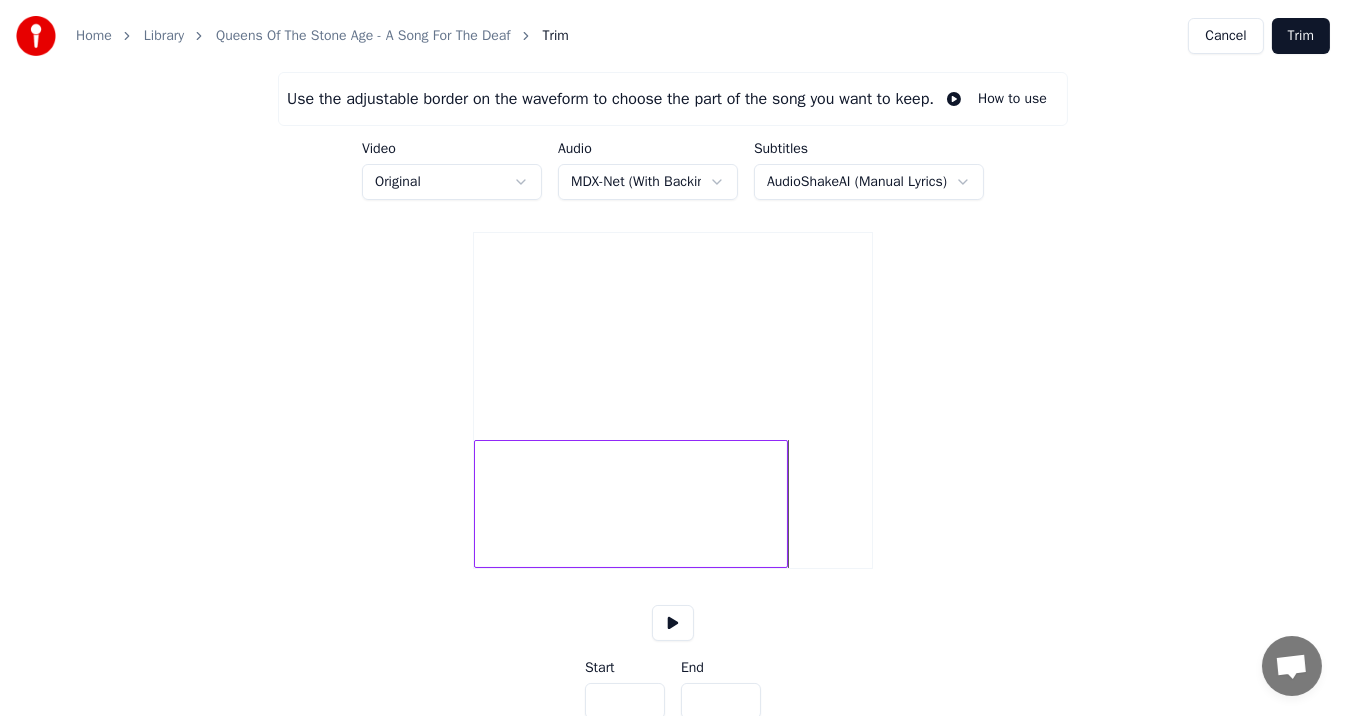 click at bounding box center [784, 504] 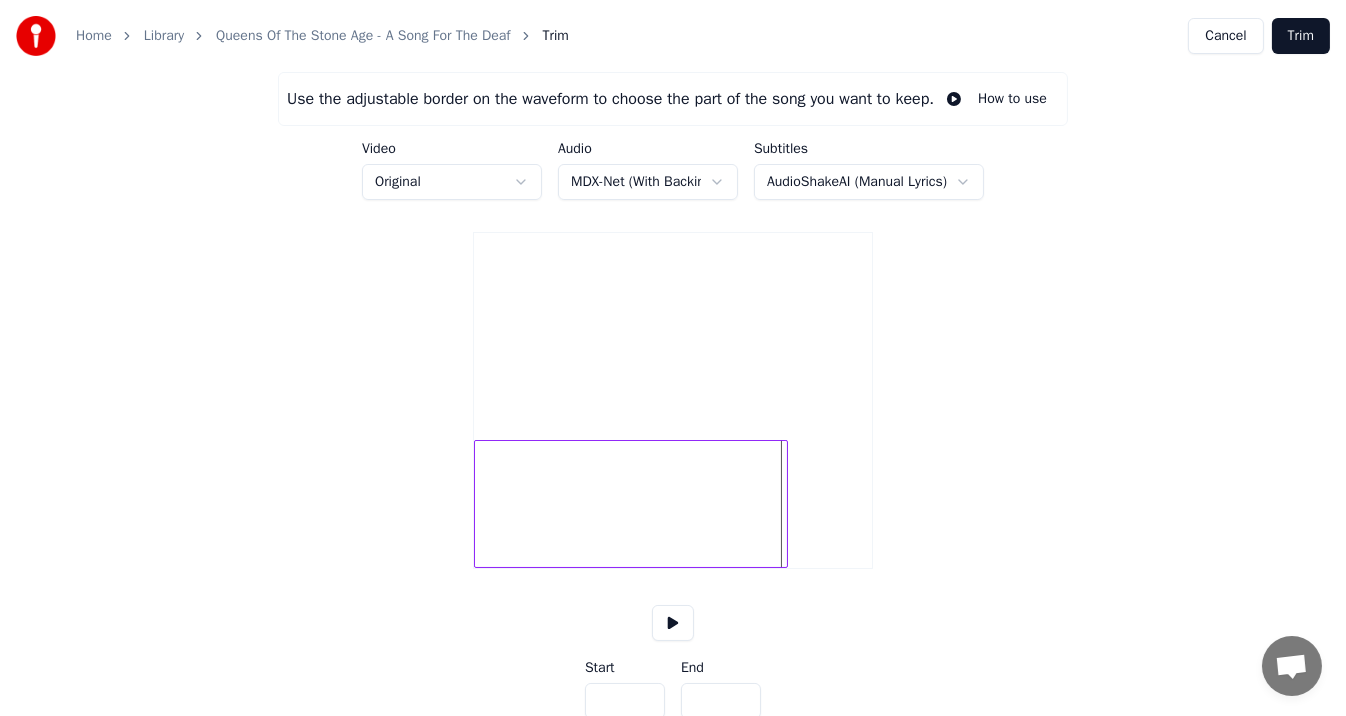 click at bounding box center (673, 623) 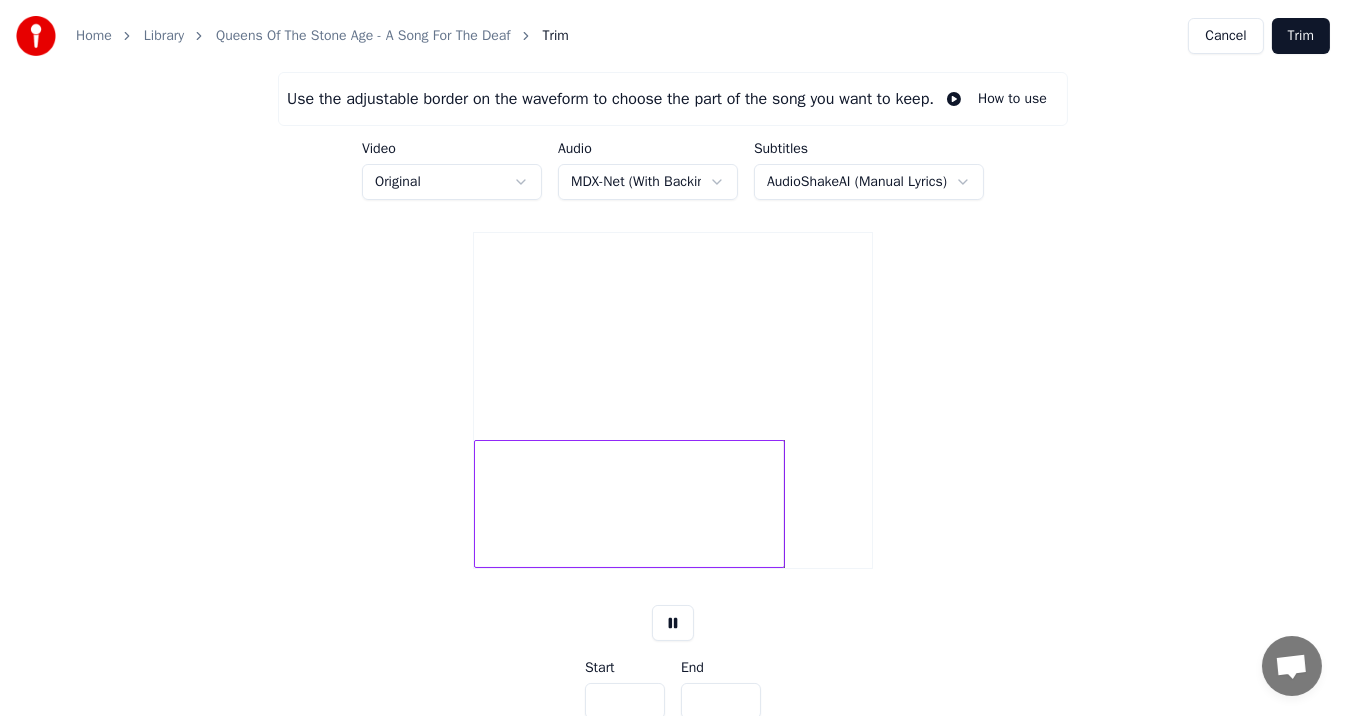 click at bounding box center [629, 504] 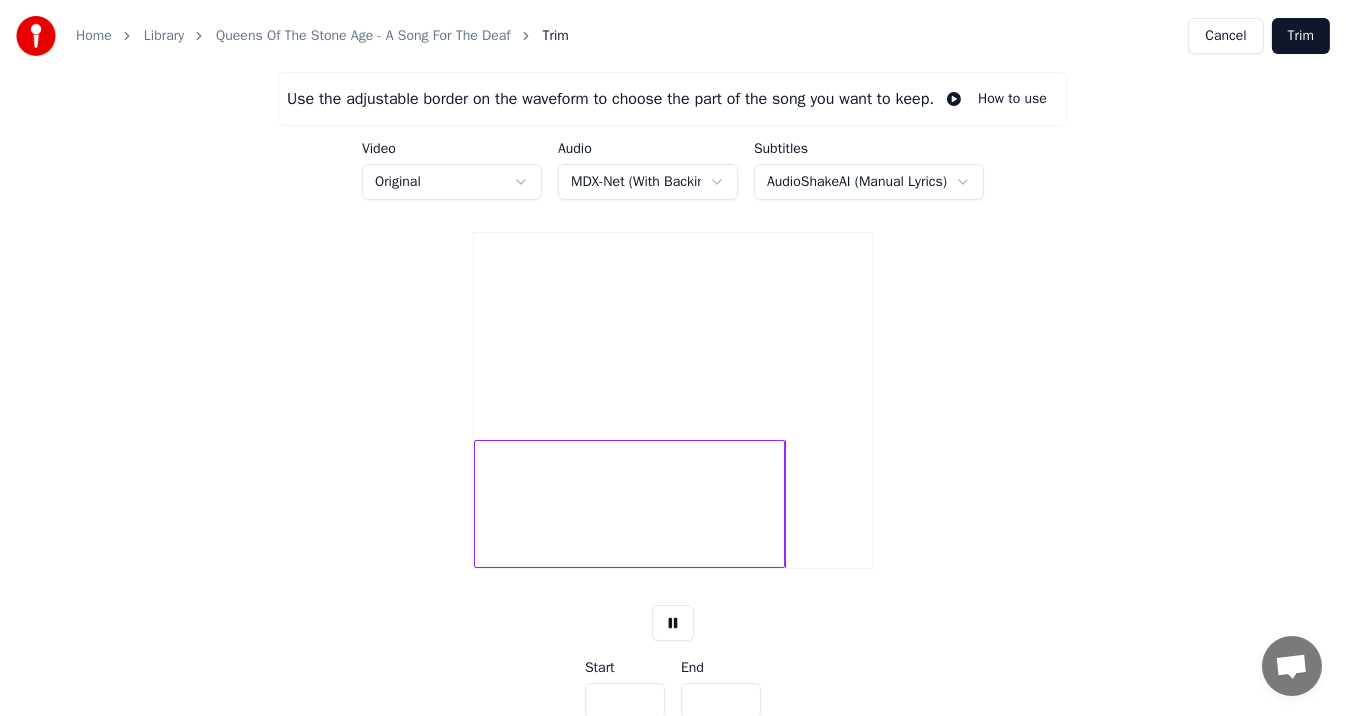 click at bounding box center (629, 504) 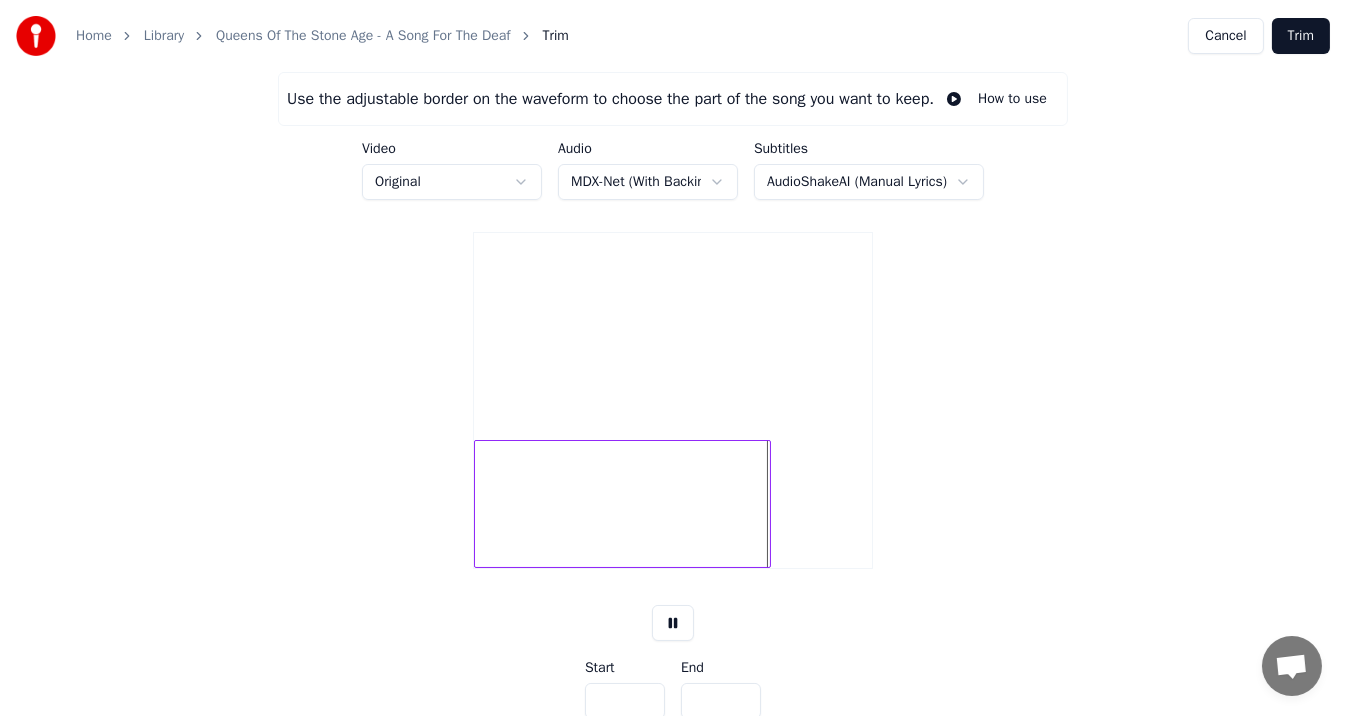 click at bounding box center (767, 504) 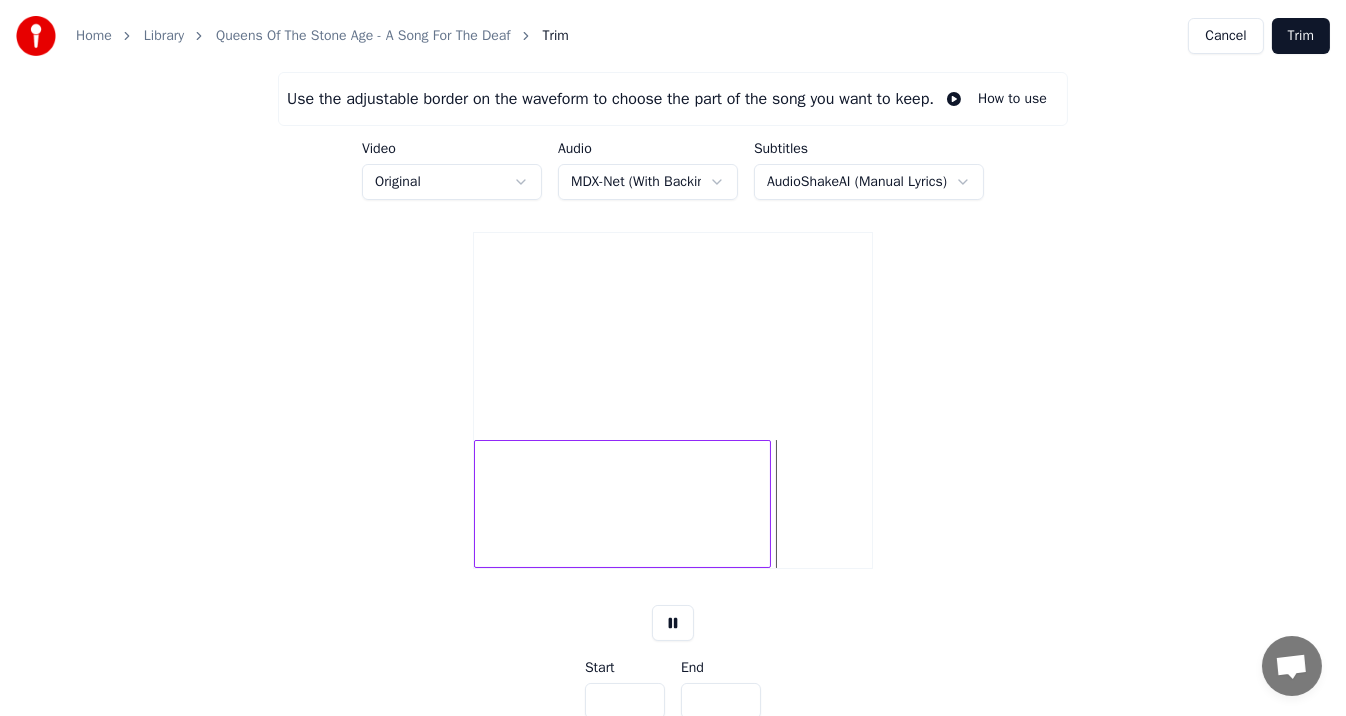 click on "Trim" at bounding box center (1301, 36) 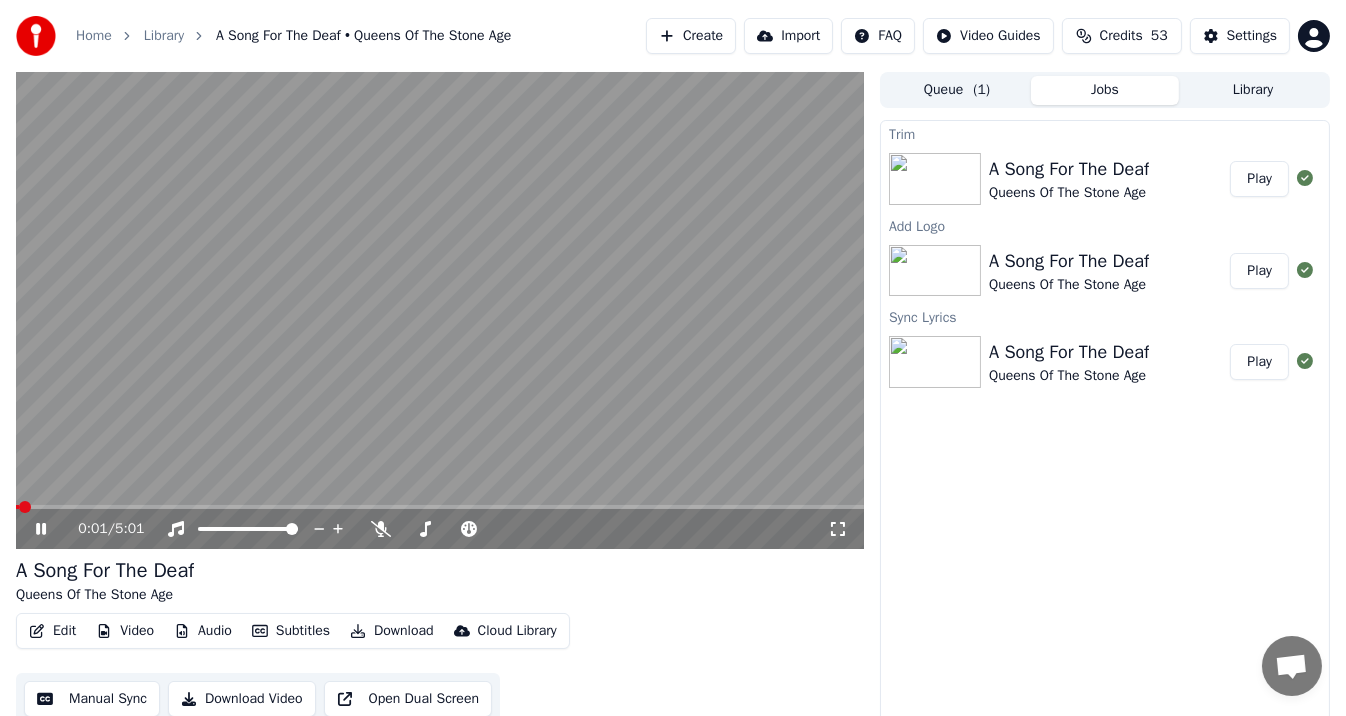 click at bounding box center [440, 310] 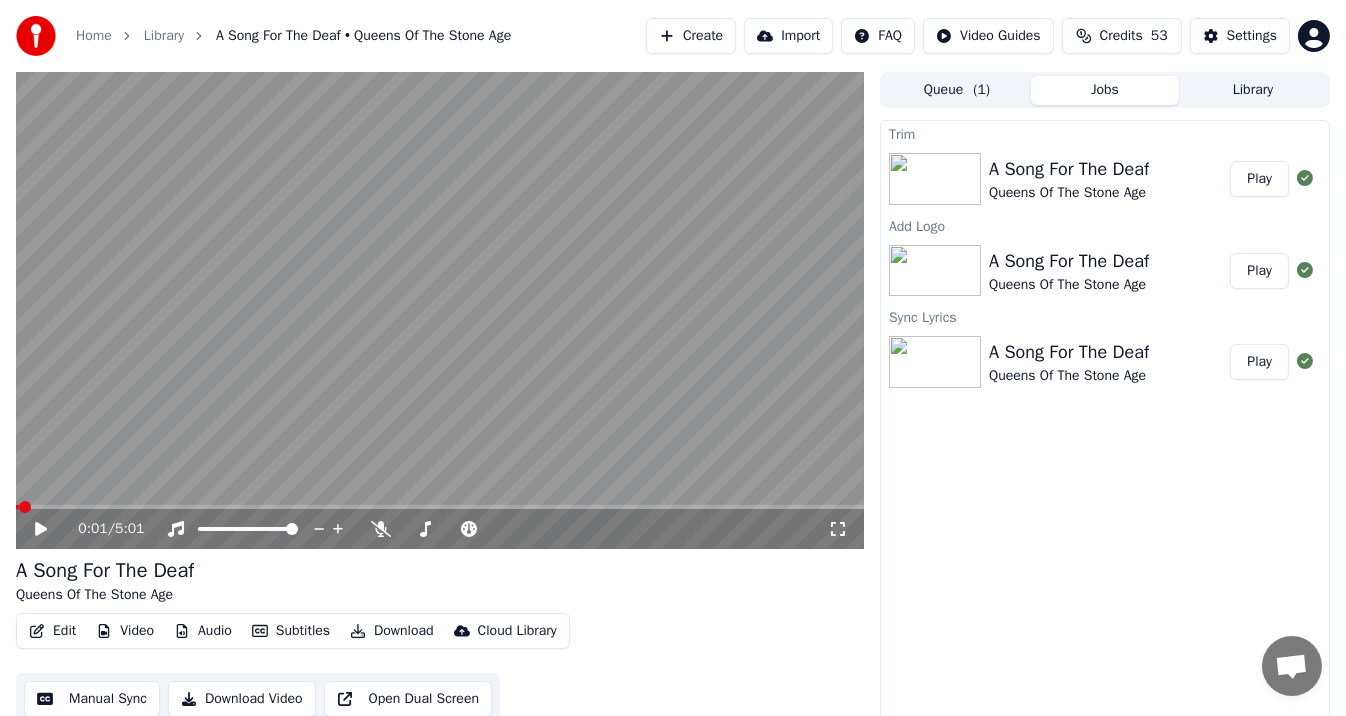 click on "Video" at bounding box center [125, 631] 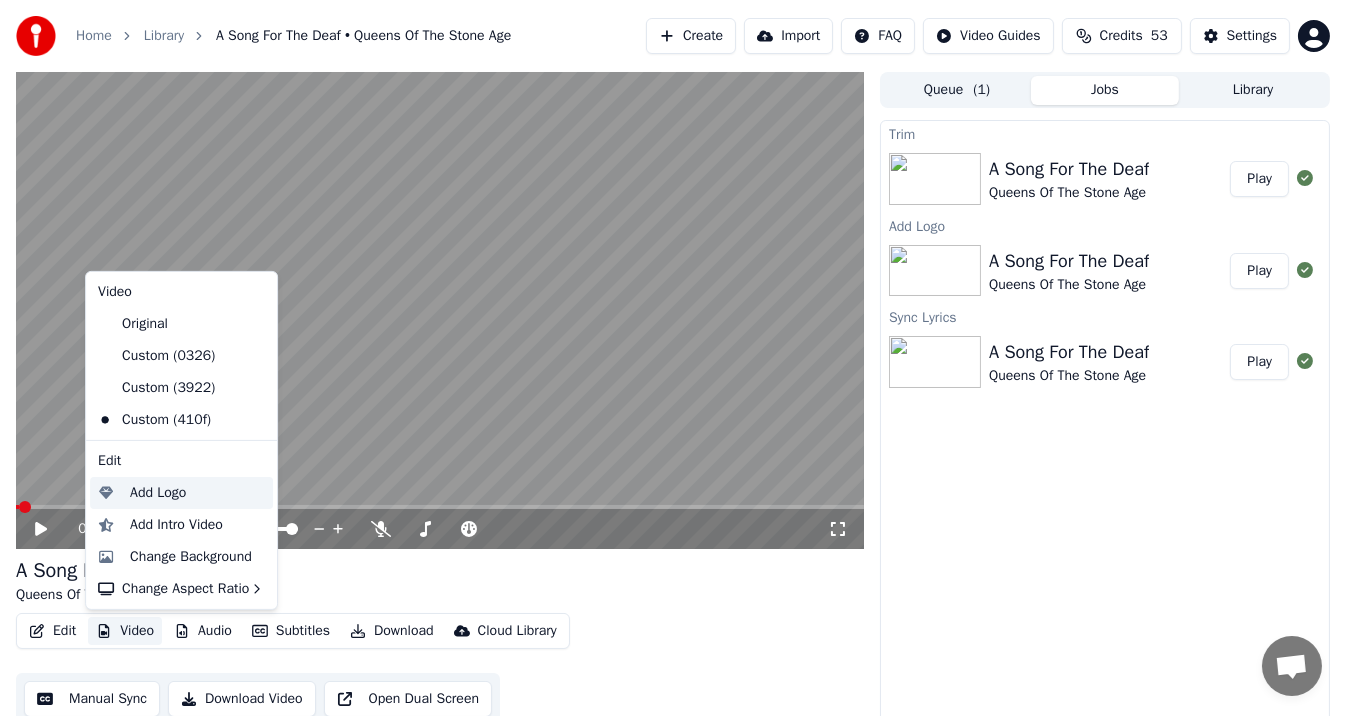 click on "Add Logo" at bounding box center [158, 493] 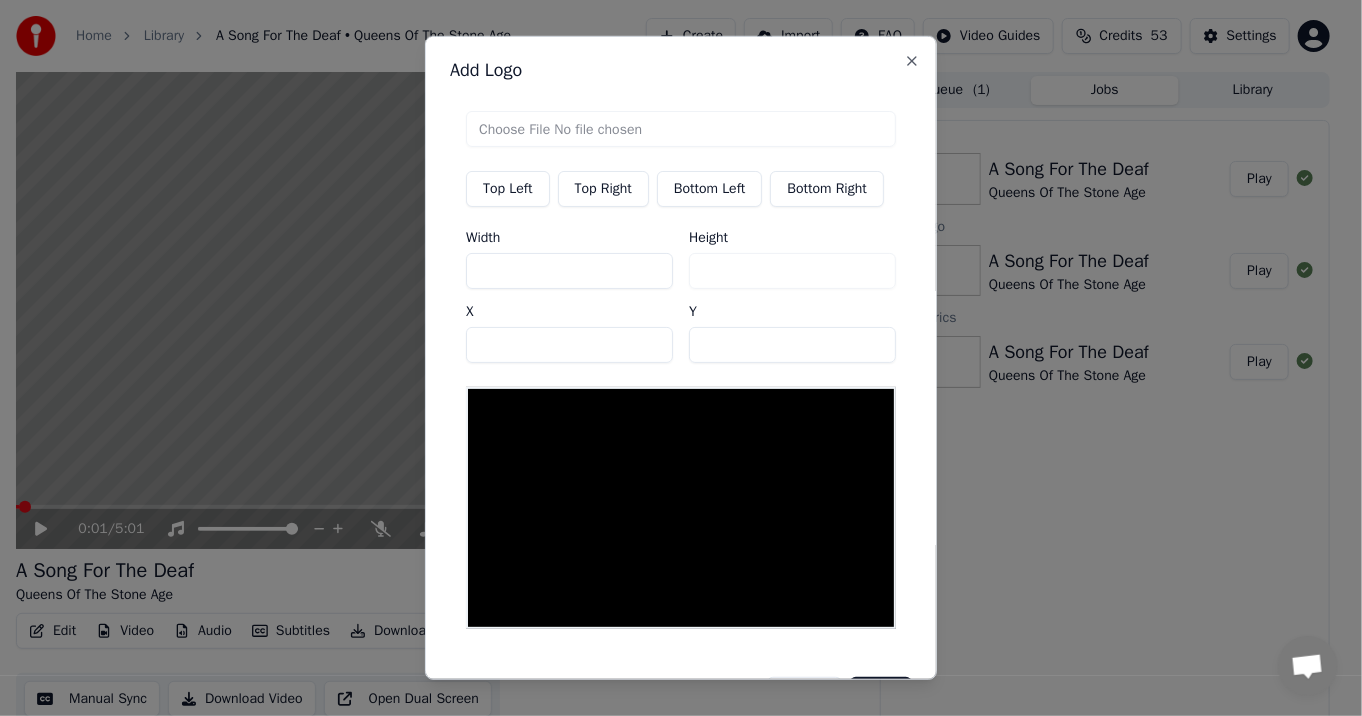 click at bounding box center [681, 129] 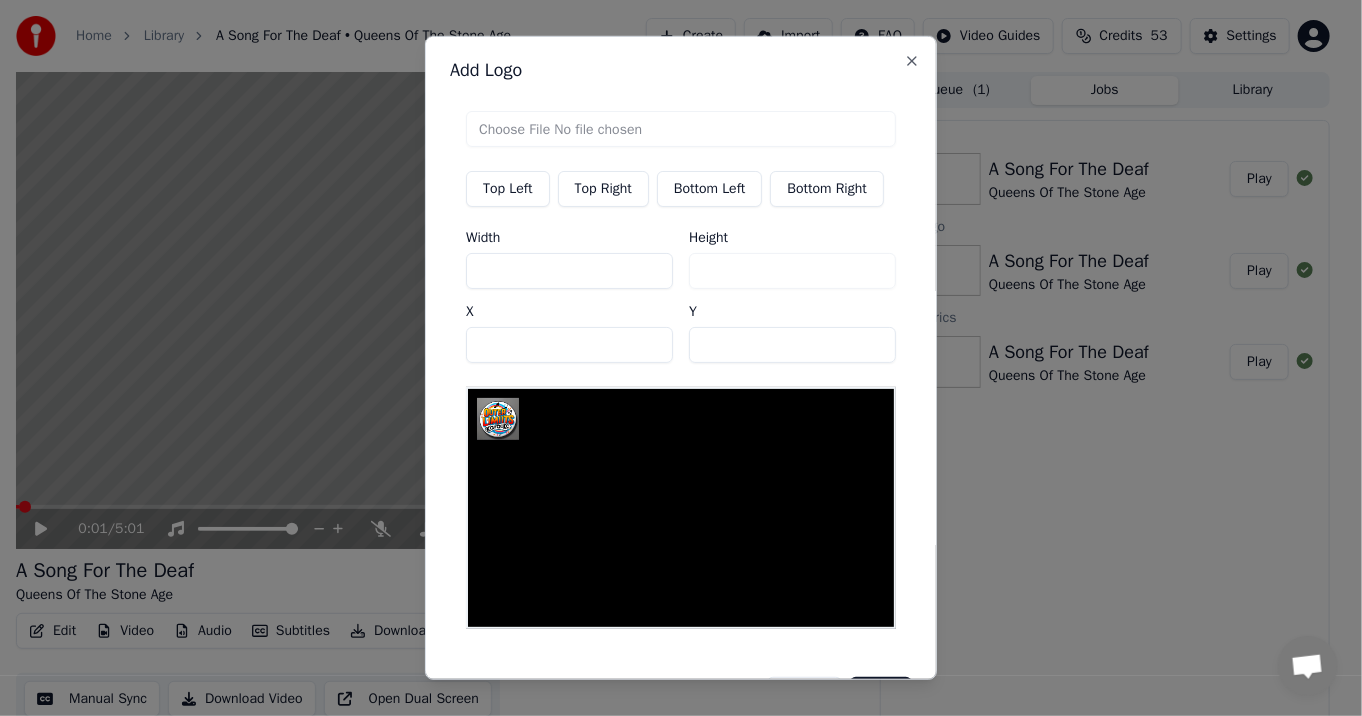 click on "Top Left" at bounding box center (508, 189) 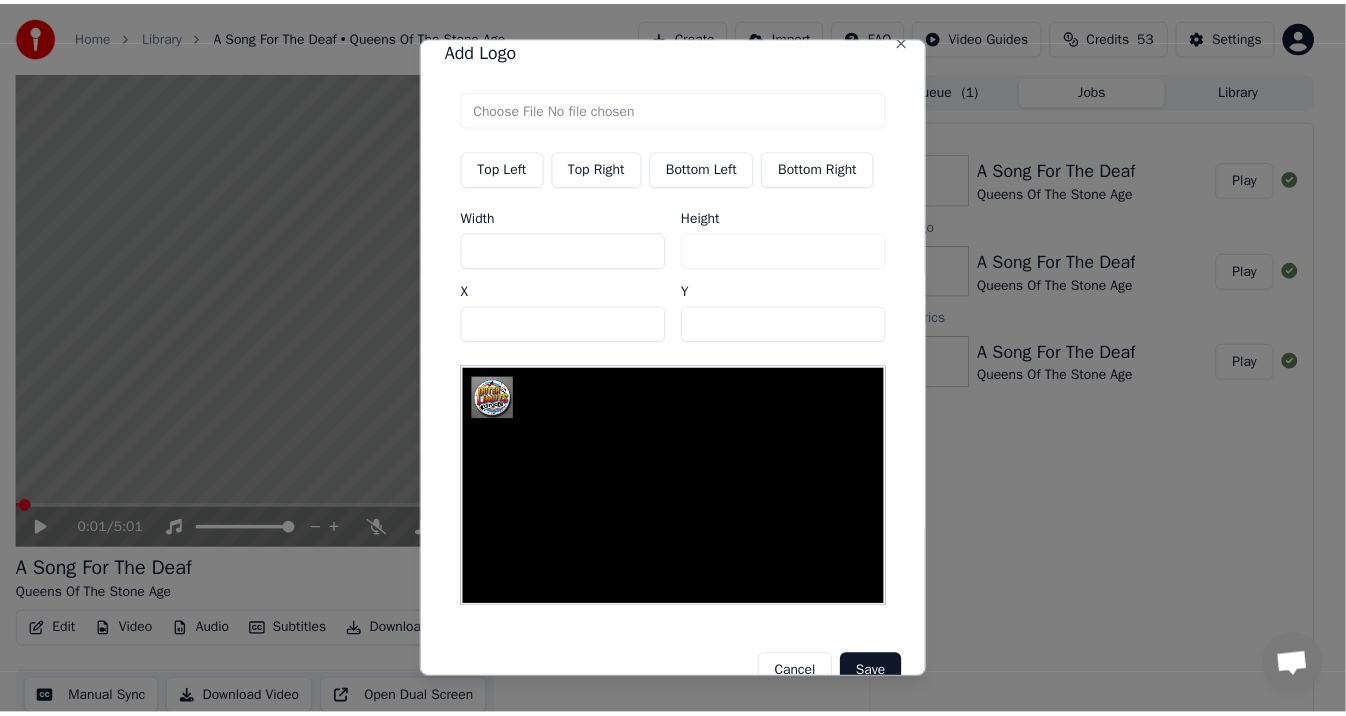 scroll, scrollTop: 57, scrollLeft: 0, axis: vertical 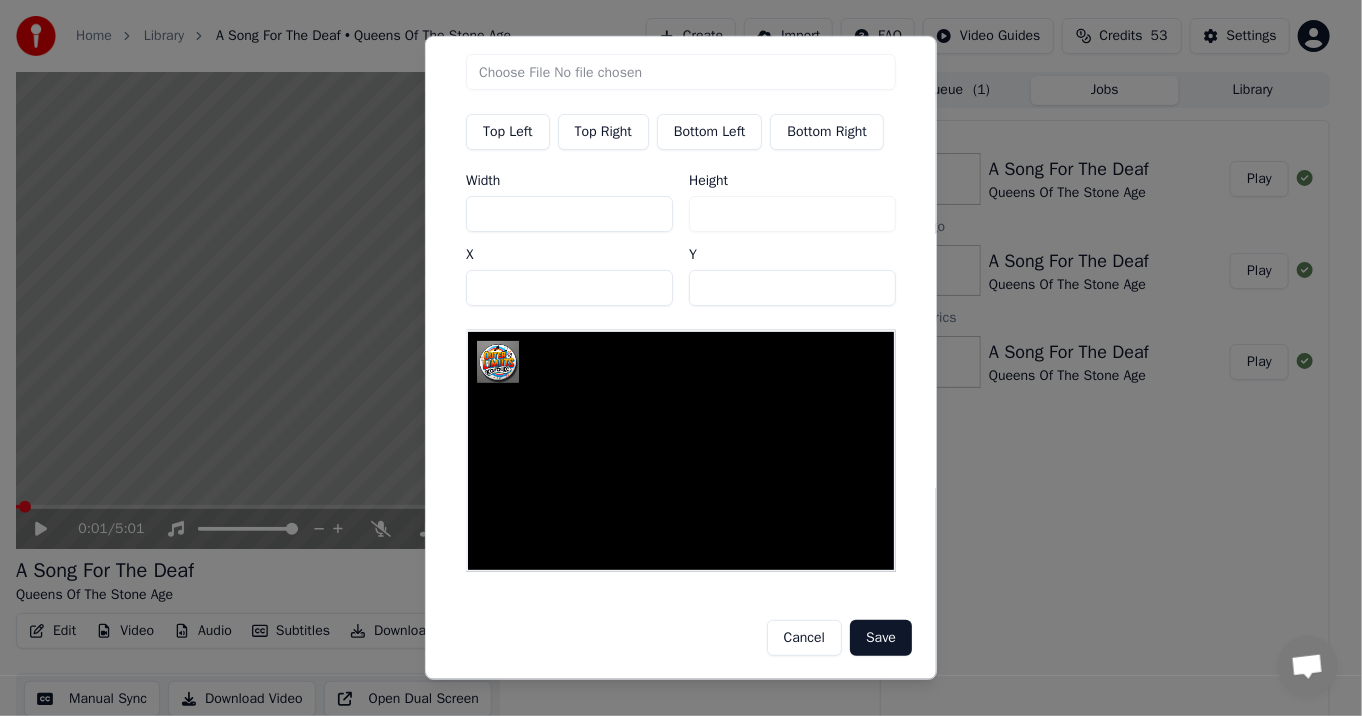 click on "Save" at bounding box center [881, 638] 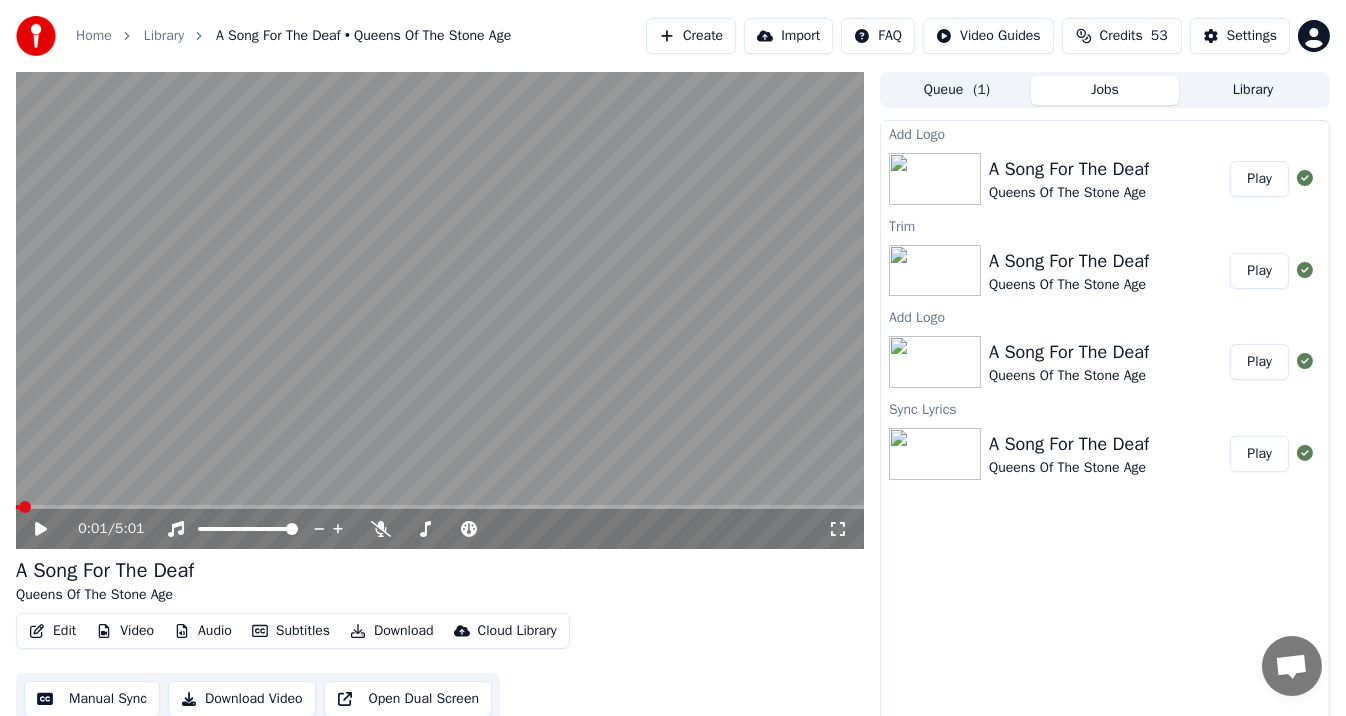 click at bounding box center (440, 310) 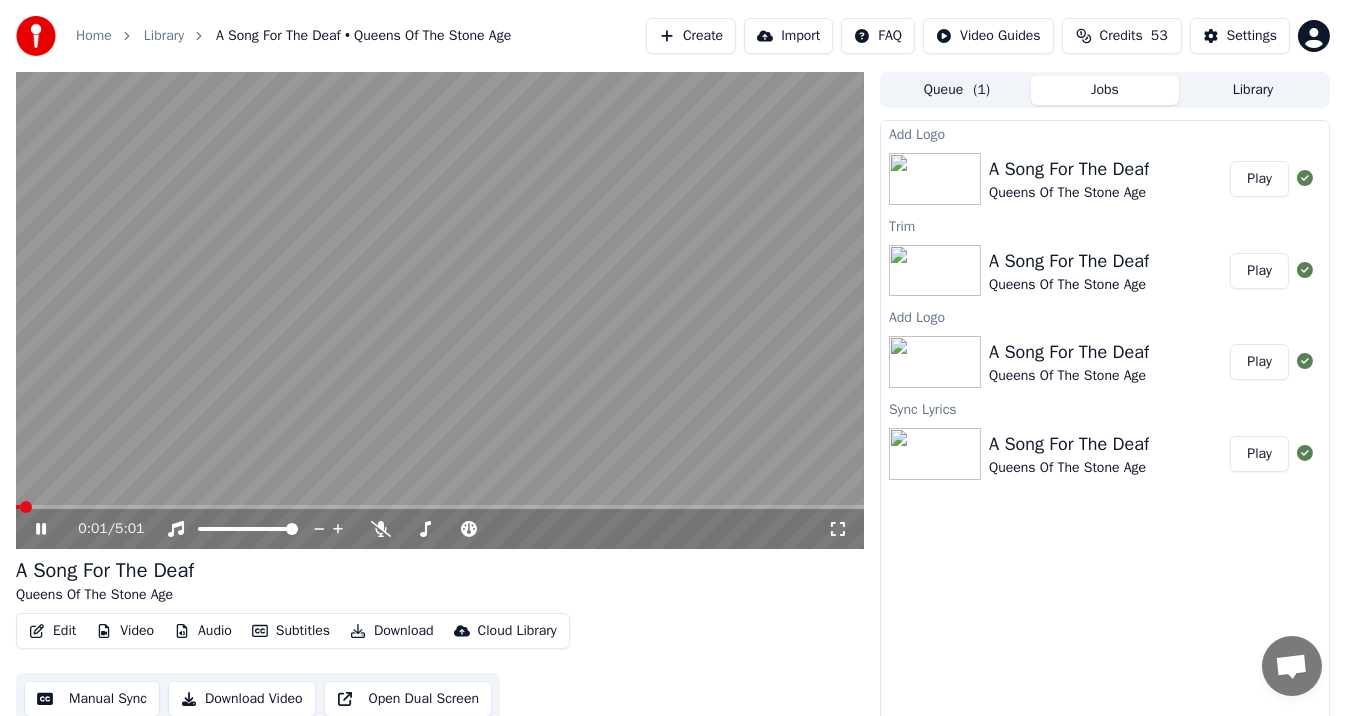 click at bounding box center (440, 310) 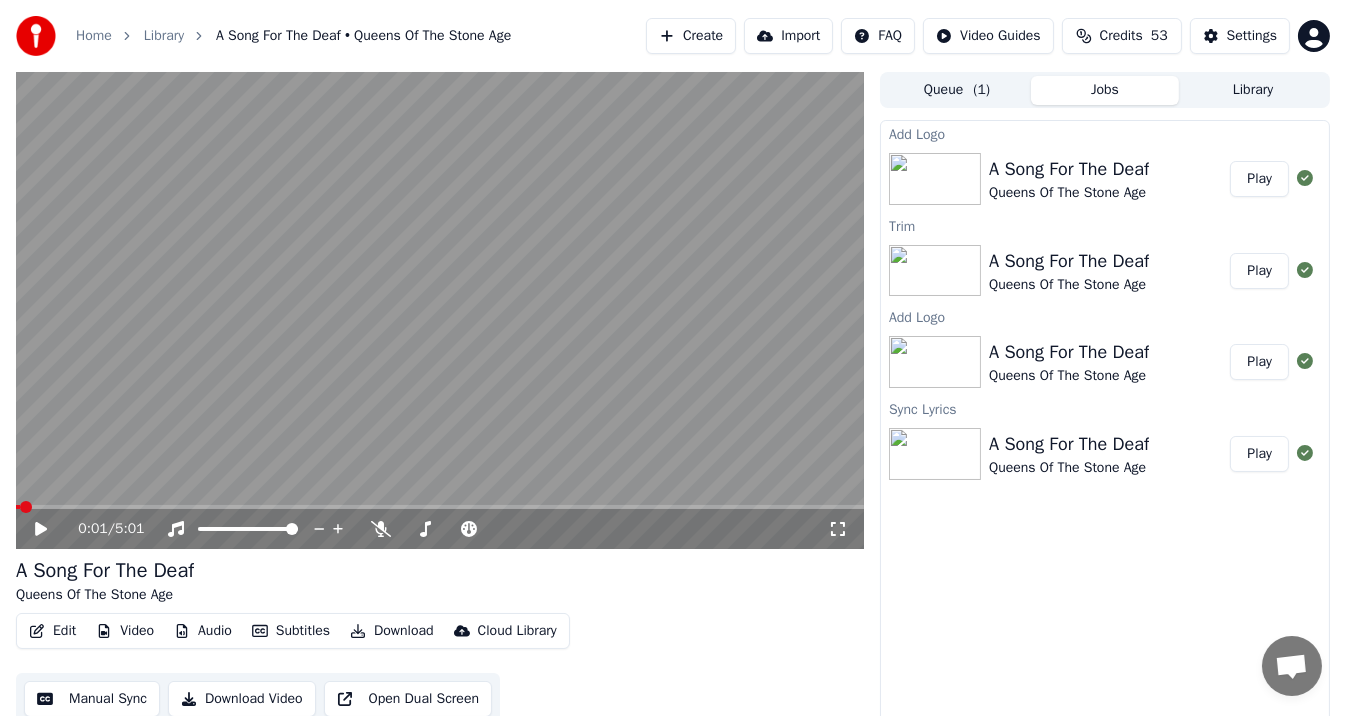 click on "Video" at bounding box center (125, 631) 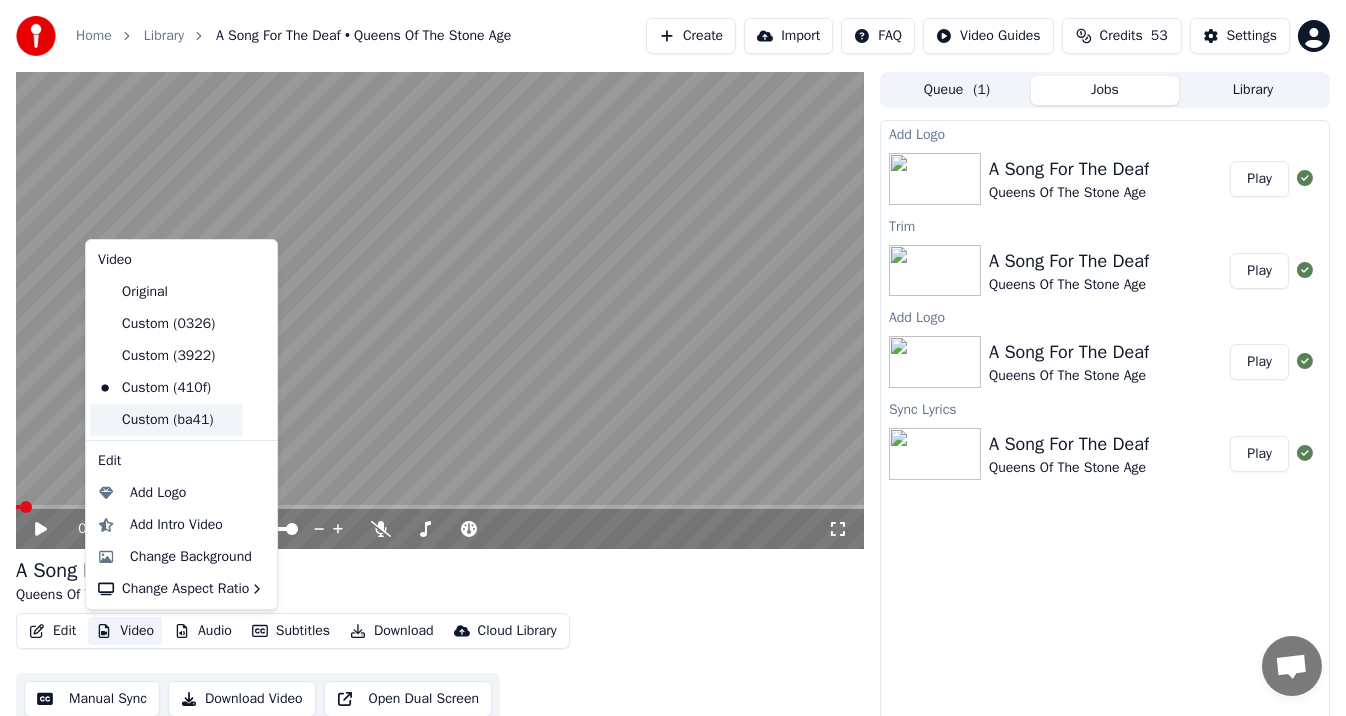 click on "Custom (ba41)" at bounding box center (166, 420) 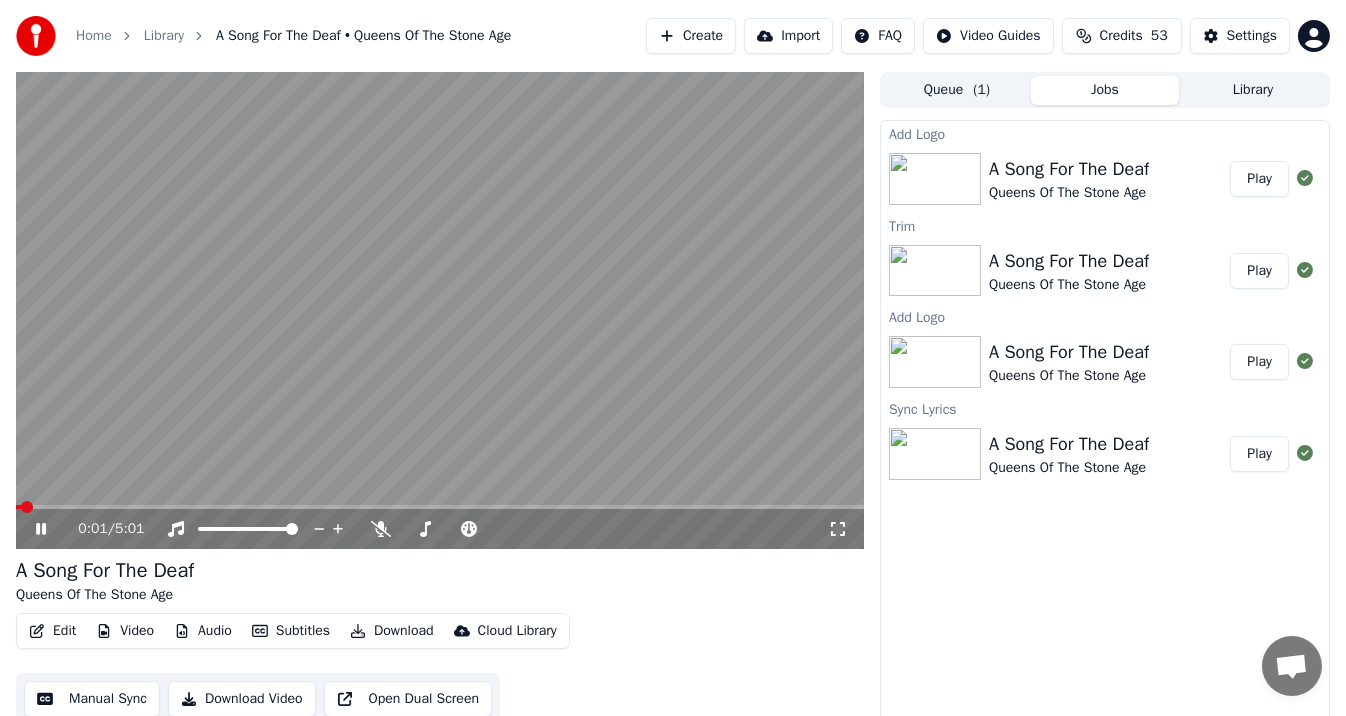 click at bounding box center (440, 310) 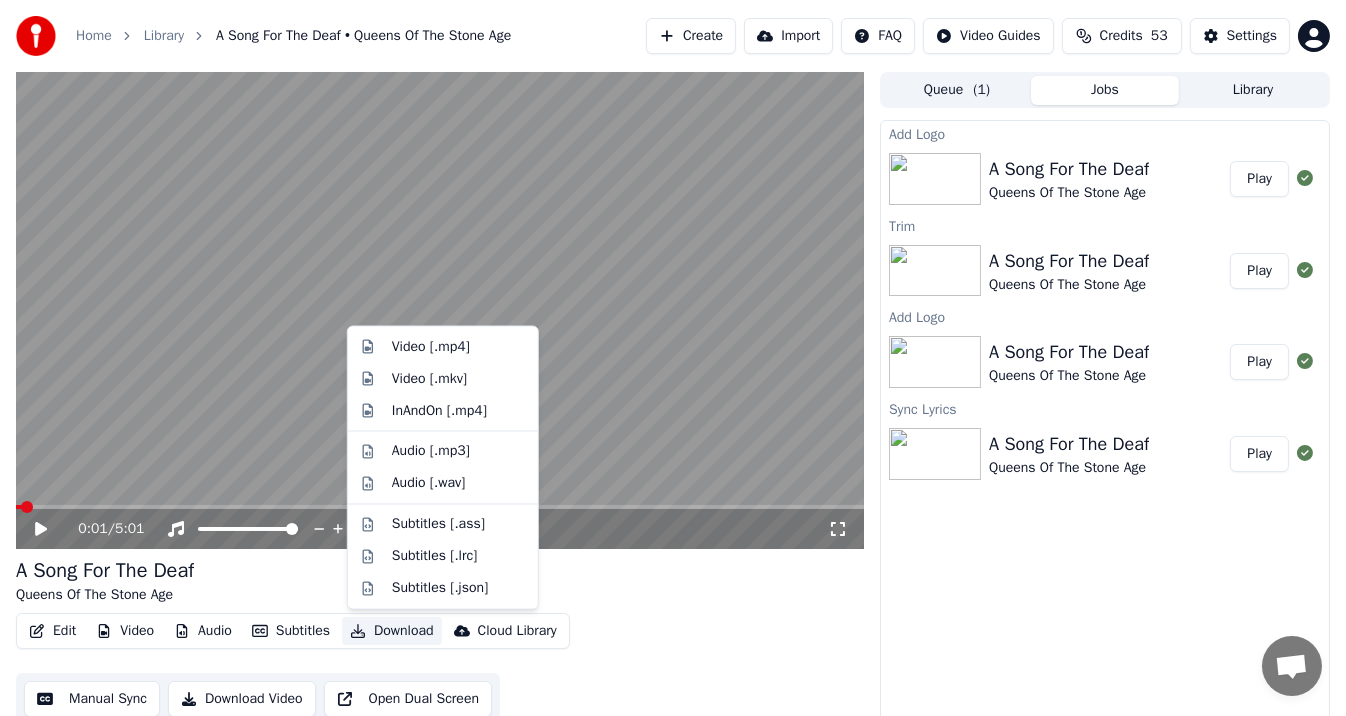click on "Download" at bounding box center [392, 631] 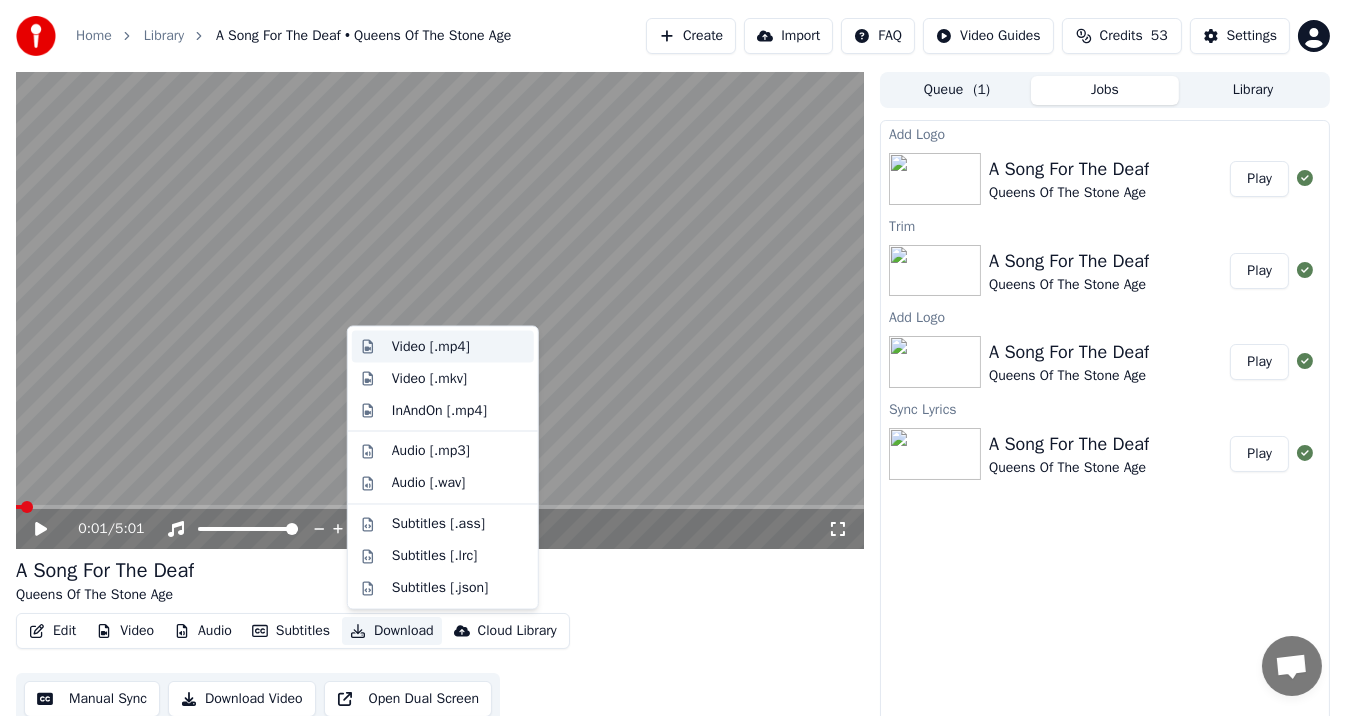 click on "Video [.mp4]" at bounding box center [431, 347] 